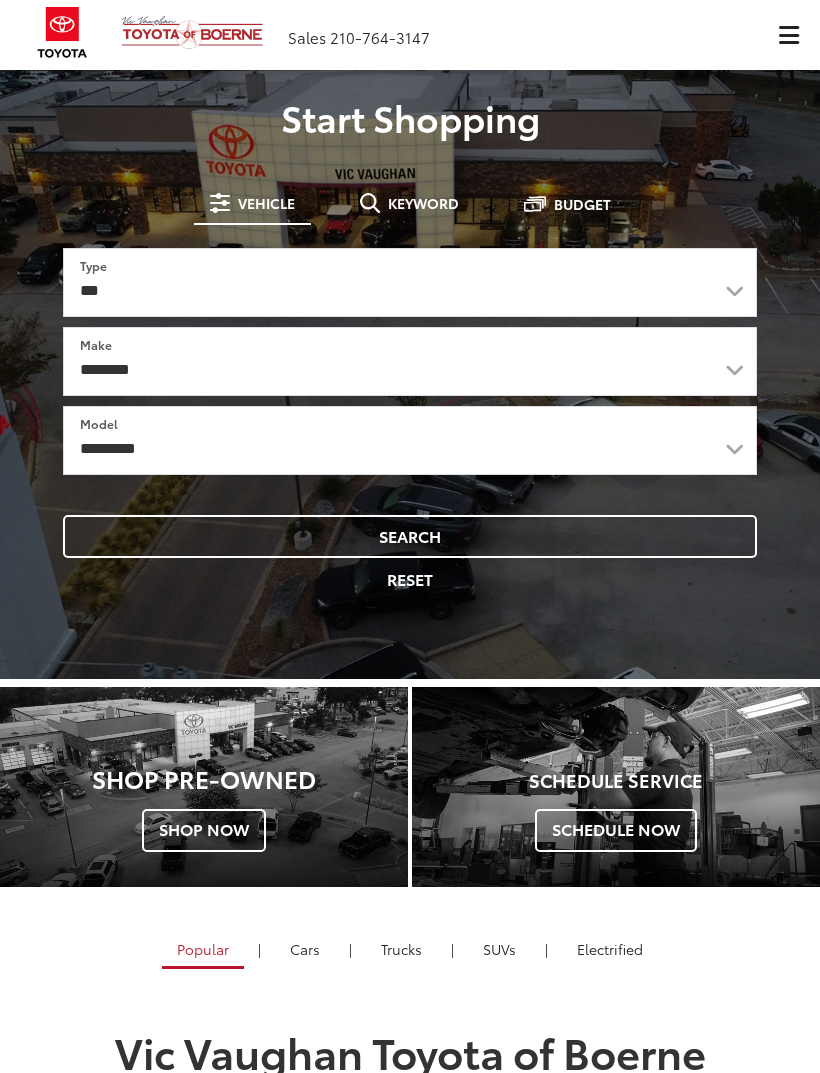 scroll, scrollTop: 0, scrollLeft: 0, axis: both 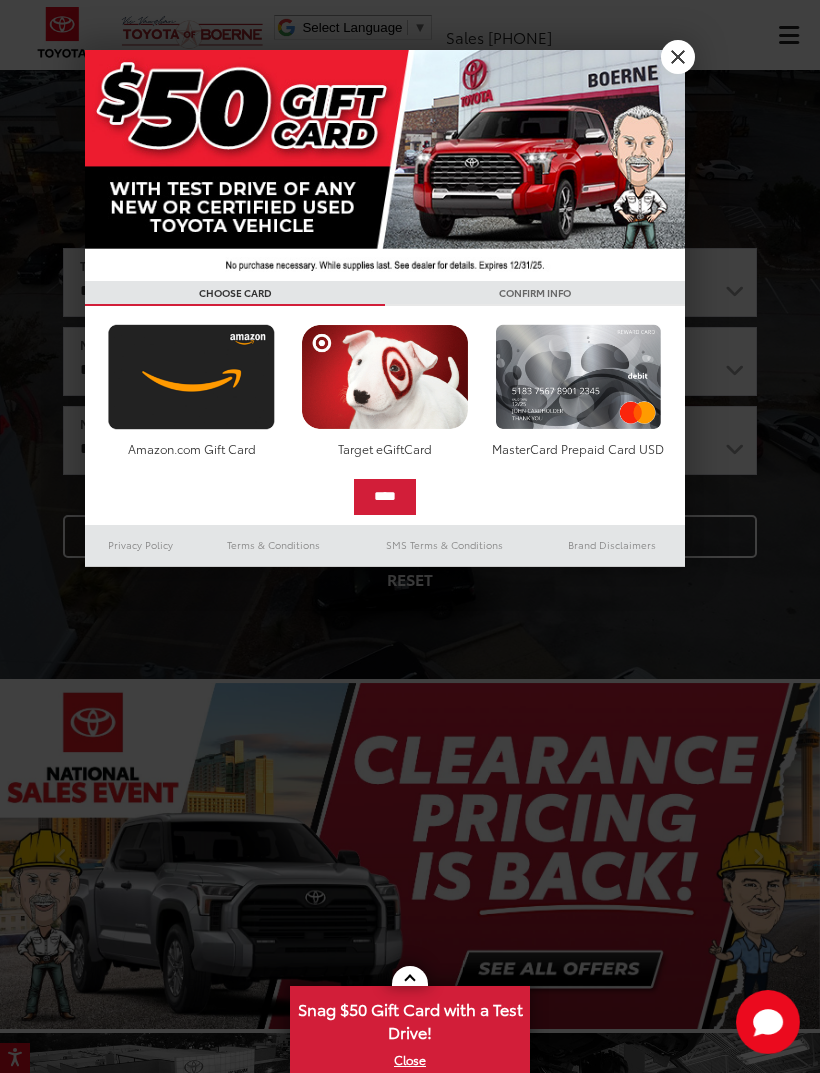 click on "X" at bounding box center [678, 57] 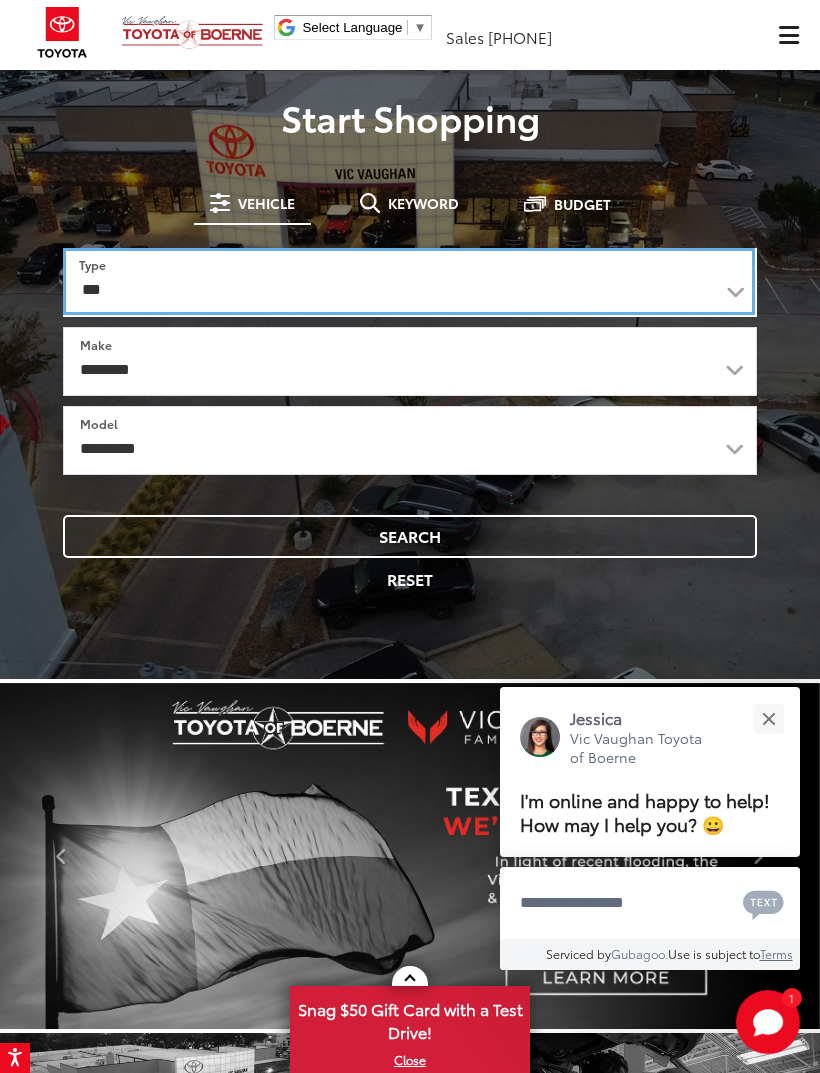 click on "***
***
****
*********" at bounding box center (409, 281) 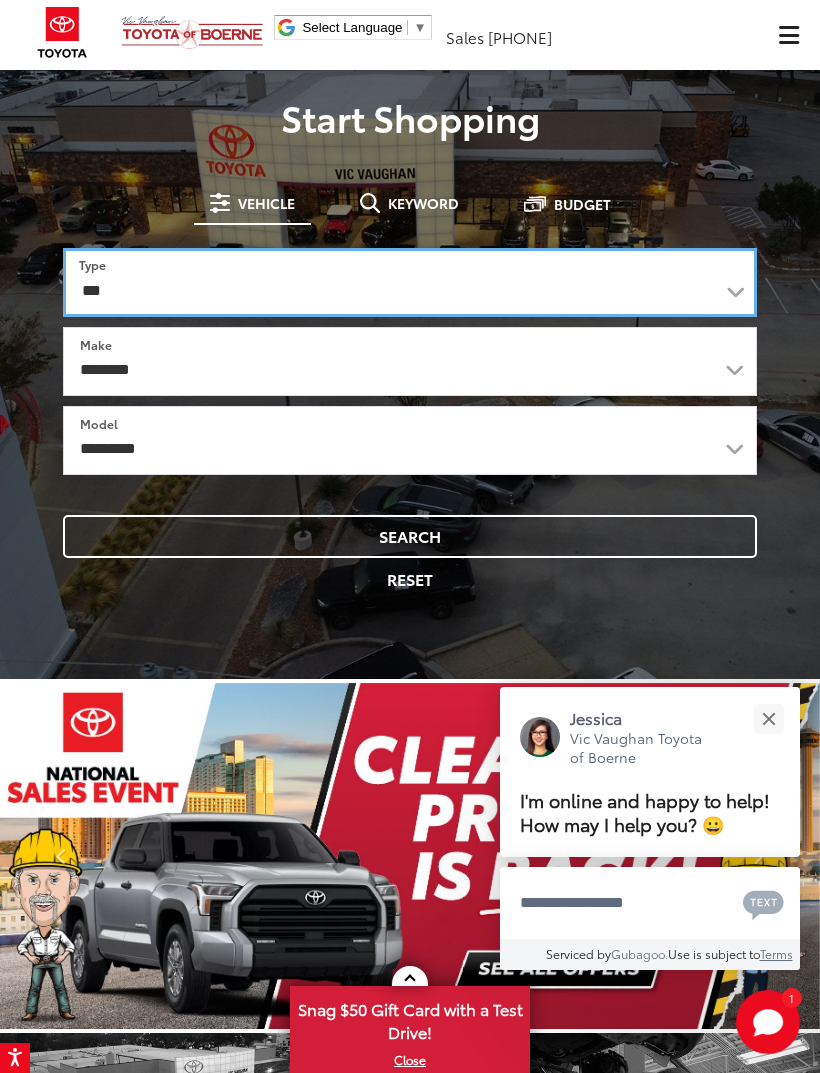 select on "******" 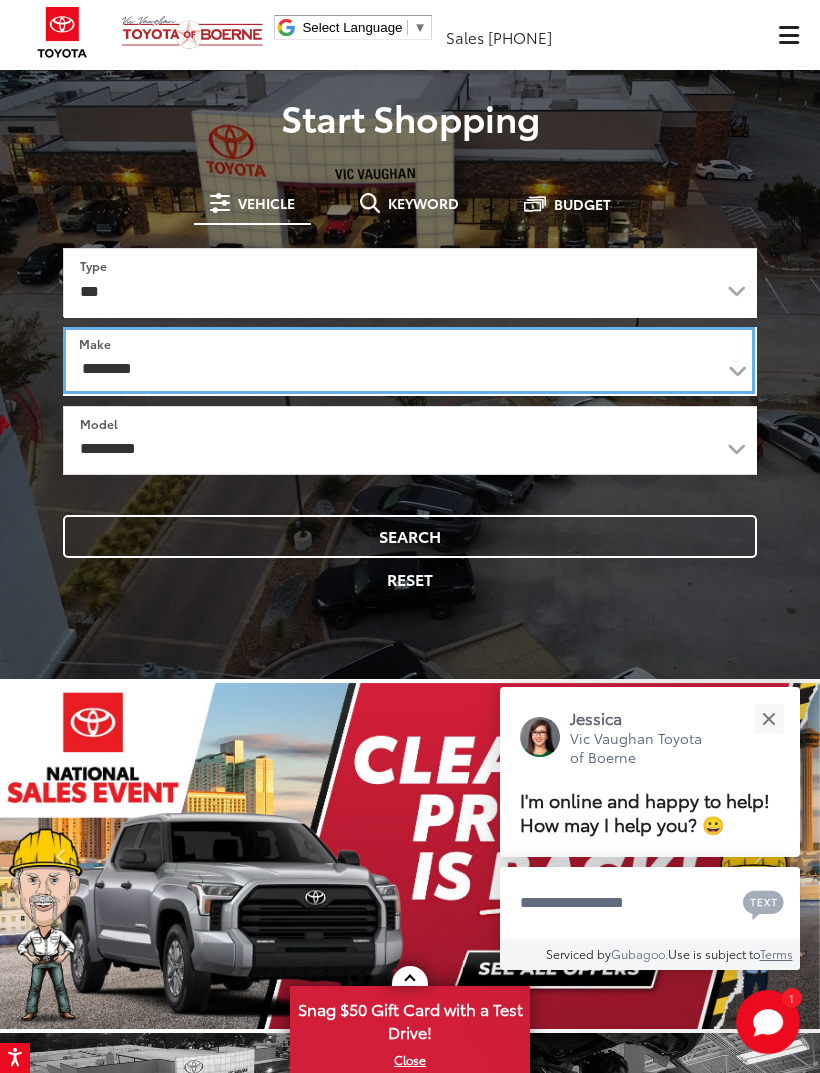 click on "**********" at bounding box center [409, 360] 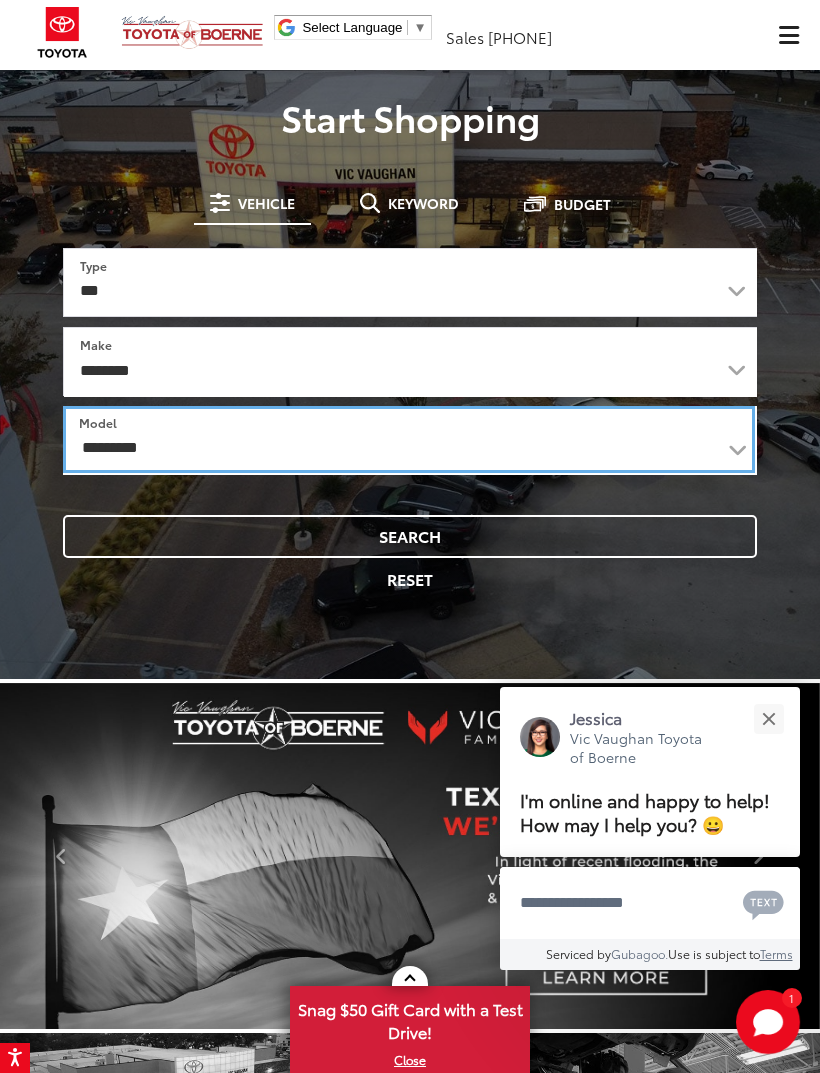 click on "**********" at bounding box center [409, 439] 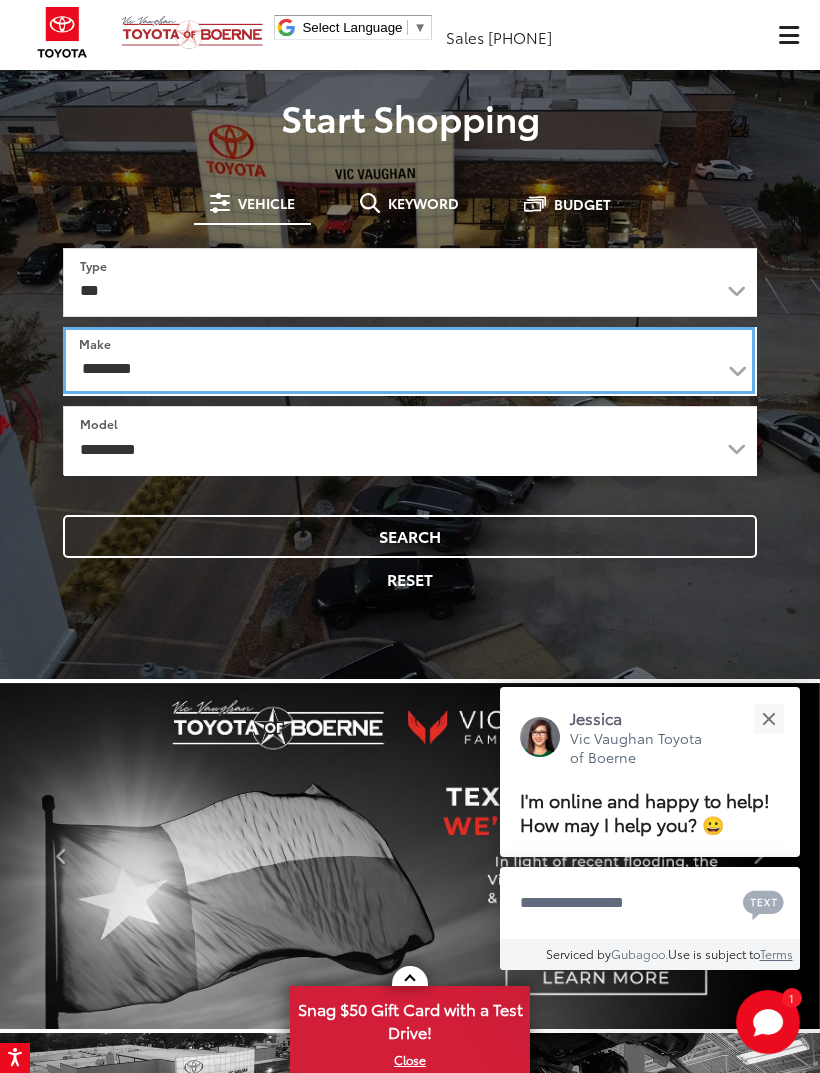 click on "**********" at bounding box center [409, 360] 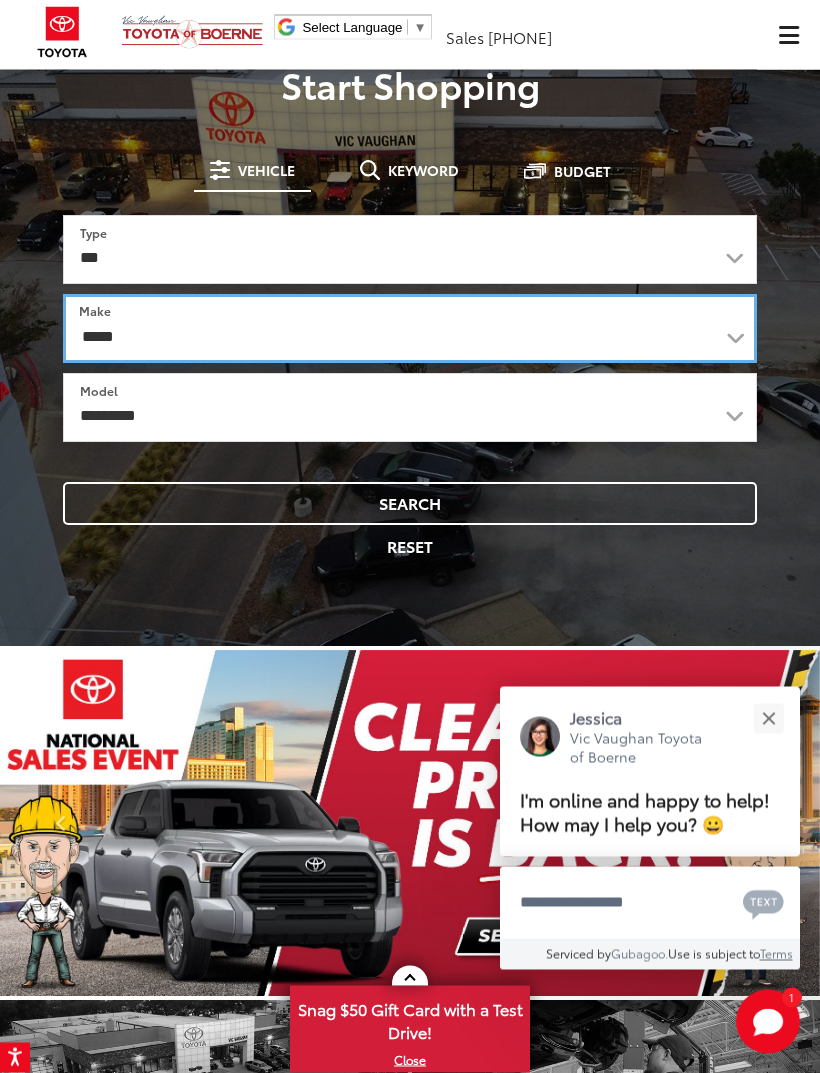 scroll, scrollTop: 34, scrollLeft: 0, axis: vertical 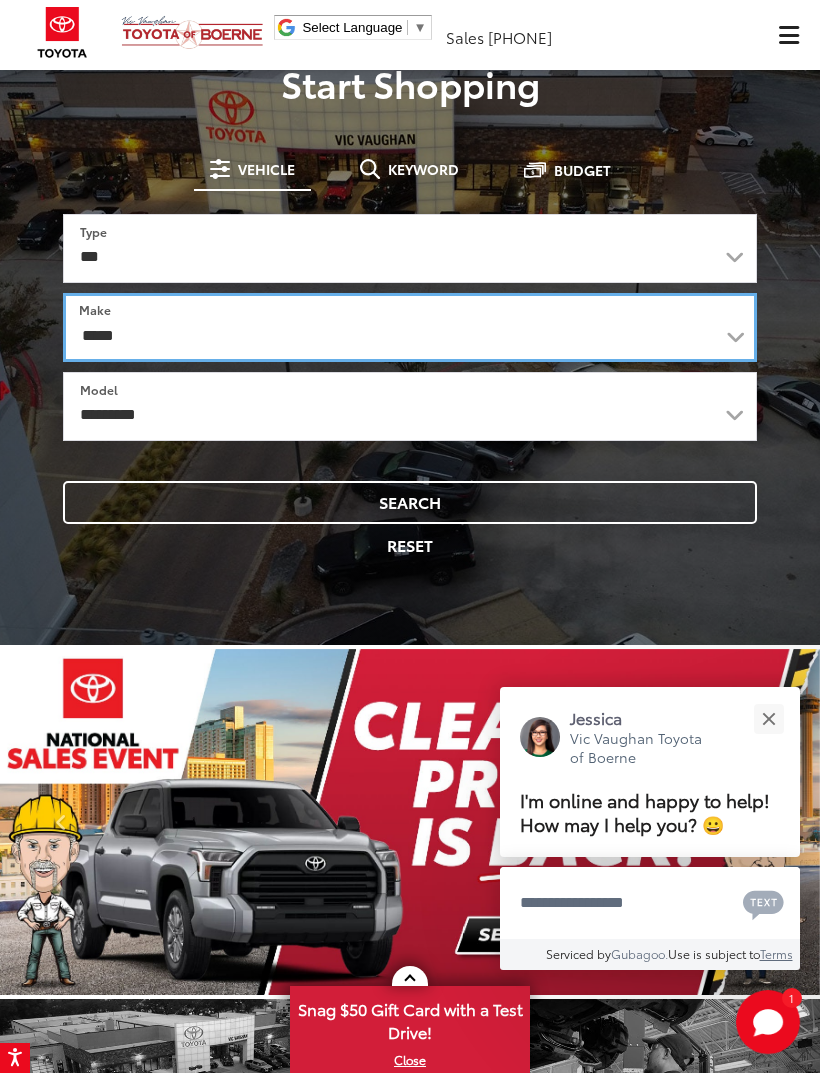 click on "**********" at bounding box center [410, 327] 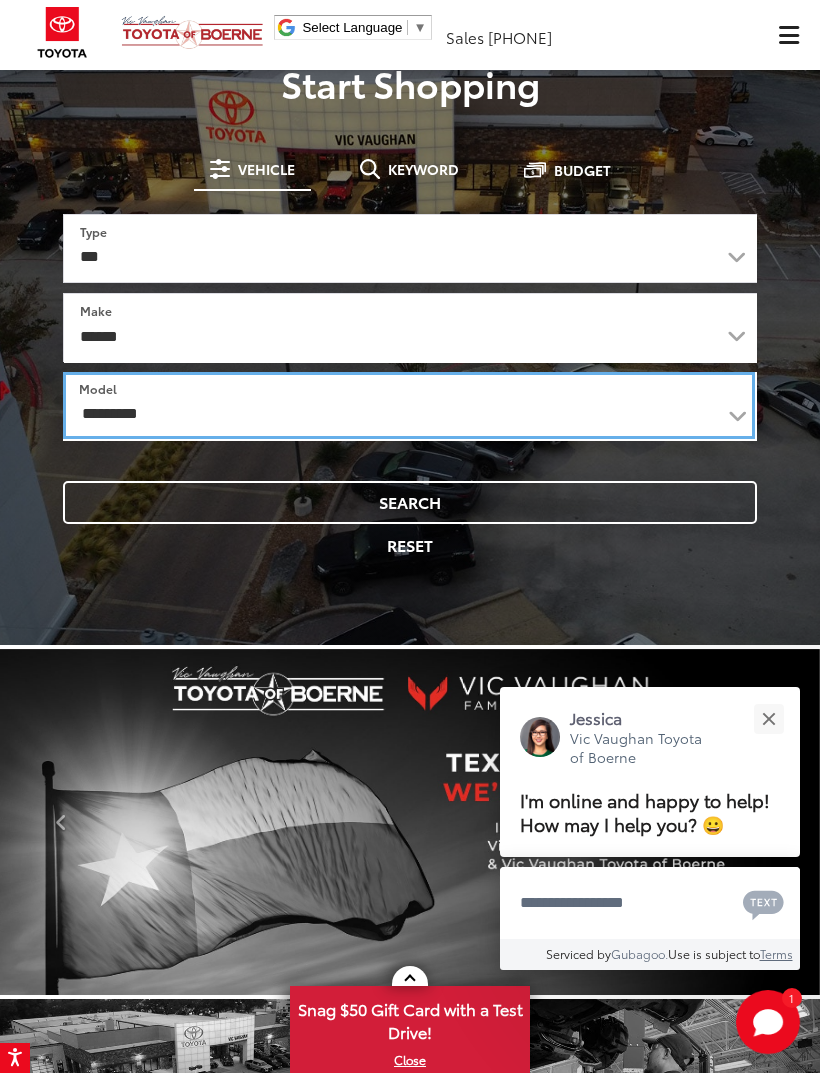 click on "**********" at bounding box center (409, 405) 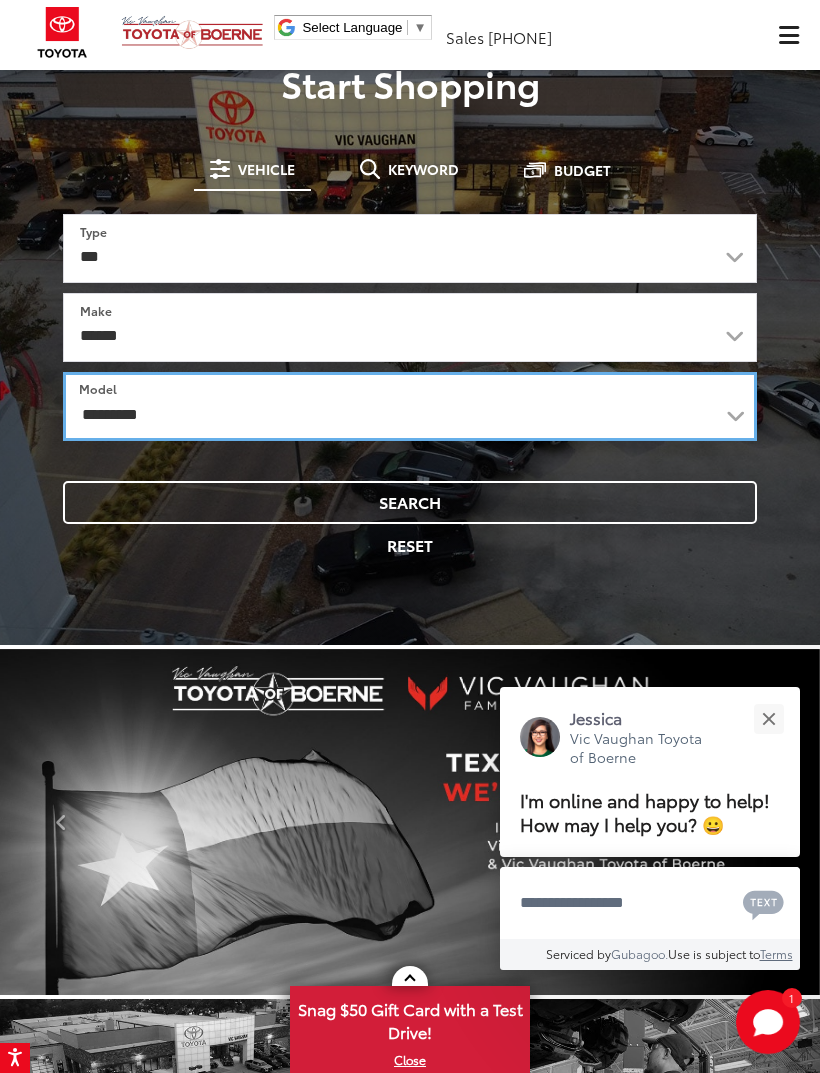 select on "*******" 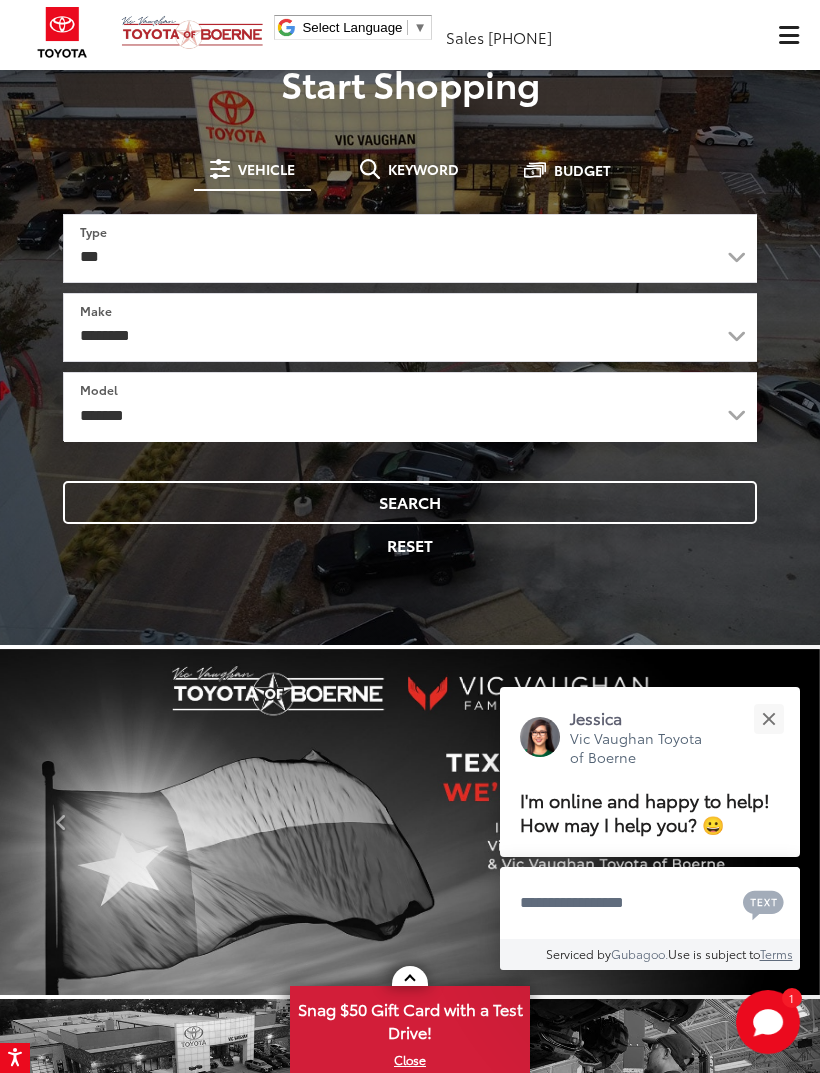 click on "Search" at bounding box center (410, 502) 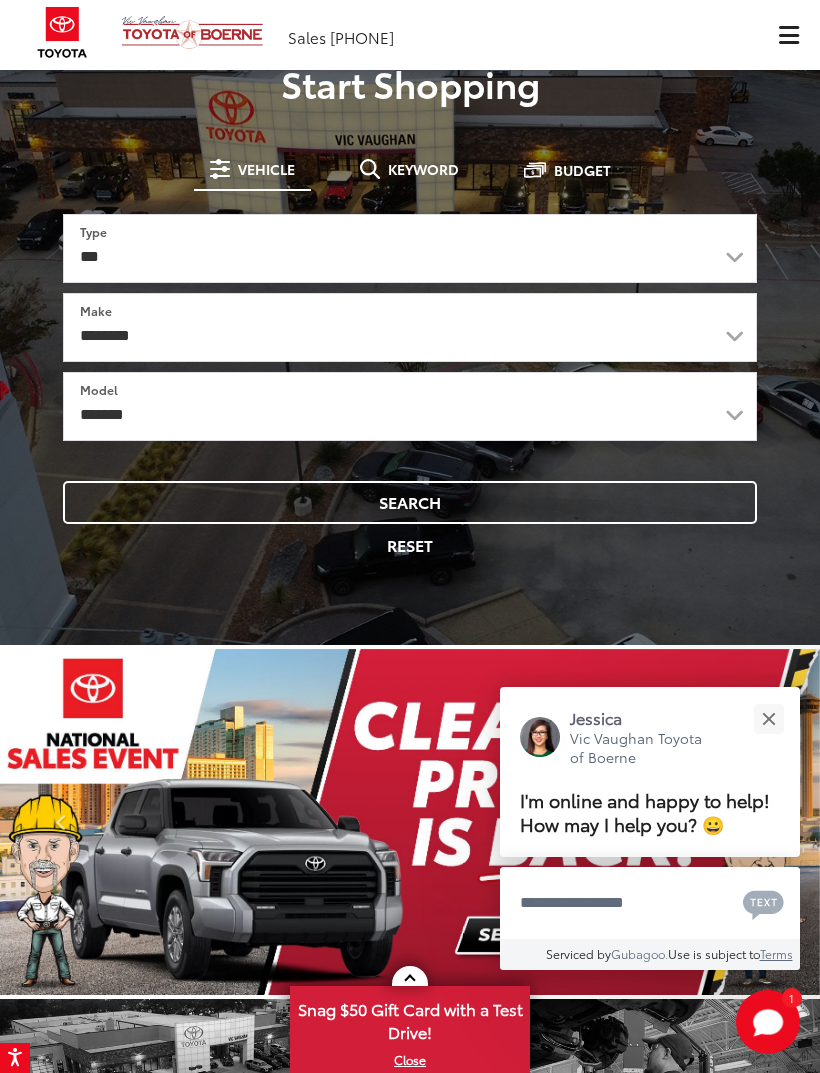 scroll, scrollTop: 98, scrollLeft: 0, axis: vertical 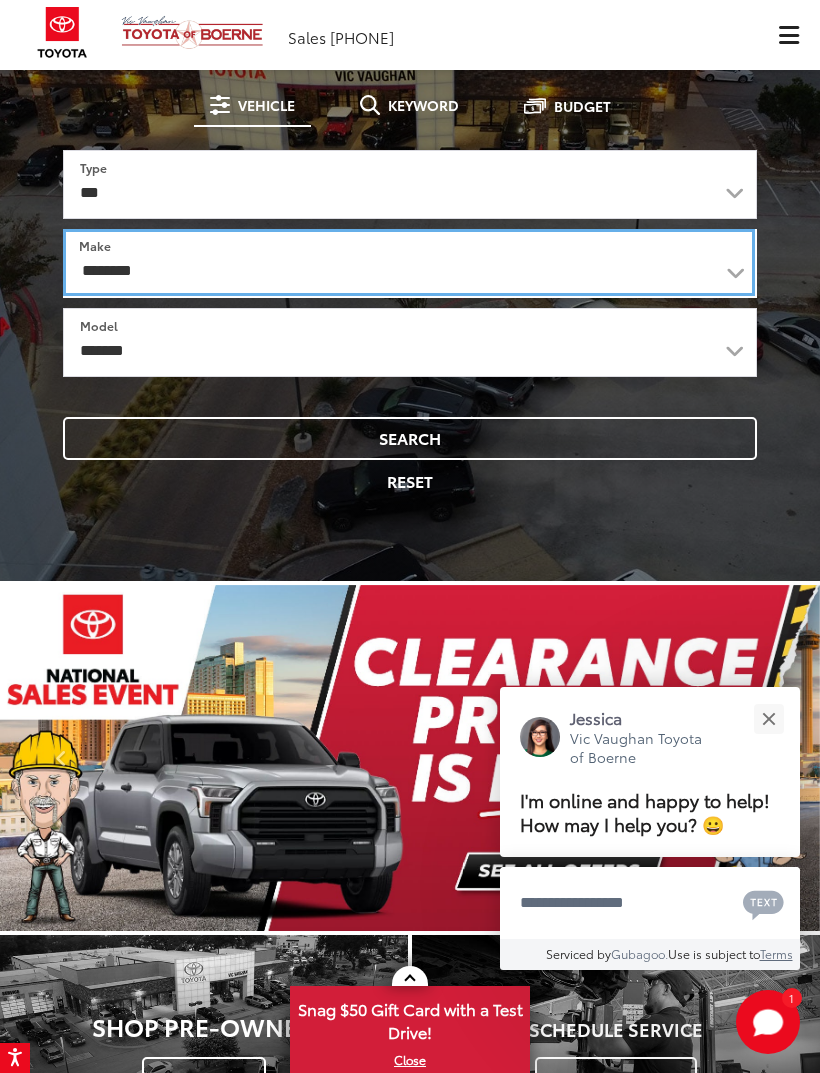 click on "******** ******" at bounding box center (409, 262) 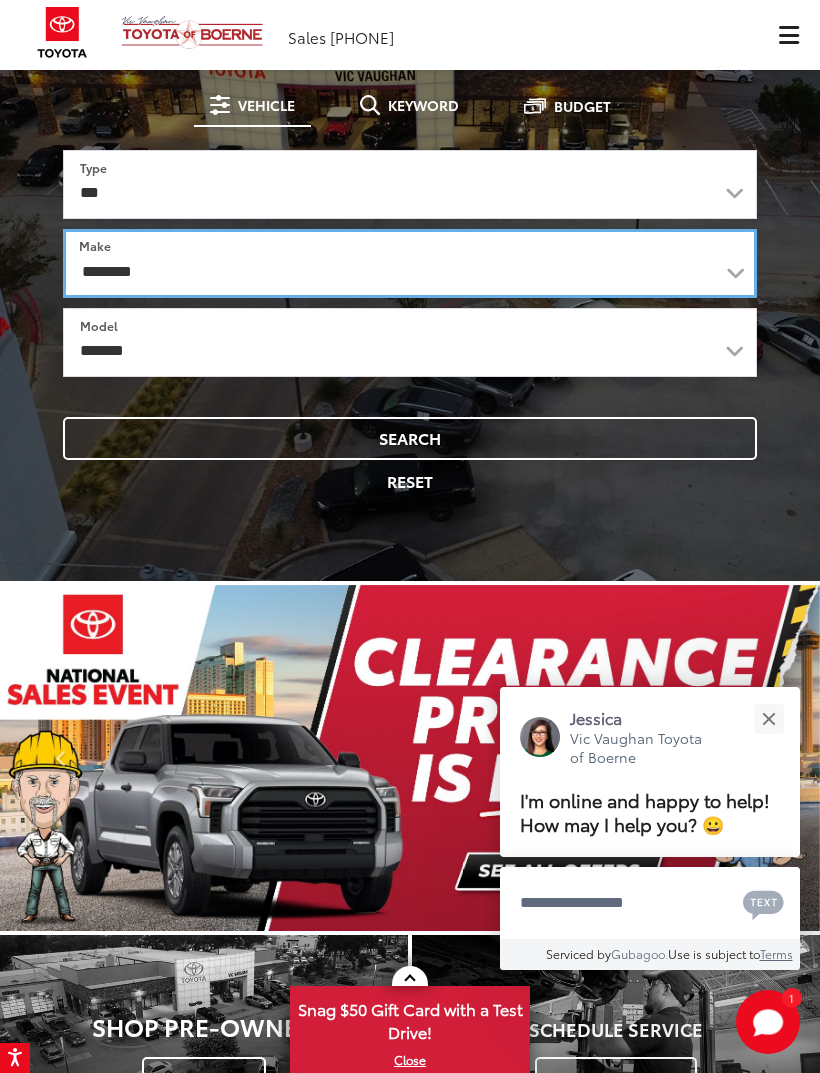 select 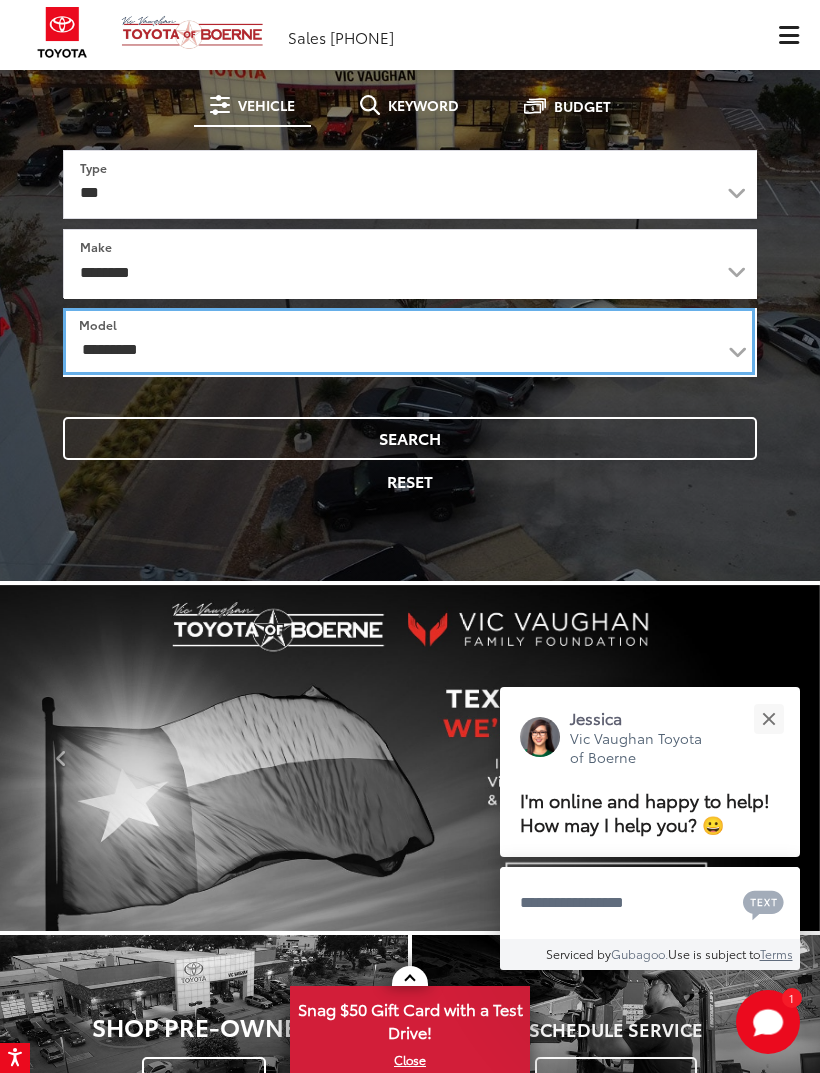 click on "**********" at bounding box center [409, 341] 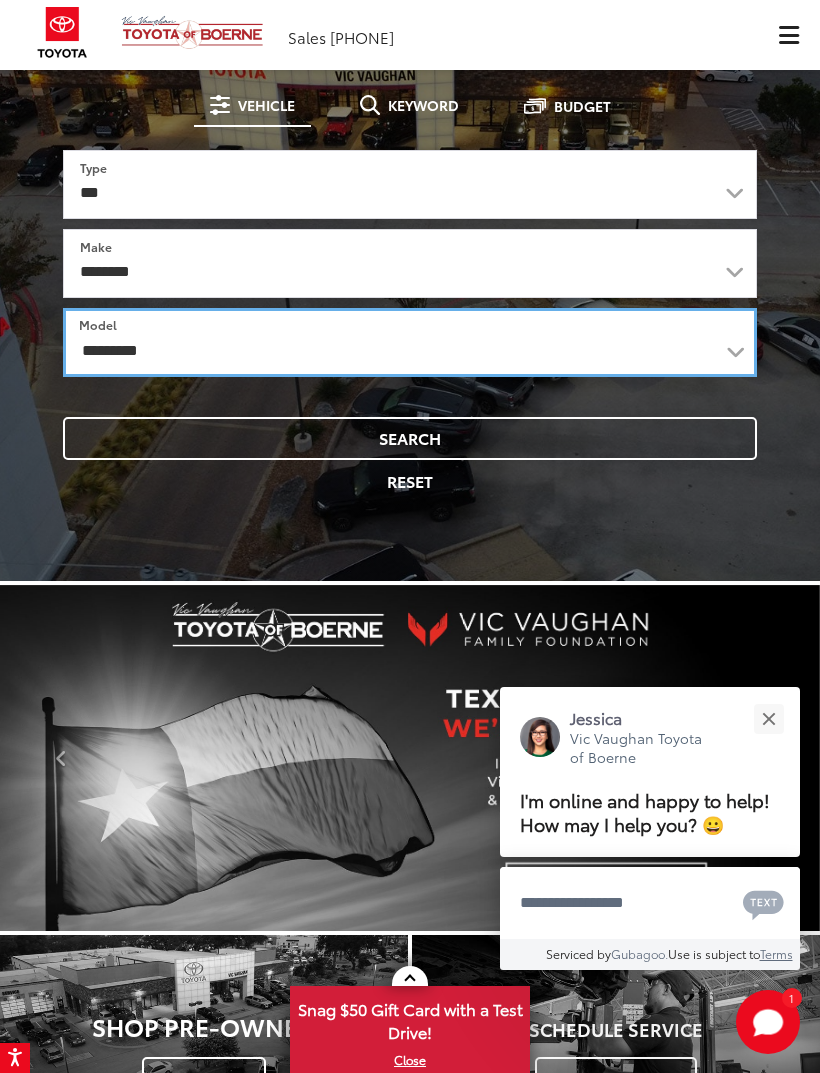 select 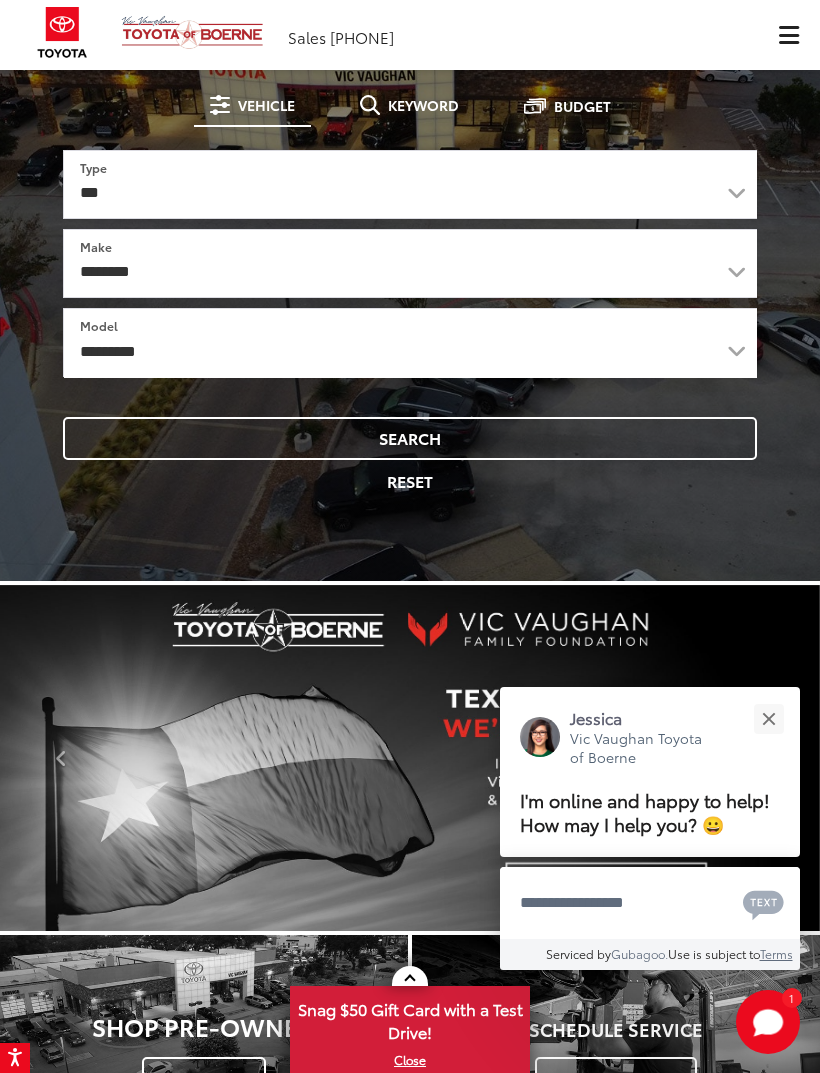 click on "Search" at bounding box center [410, 438] 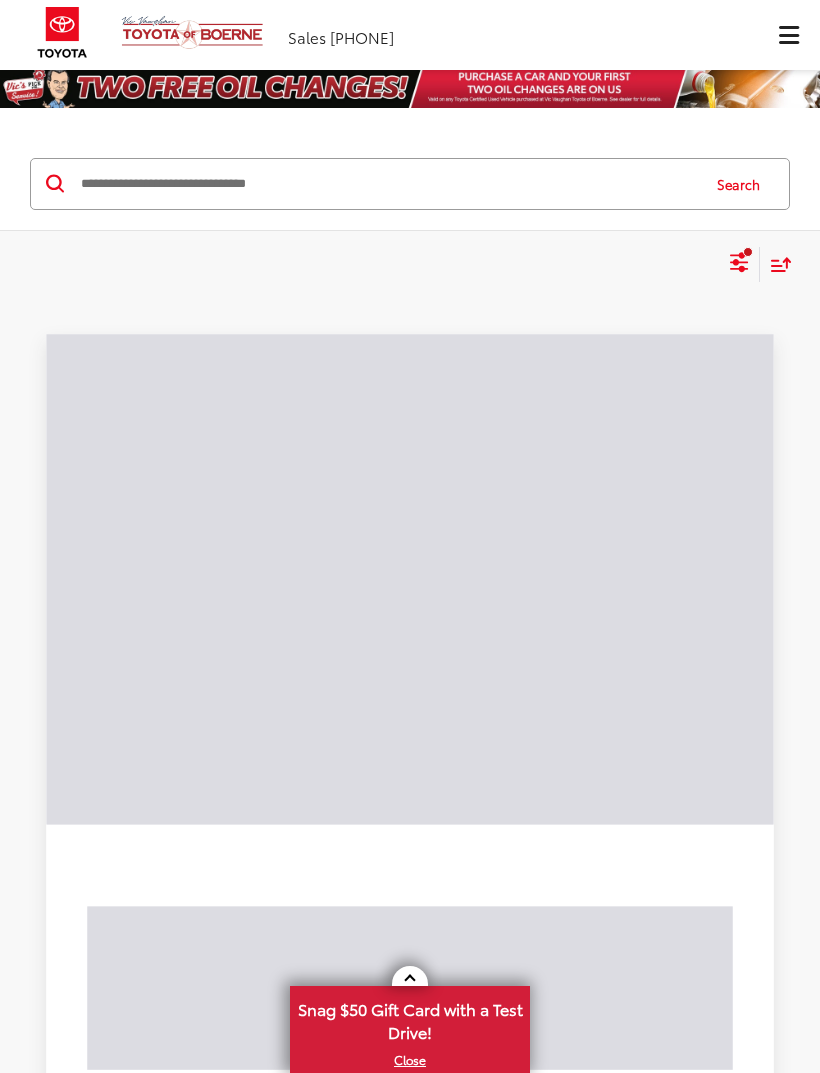 scroll, scrollTop: 0, scrollLeft: 0, axis: both 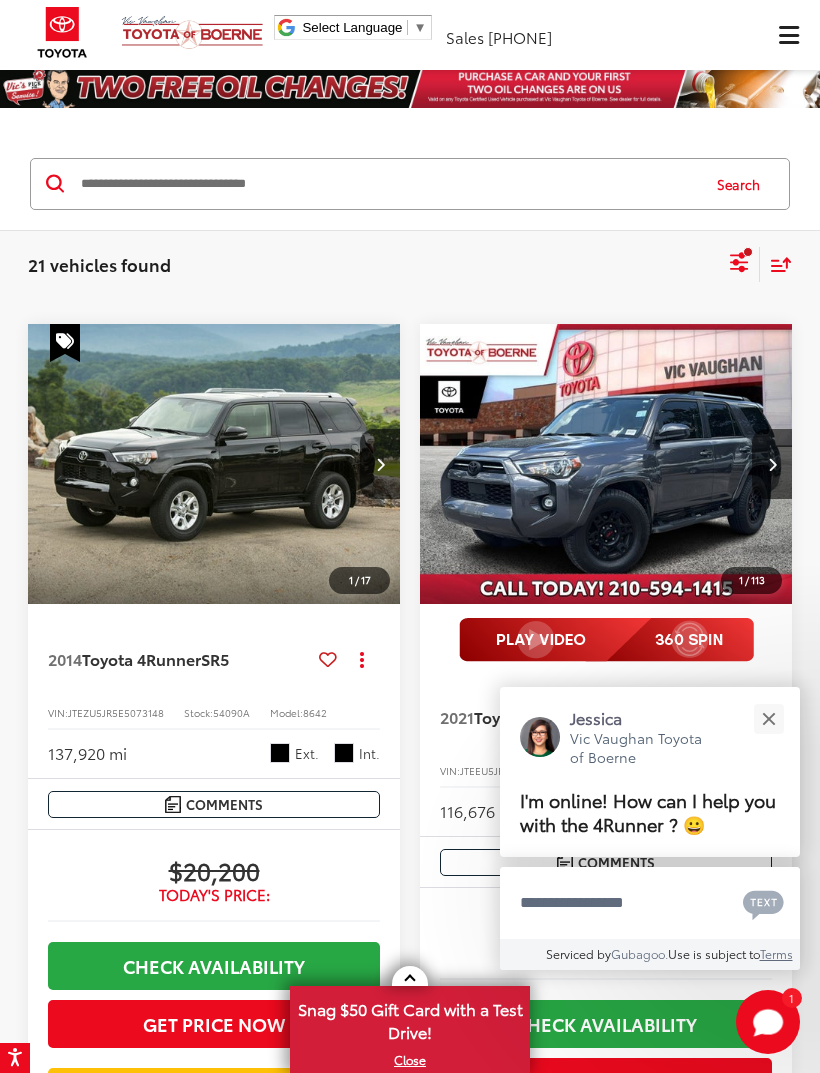 click at bounding box center [768, 718] 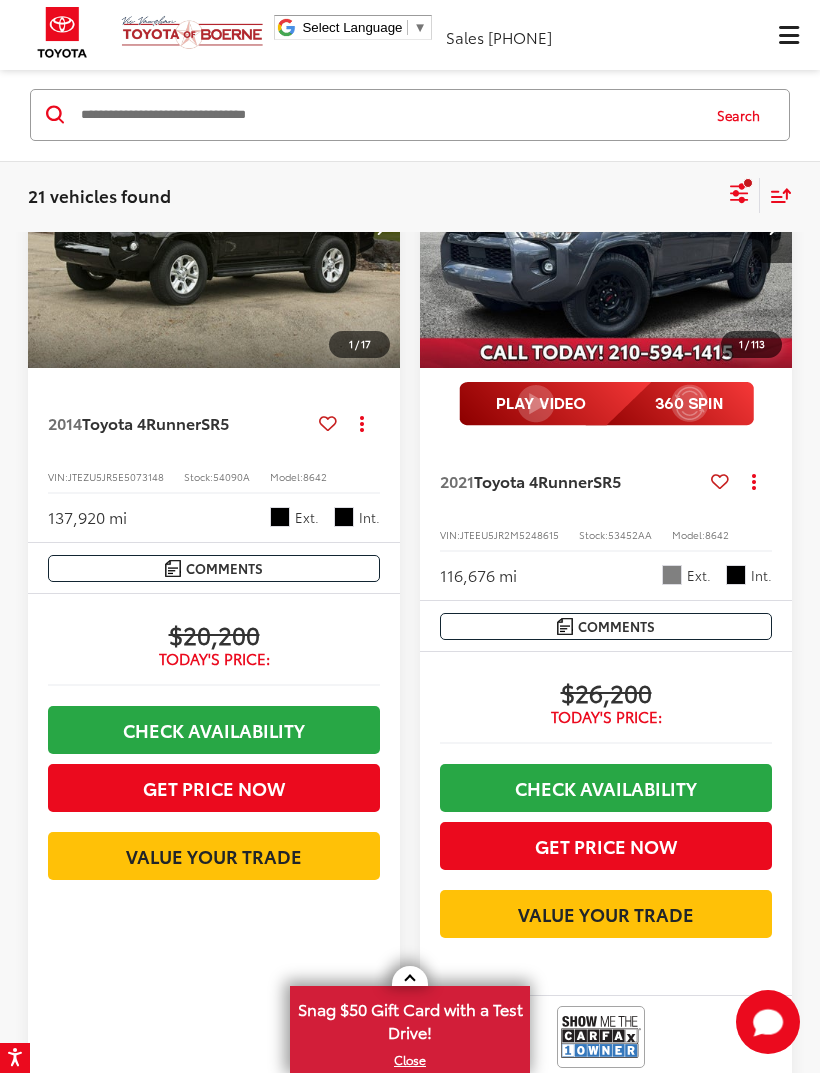 scroll, scrollTop: 0, scrollLeft: 0, axis: both 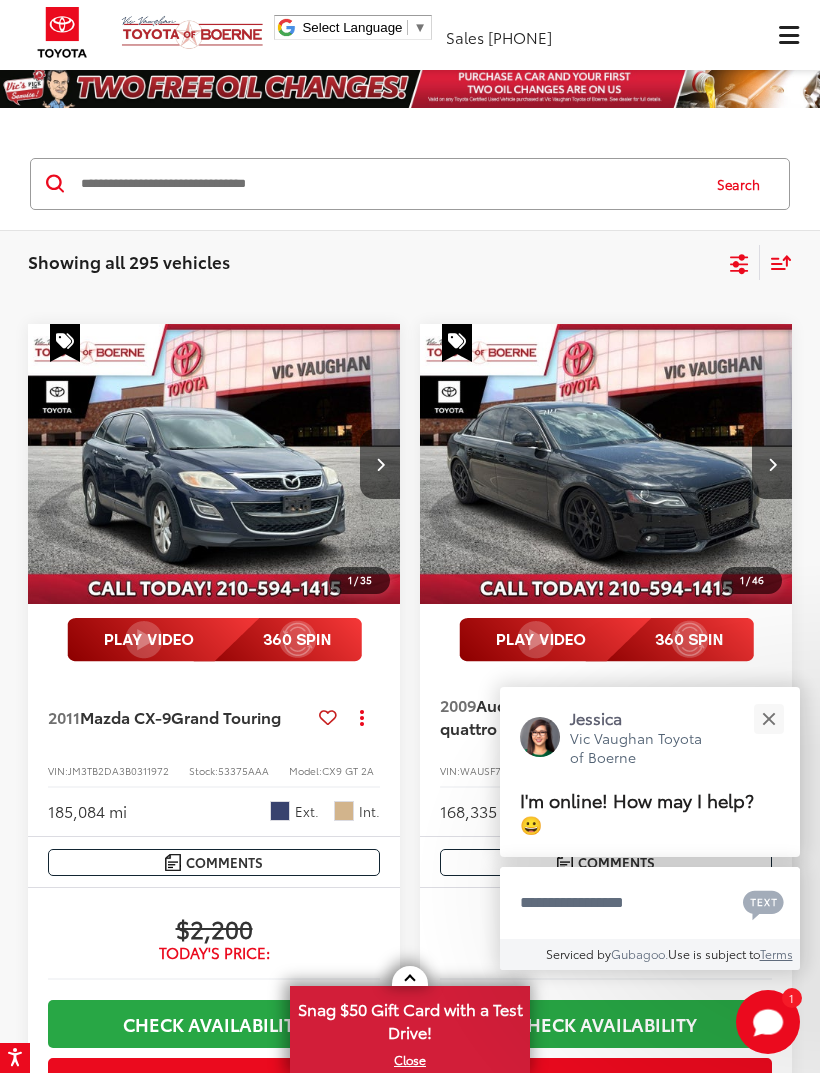 click 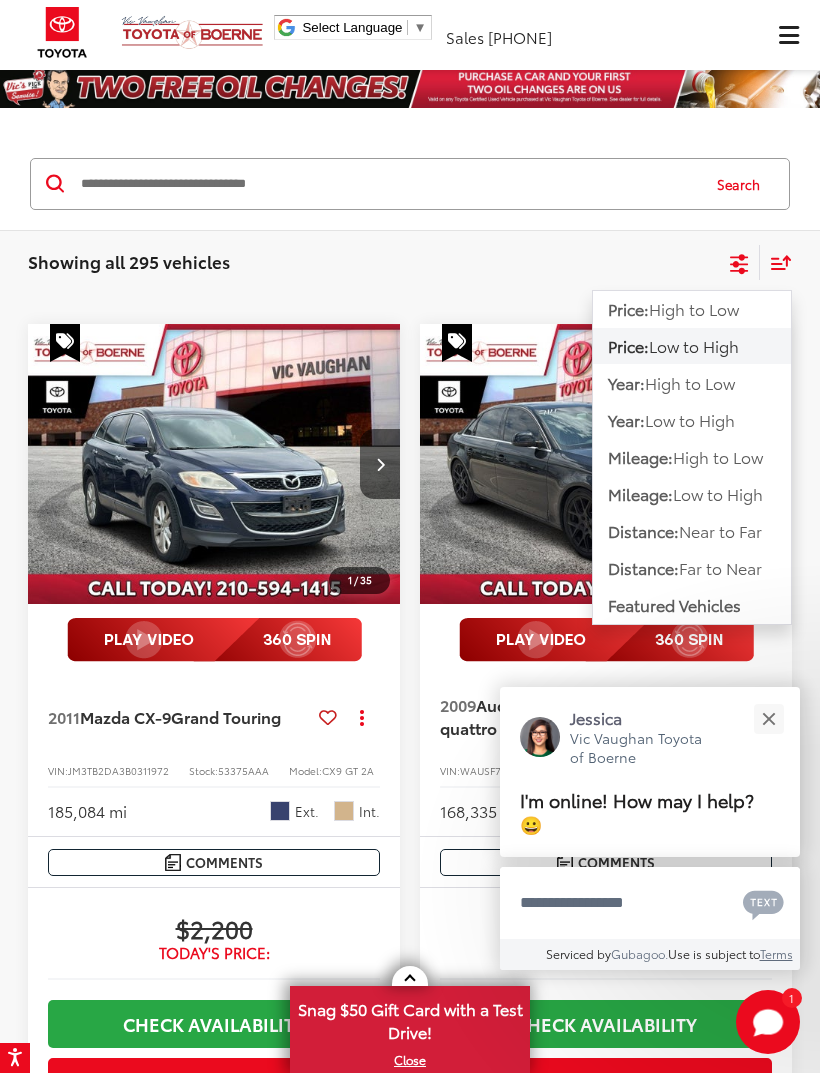 click 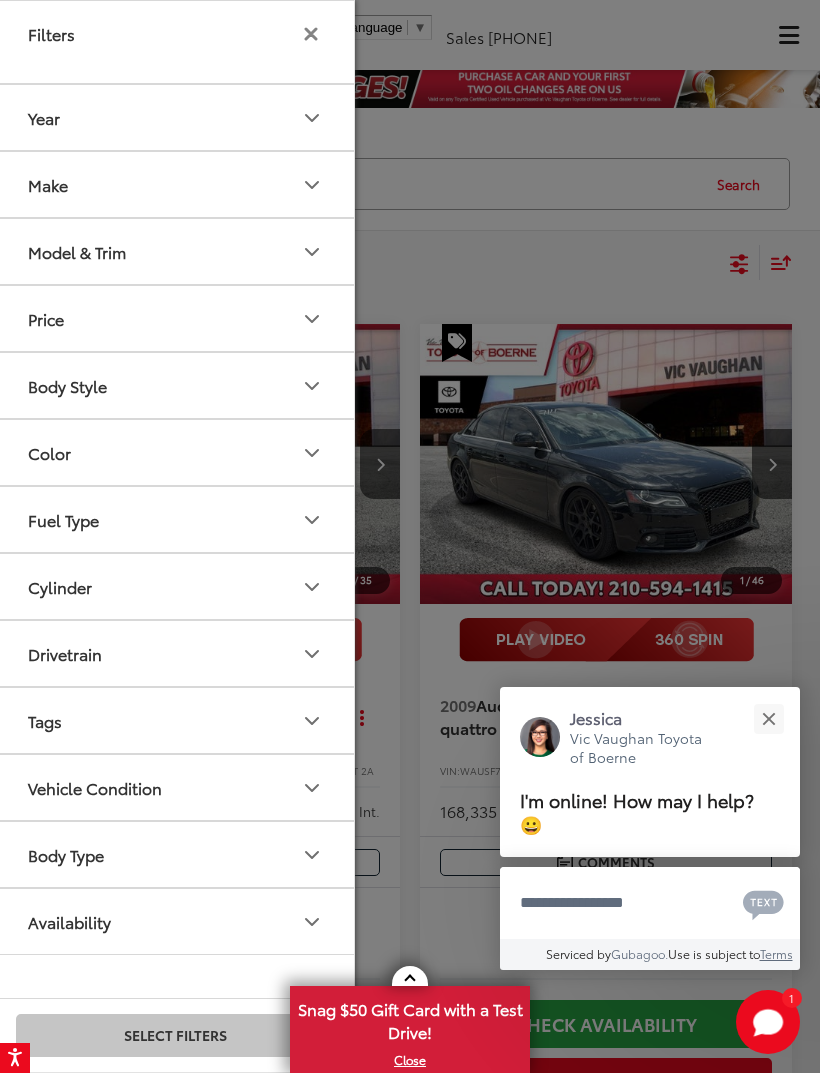 click at bounding box center (410, 536) 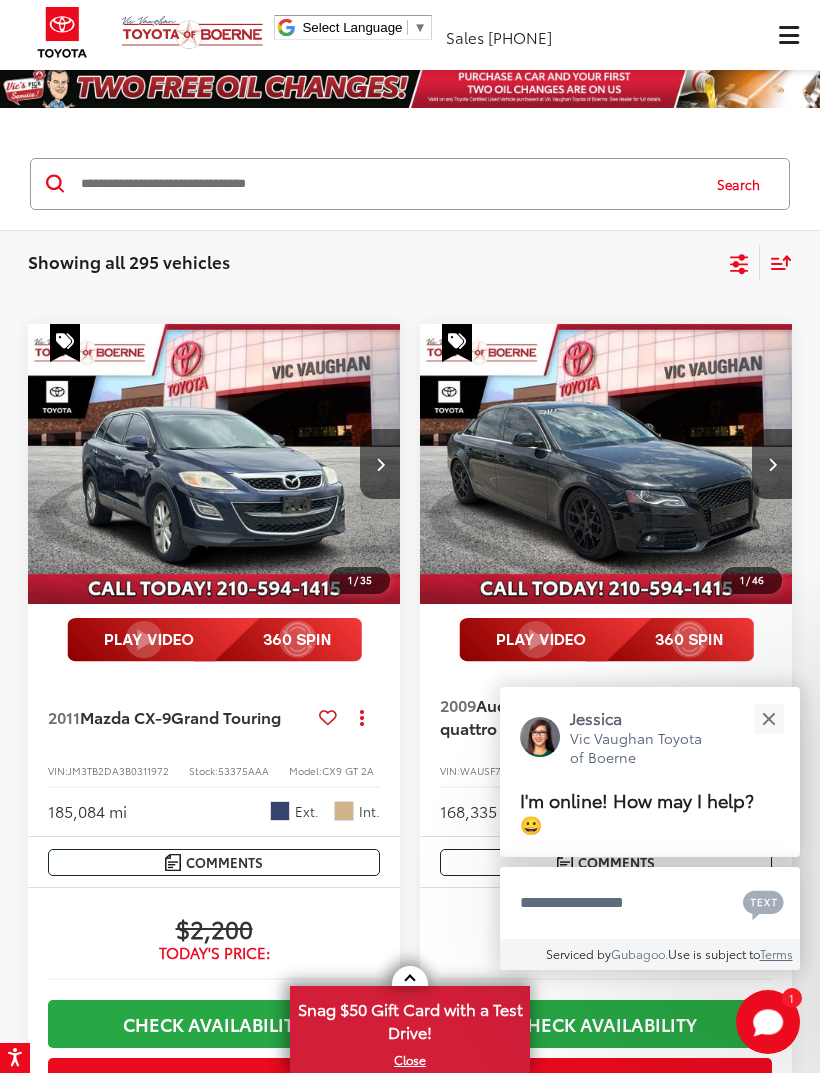 click 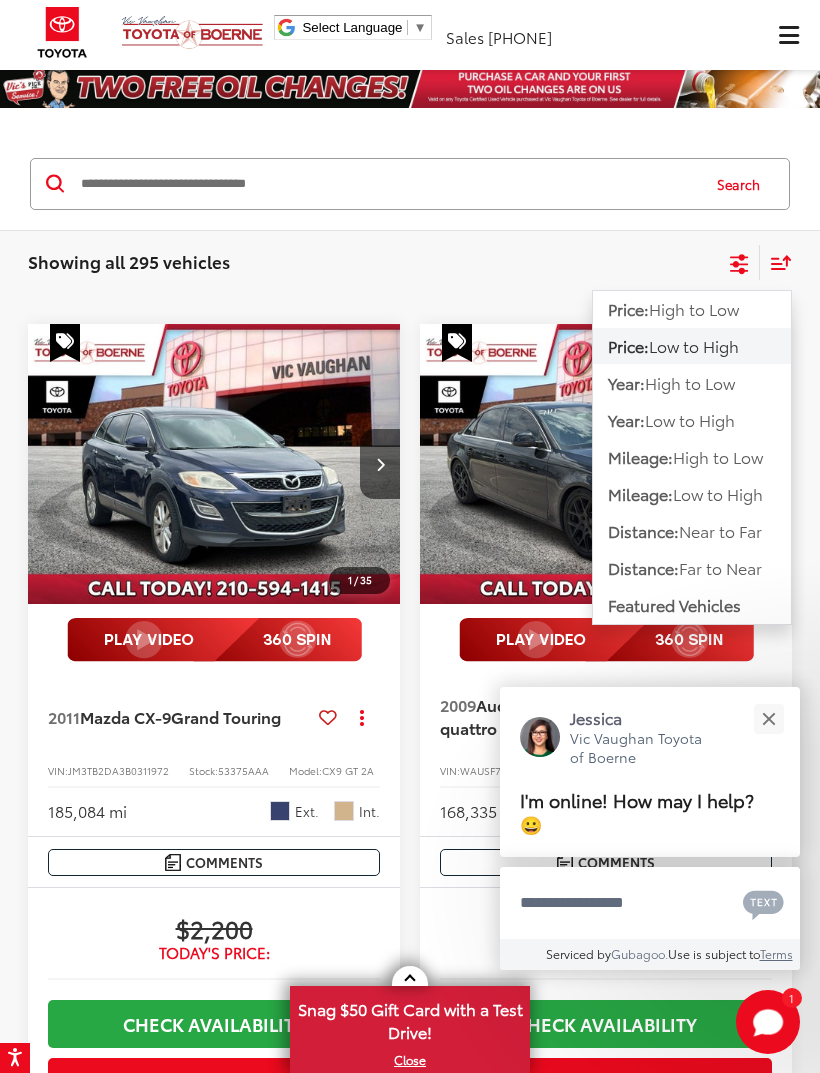 click on "High to Low" at bounding box center (694, 308) 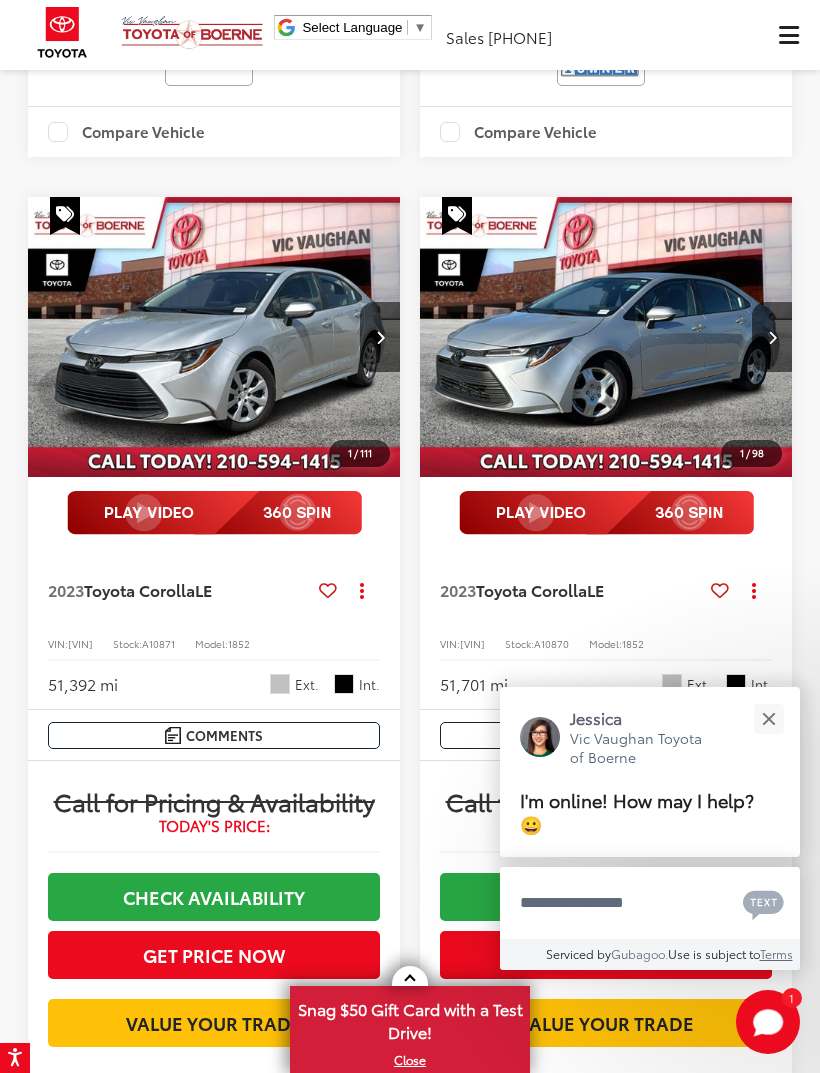 scroll, scrollTop: 2096, scrollLeft: 0, axis: vertical 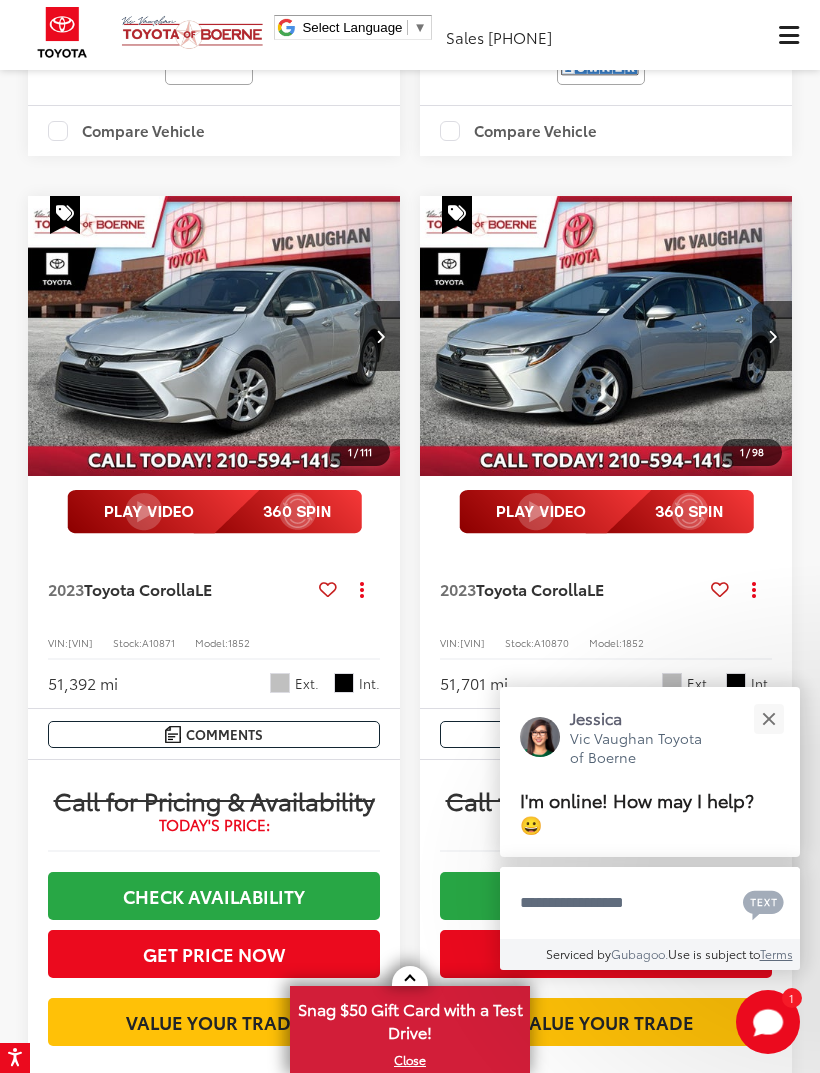 click at bounding box center (768, 718) 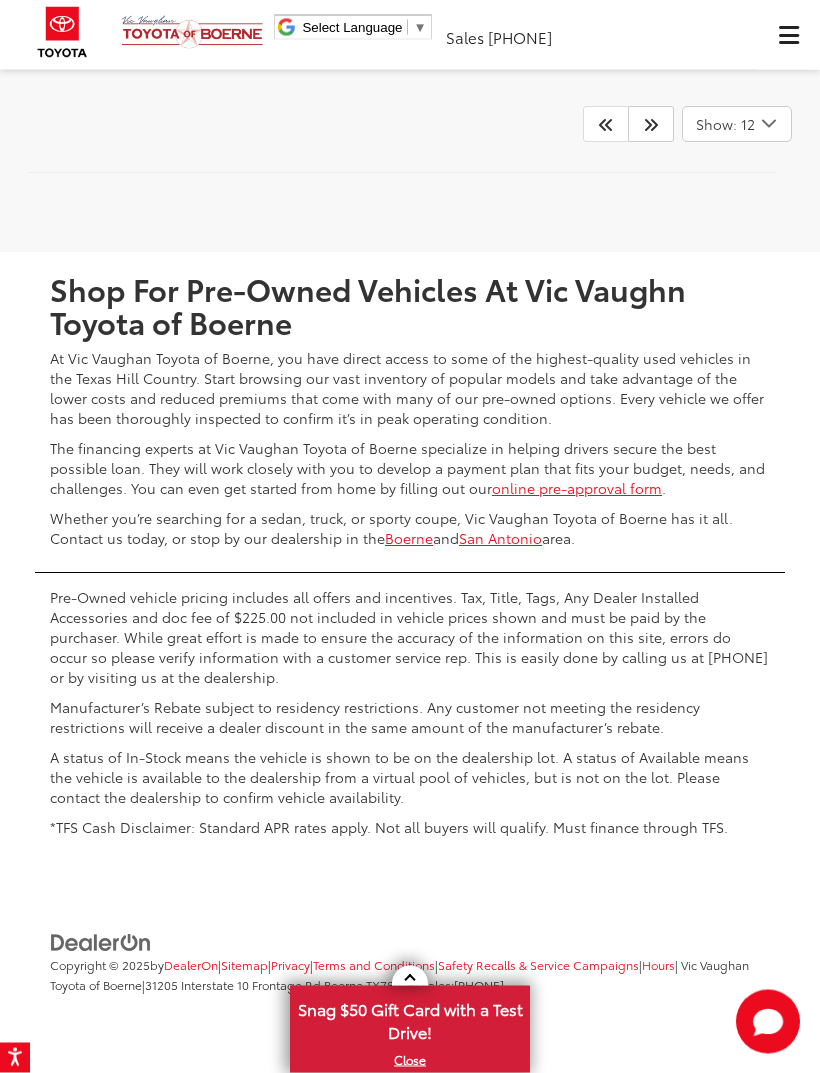 scroll, scrollTop: 6928, scrollLeft: 0, axis: vertical 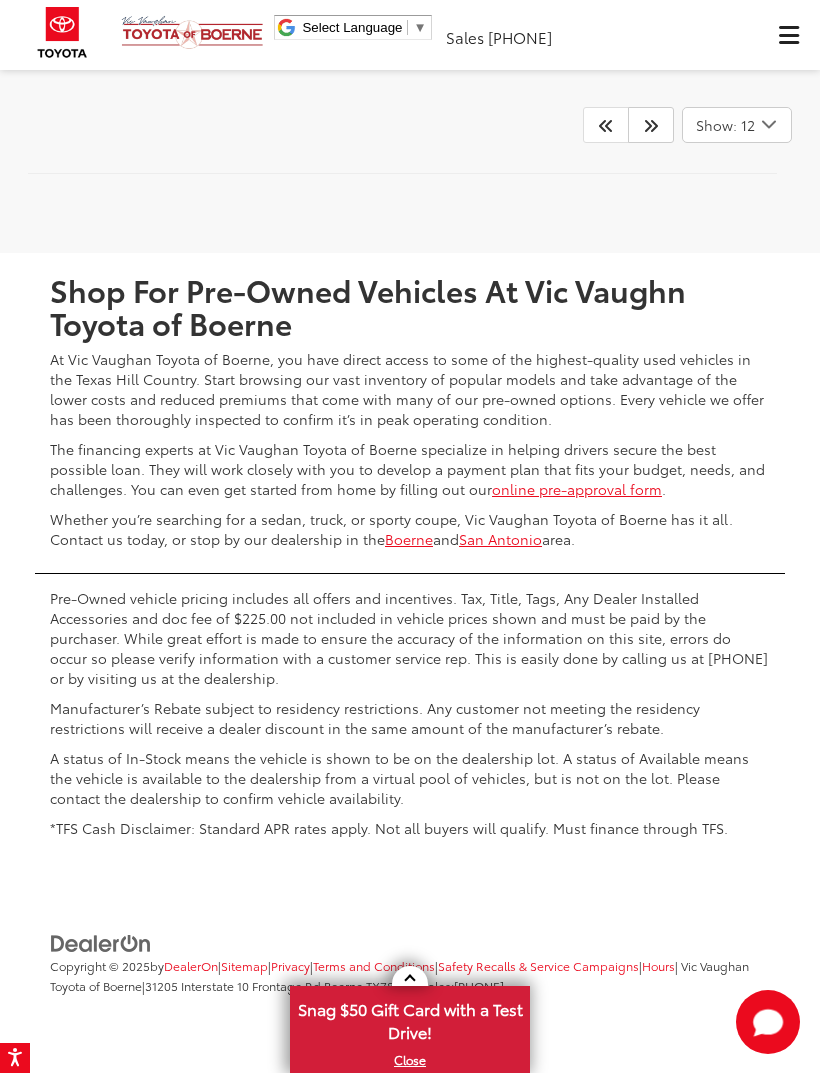 click 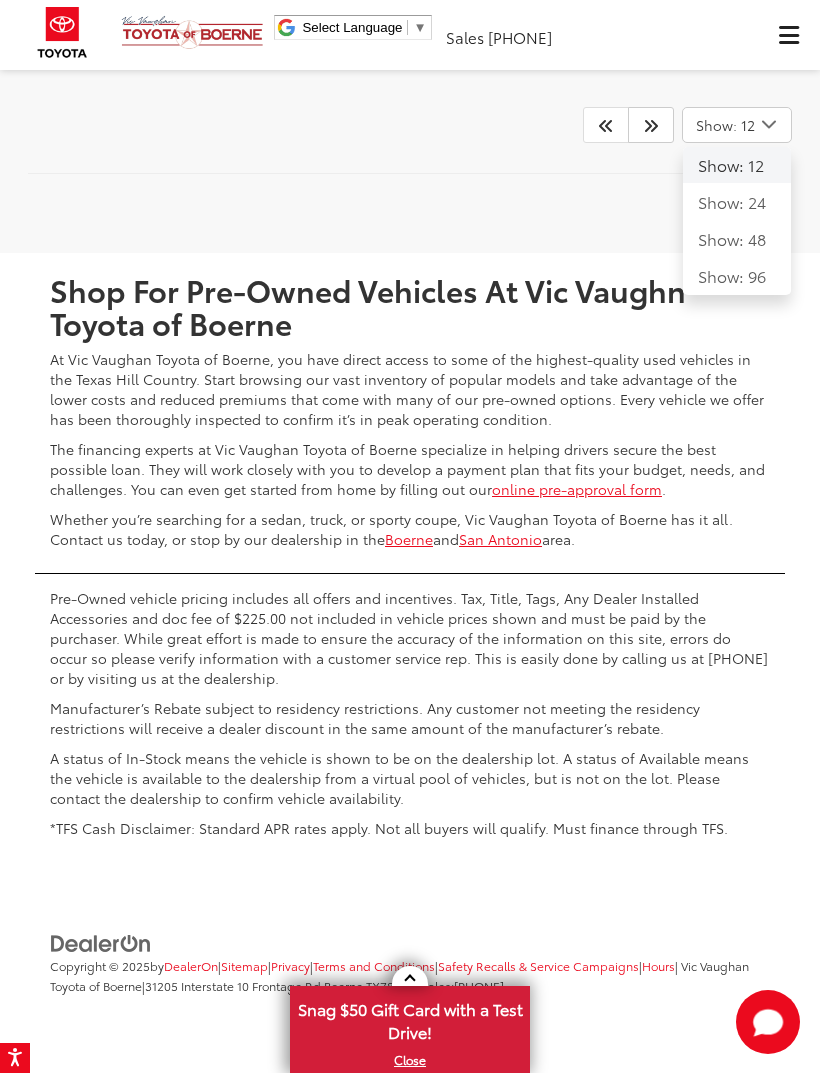 click on "Show: 96" 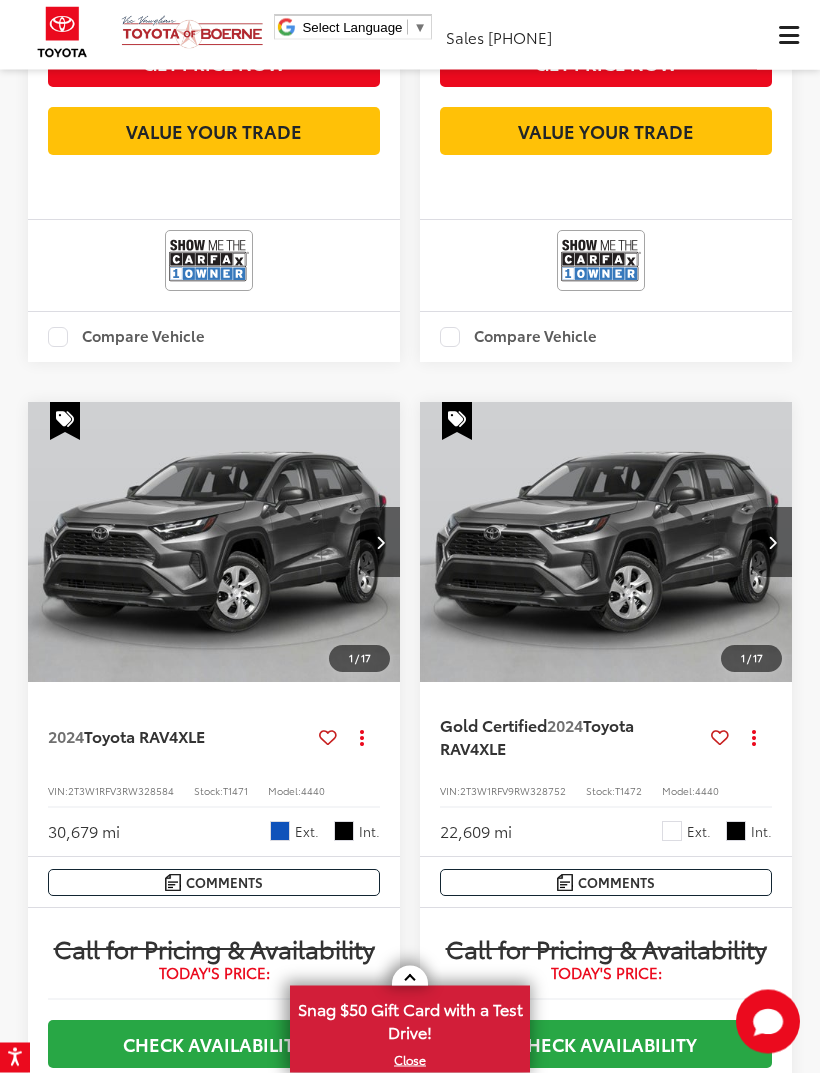 scroll, scrollTop: 10572, scrollLeft: 0, axis: vertical 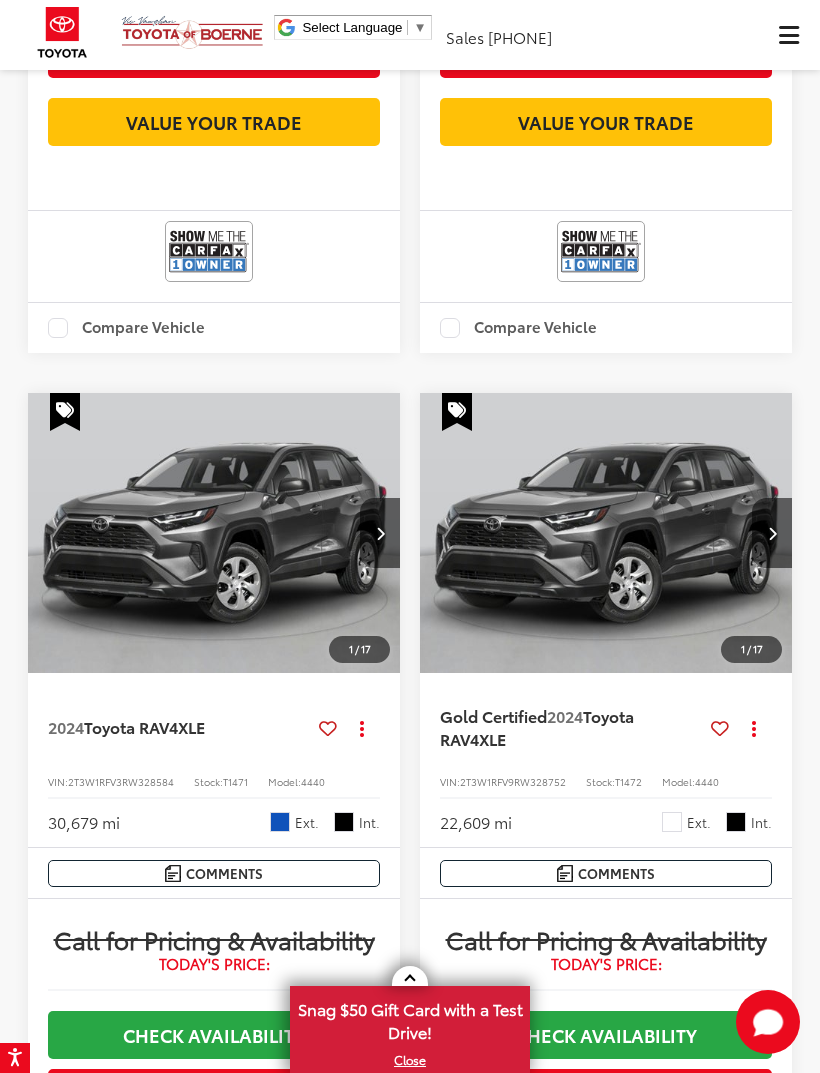 click at bounding box center (606, -507) 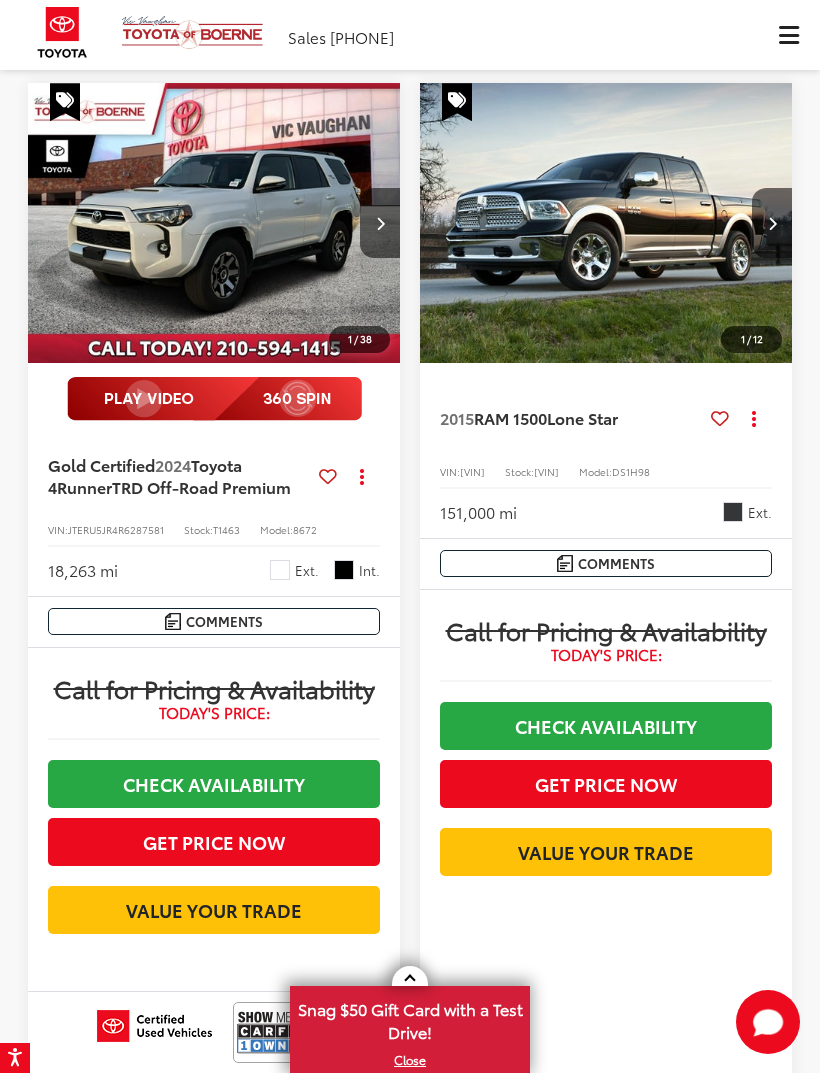 scroll, scrollTop: 16284, scrollLeft: 0, axis: vertical 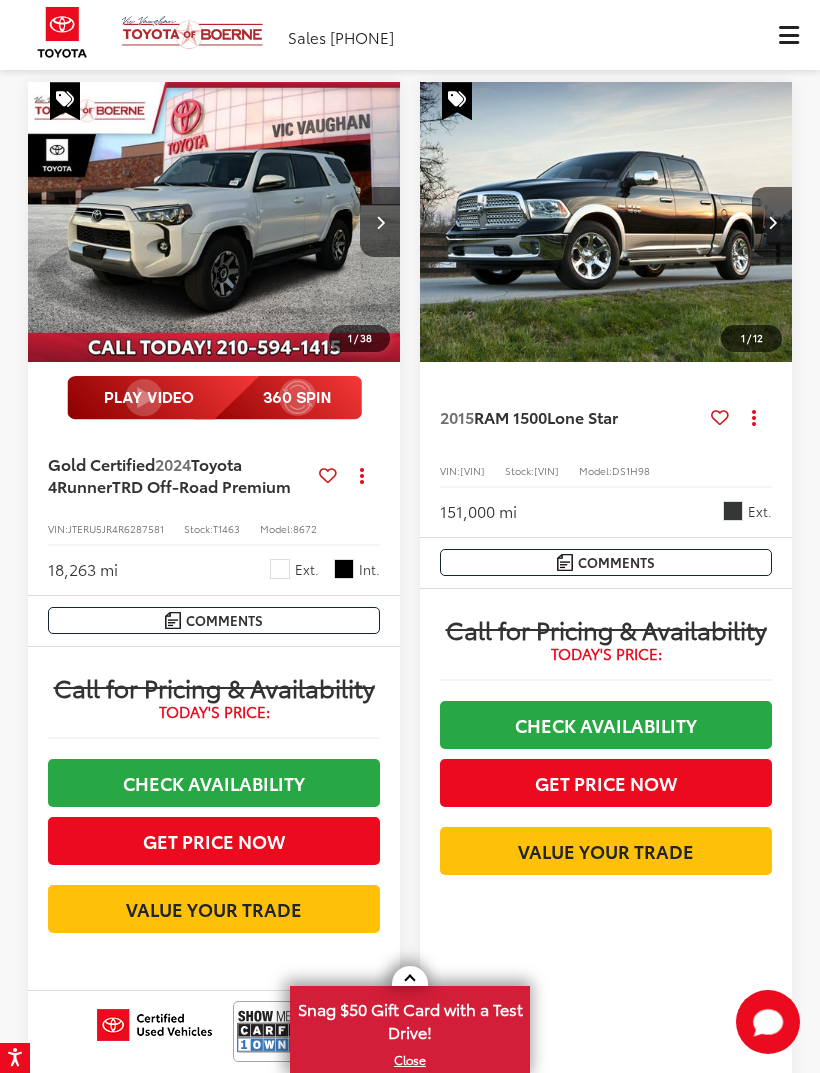 click at bounding box center (606, -868) 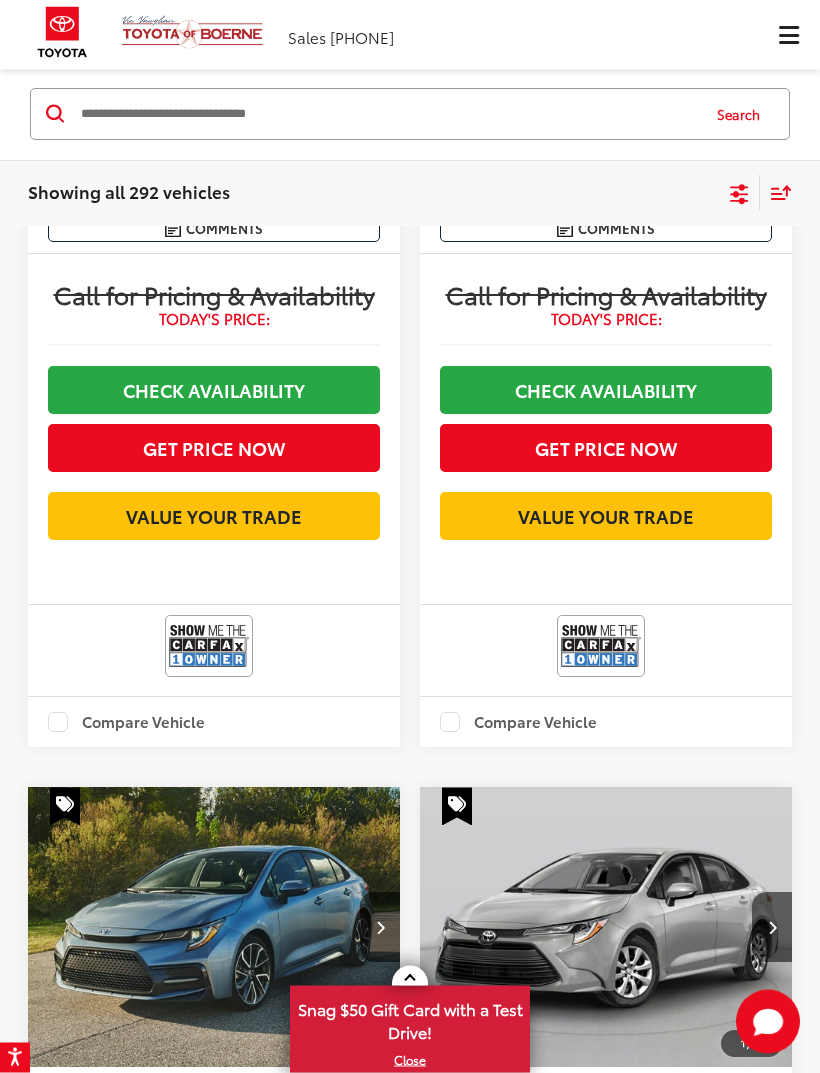 scroll, scrollTop: 25045, scrollLeft: 0, axis: vertical 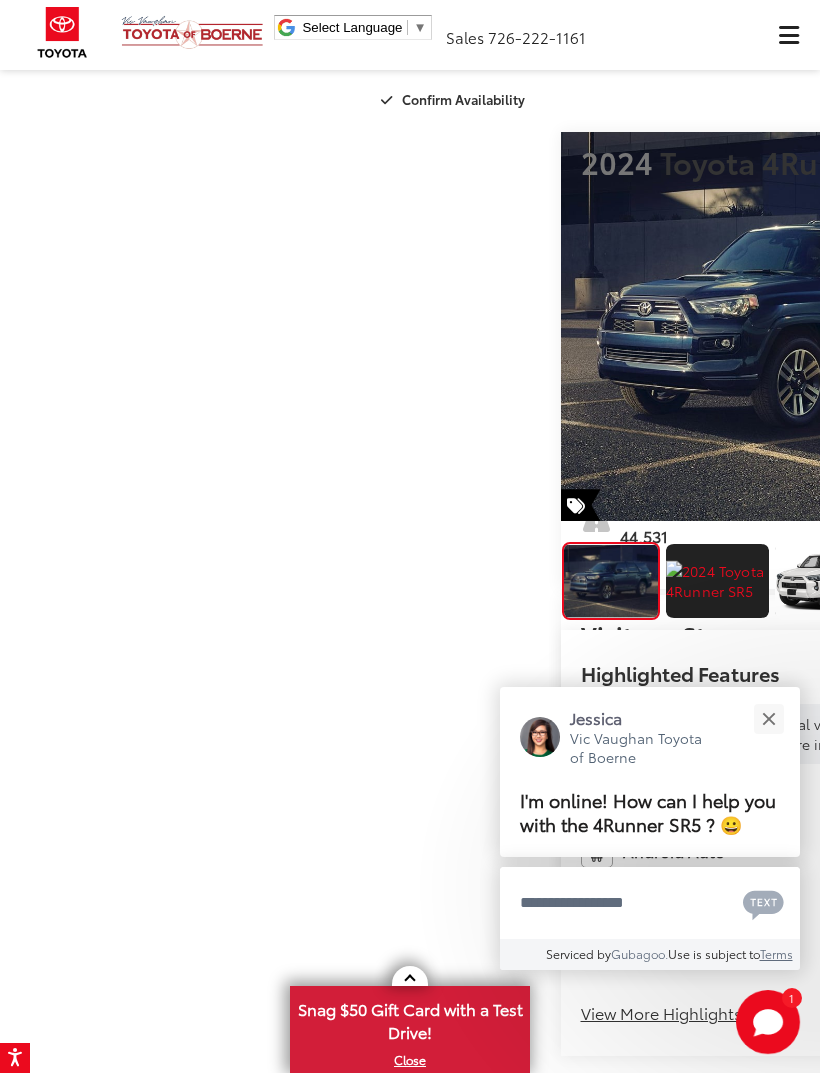 click at bounding box center [1060, 327] 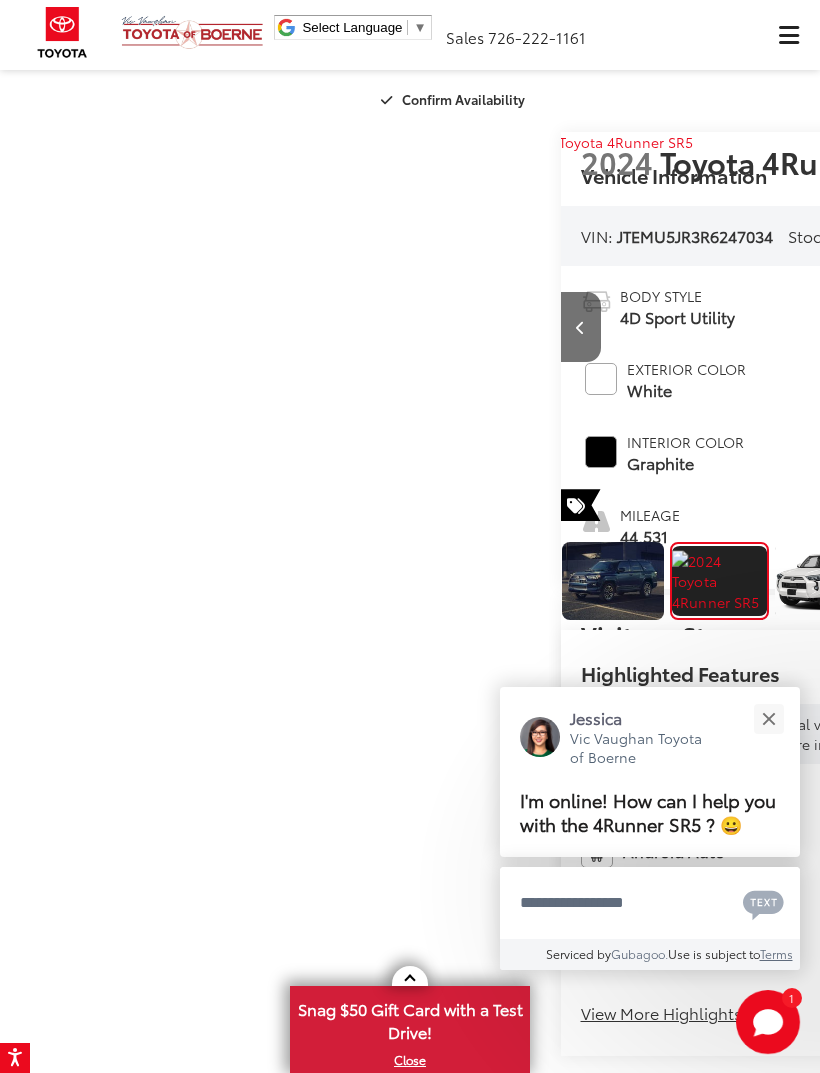 scroll, scrollTop: 0, scrollLeft: 820, axis: horizontal 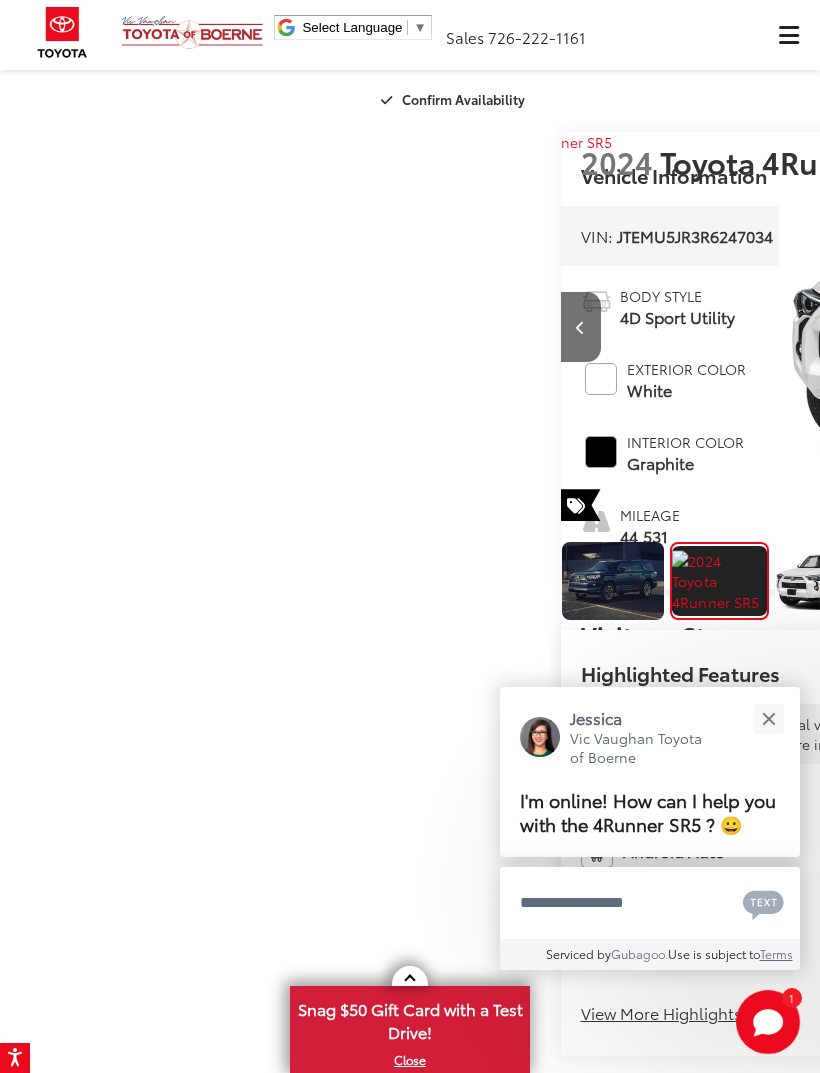 click at bounding box center (1060, 327) 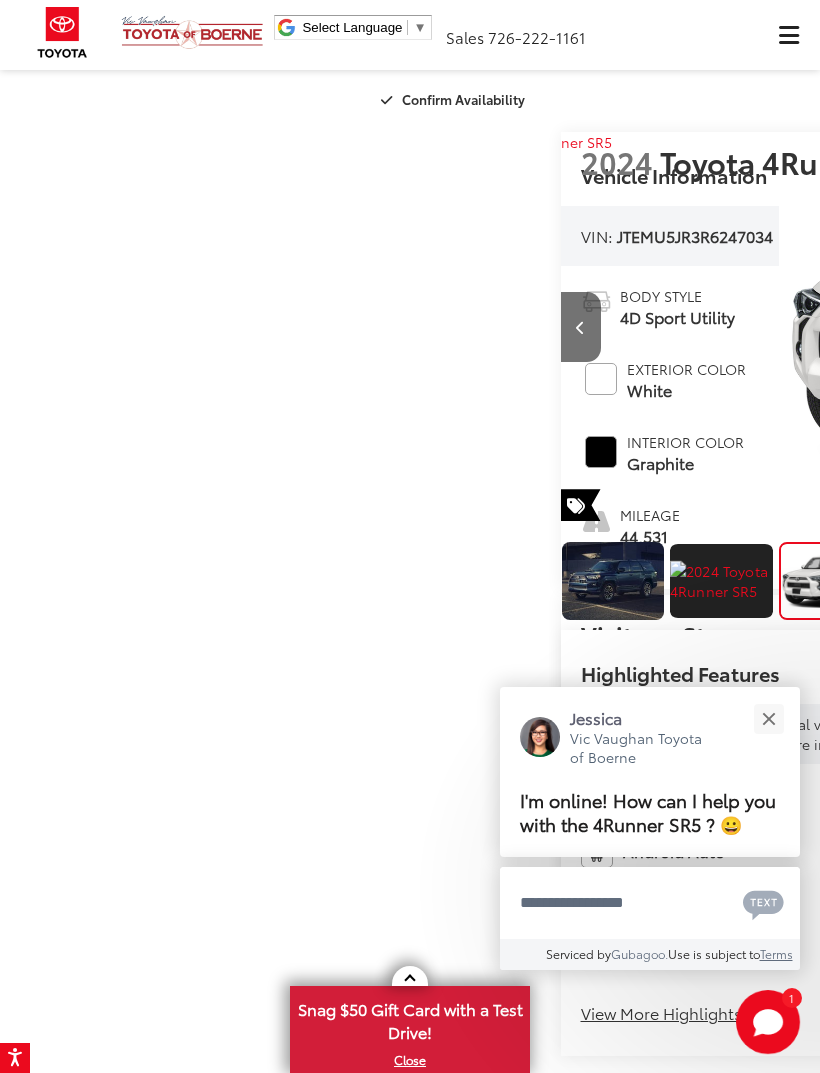 scroll, scrollTop: 0, scrollLeft: 1583, axis: horizontal 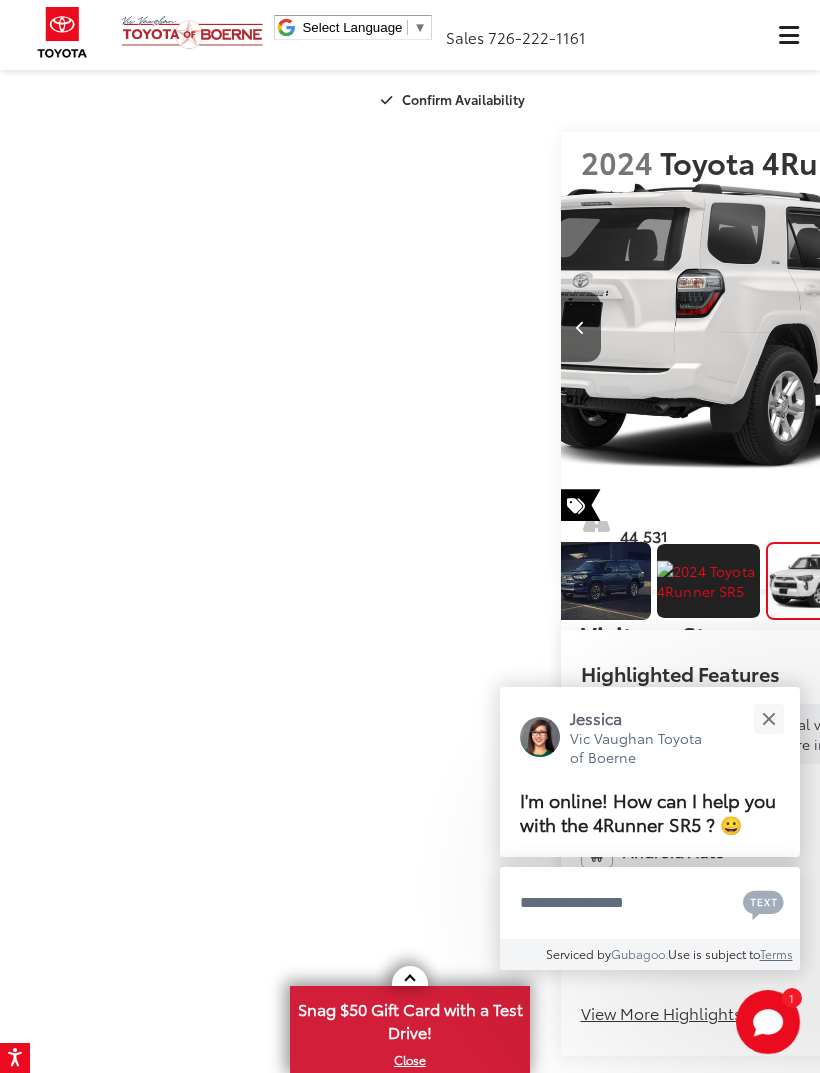 click at bounding box center (1060, 327) 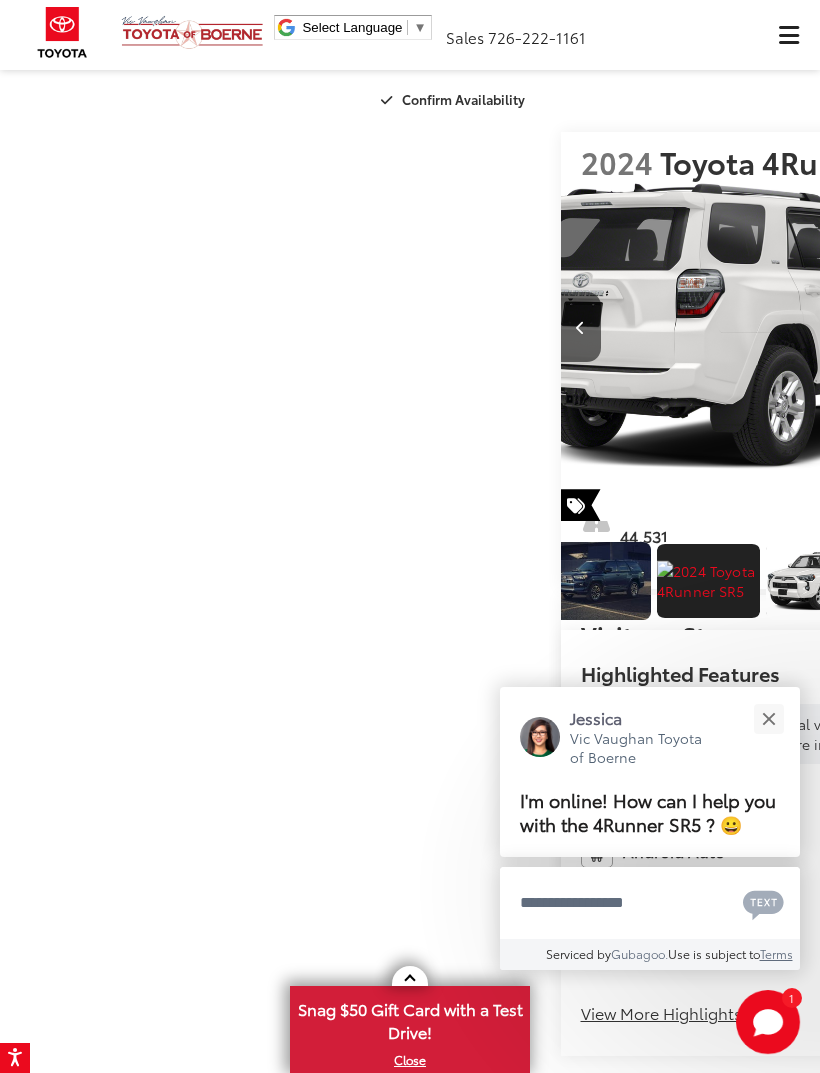 scroll, scrollTop: 0, scrollLeft: 2381, axis: horizontal 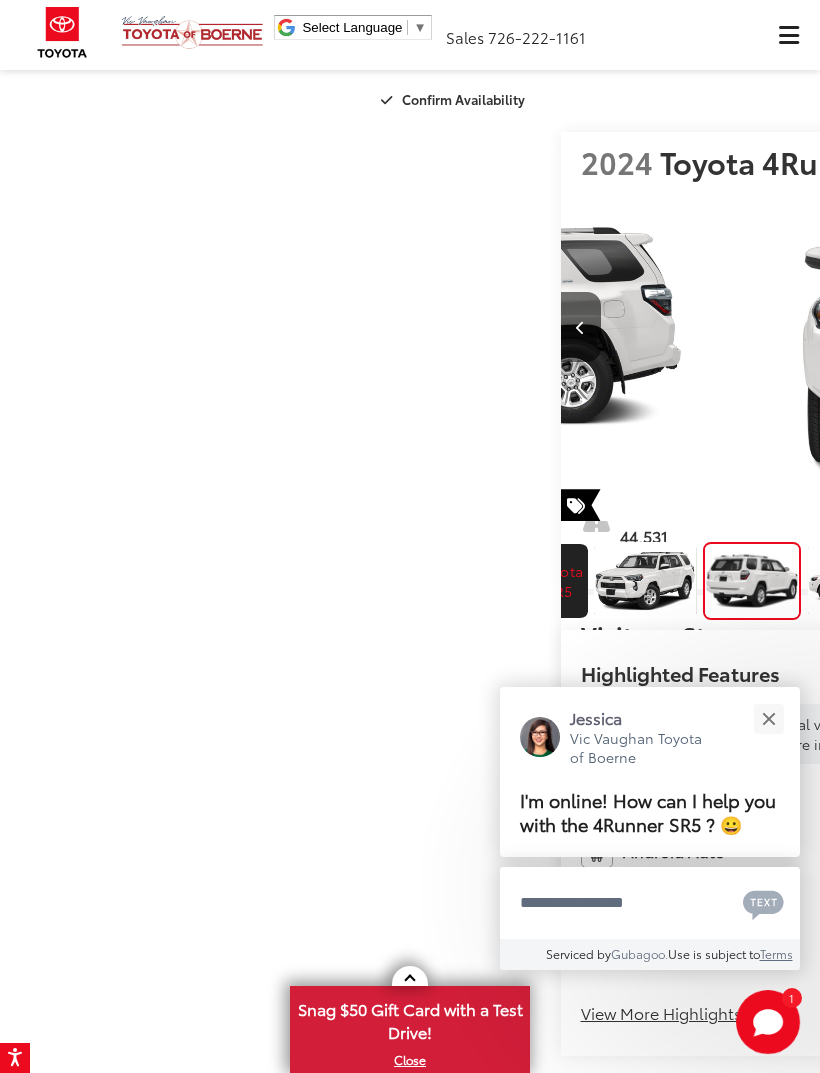 click at bounding box center [1059, 328] 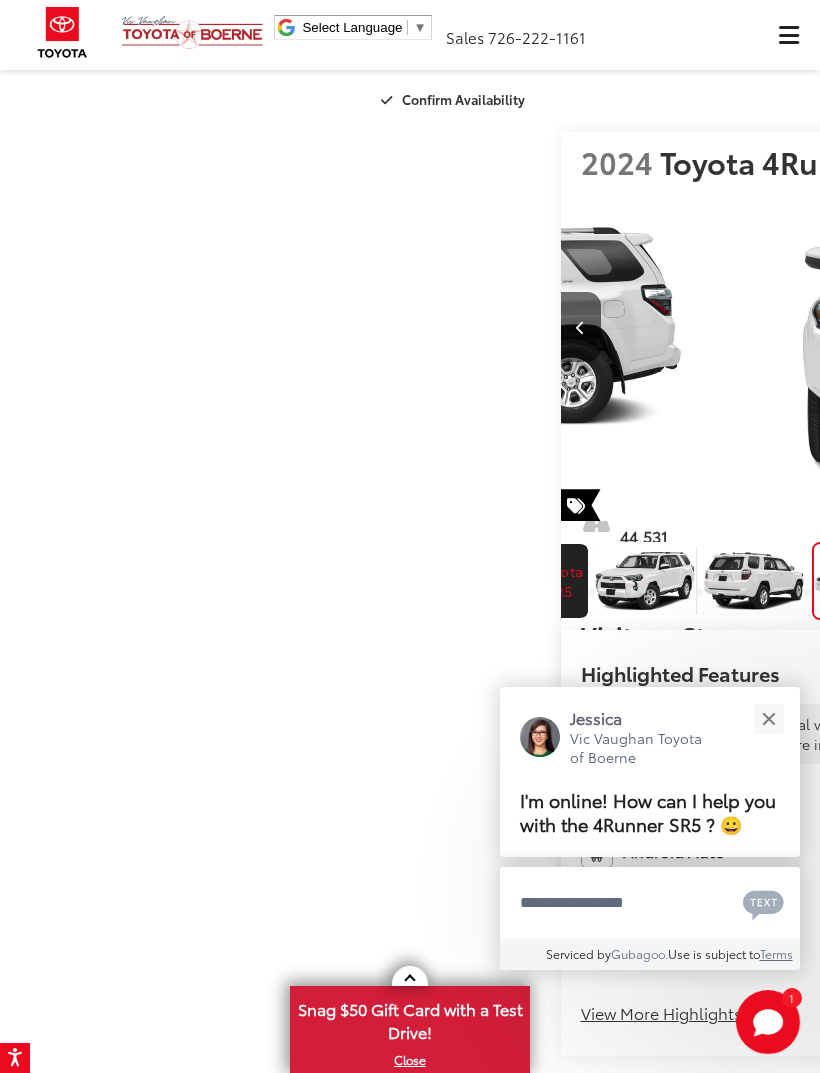 scroll, scrollTop: 0, scrollLeft: 3243, axis: horizontal 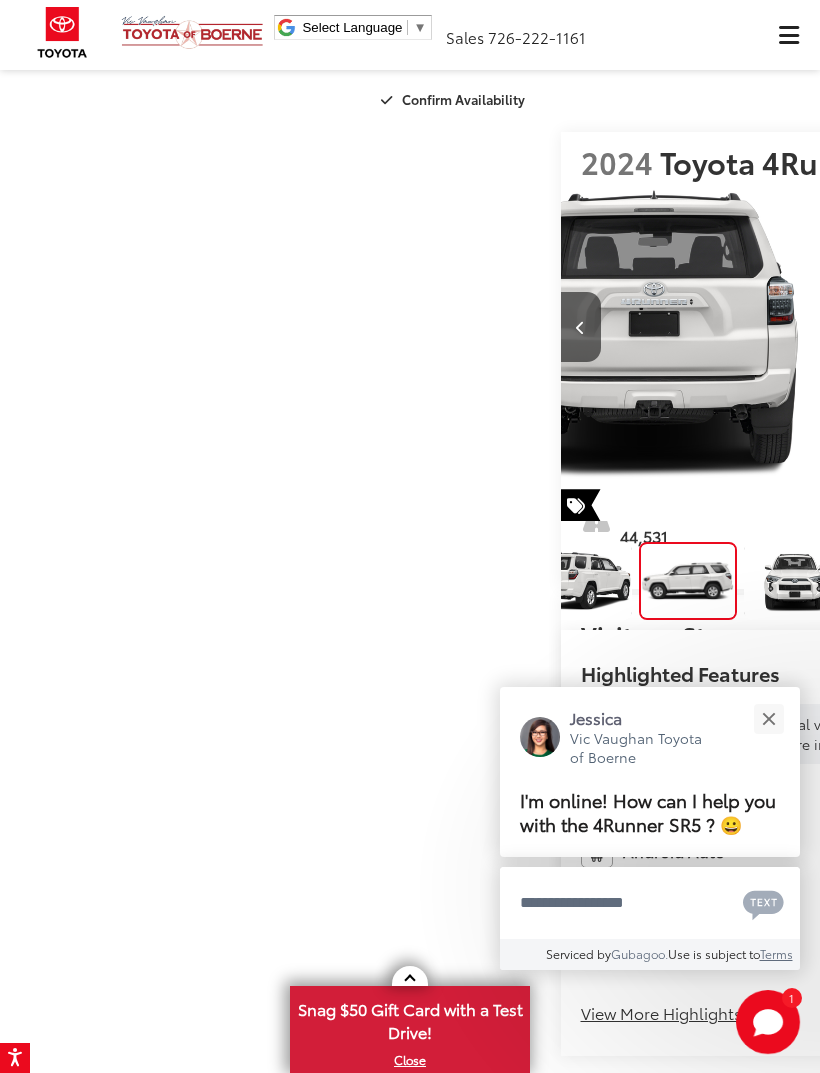 click at bounding box center (1060, 327) 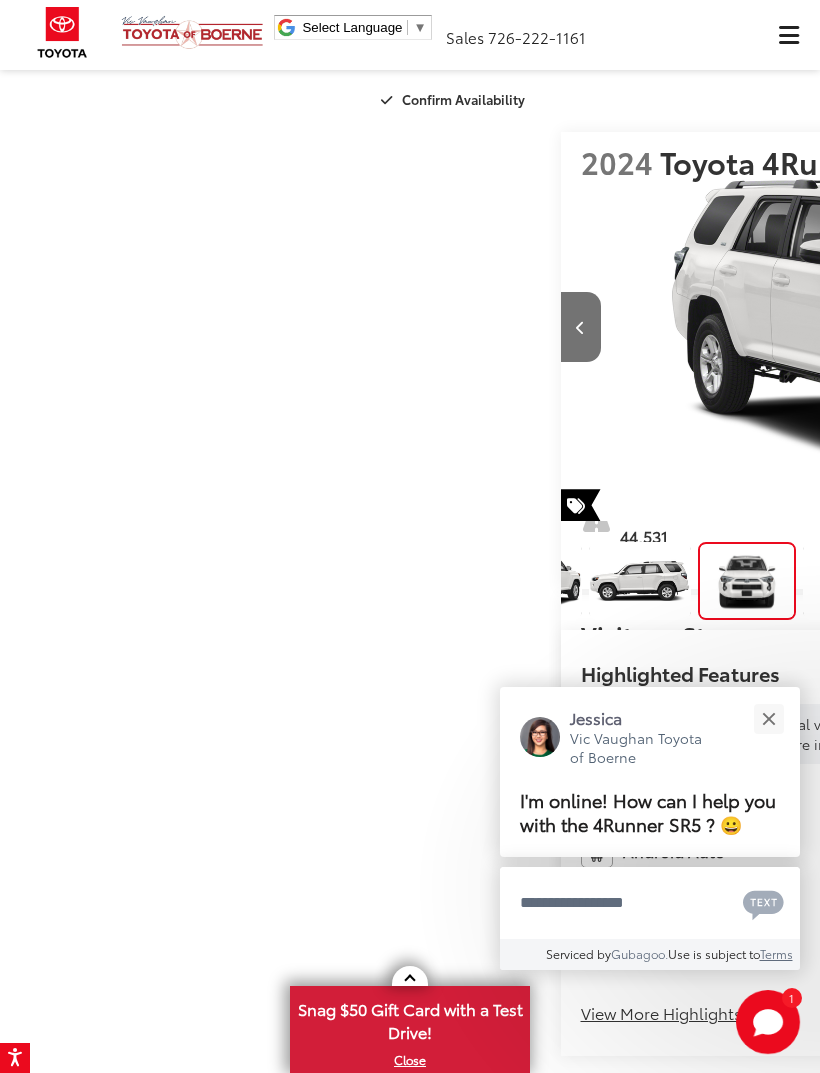 scroll, scrollTop: 0, scrollLeft: 3880, axis: horizontal 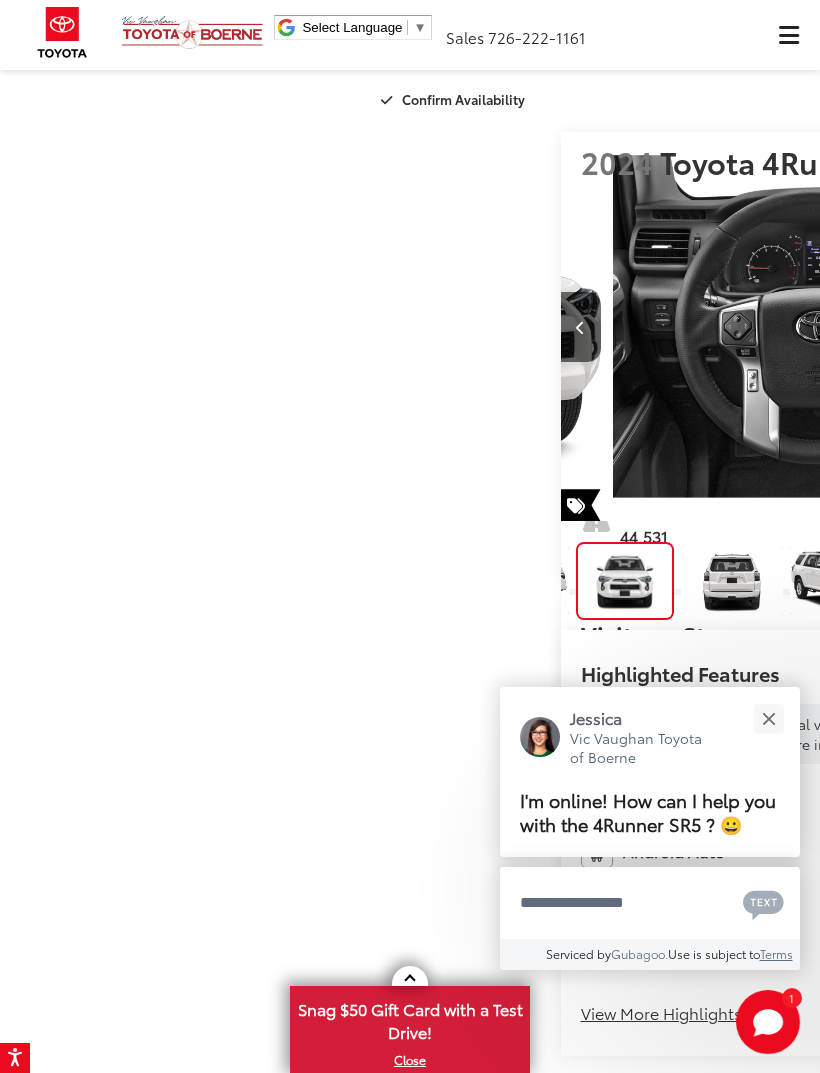 click at bounding box center (1060, 327) 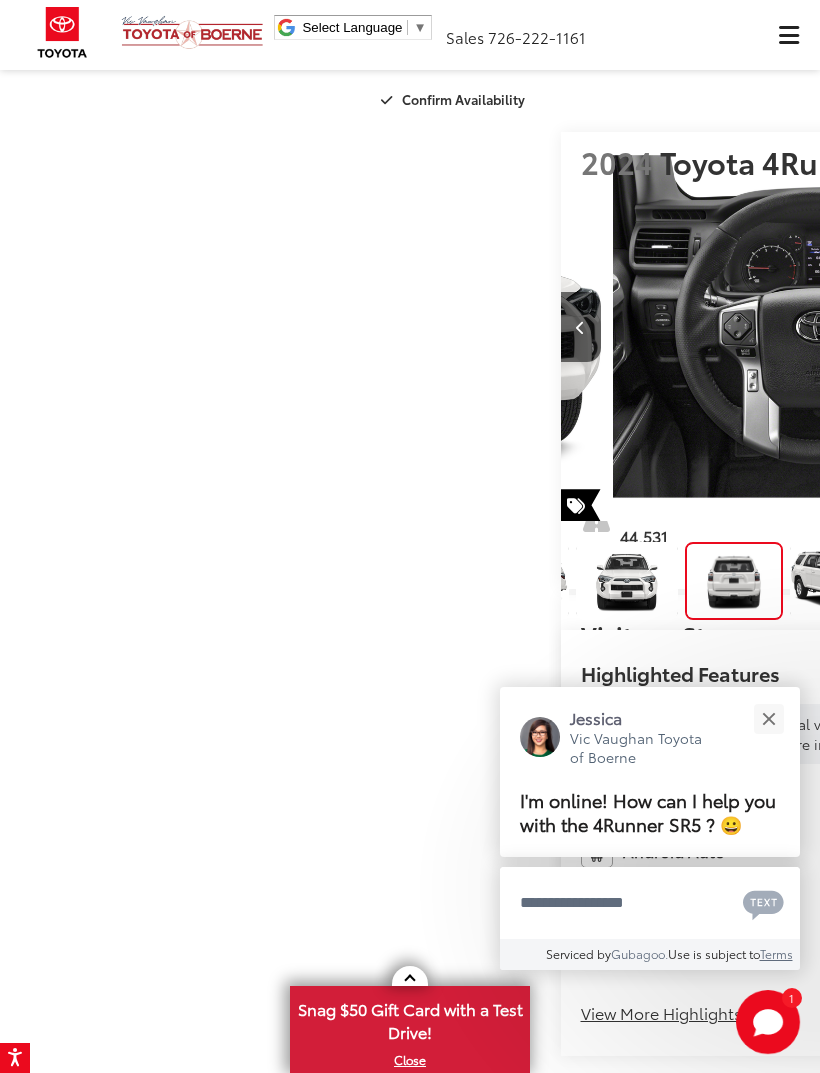 scroll, scrollTop: 0, scrollLeft: 689, axis: horizontal 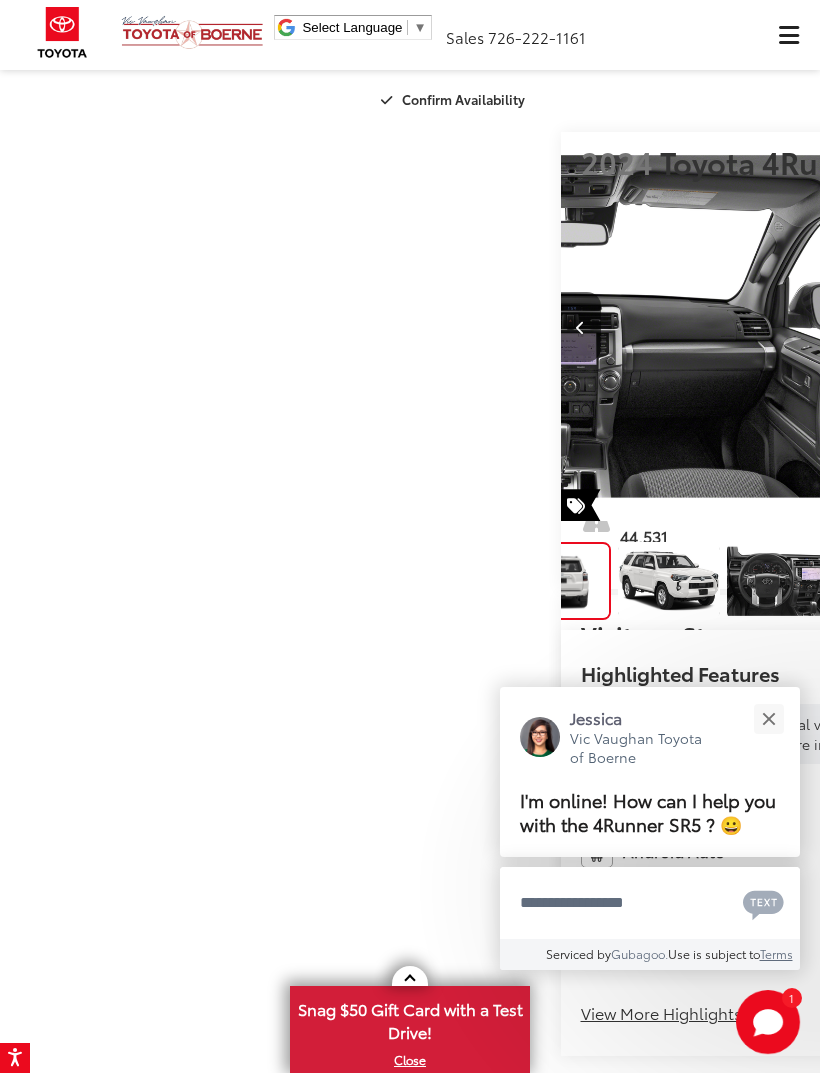 click at bounding box center [1060, 327] 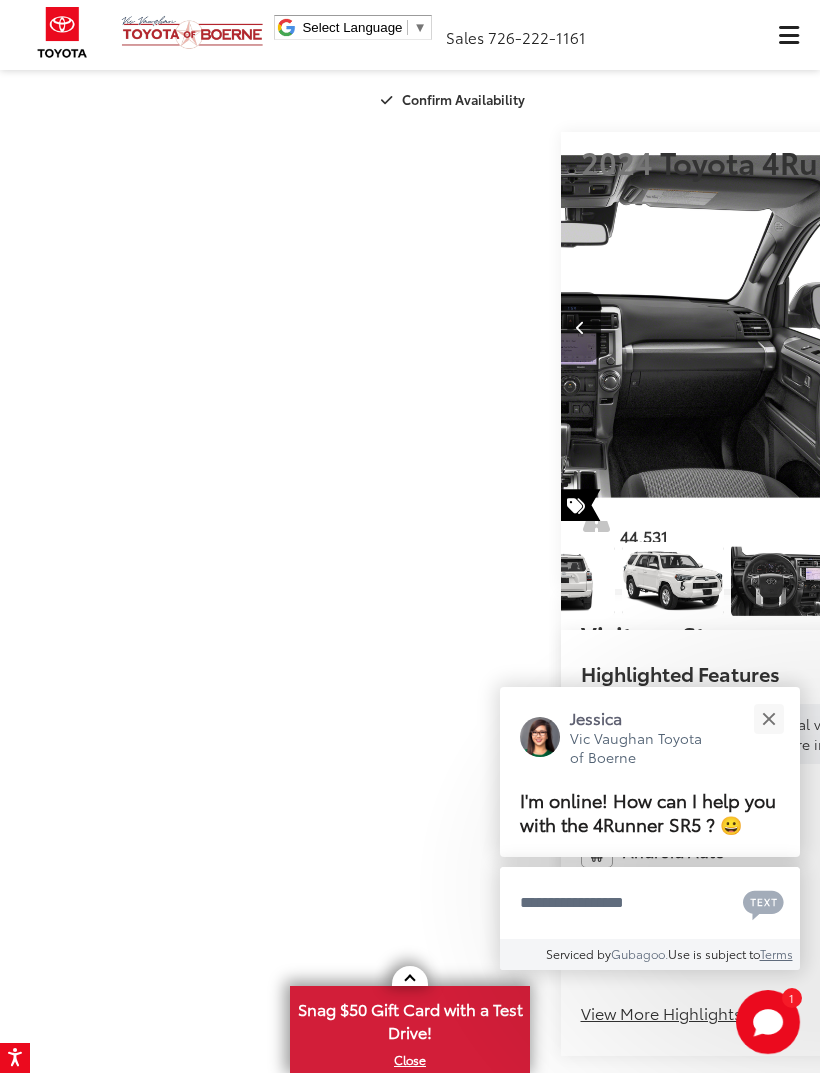 scroll, scrollTop: 0, scrollLeft: 5226, axis: horizontal 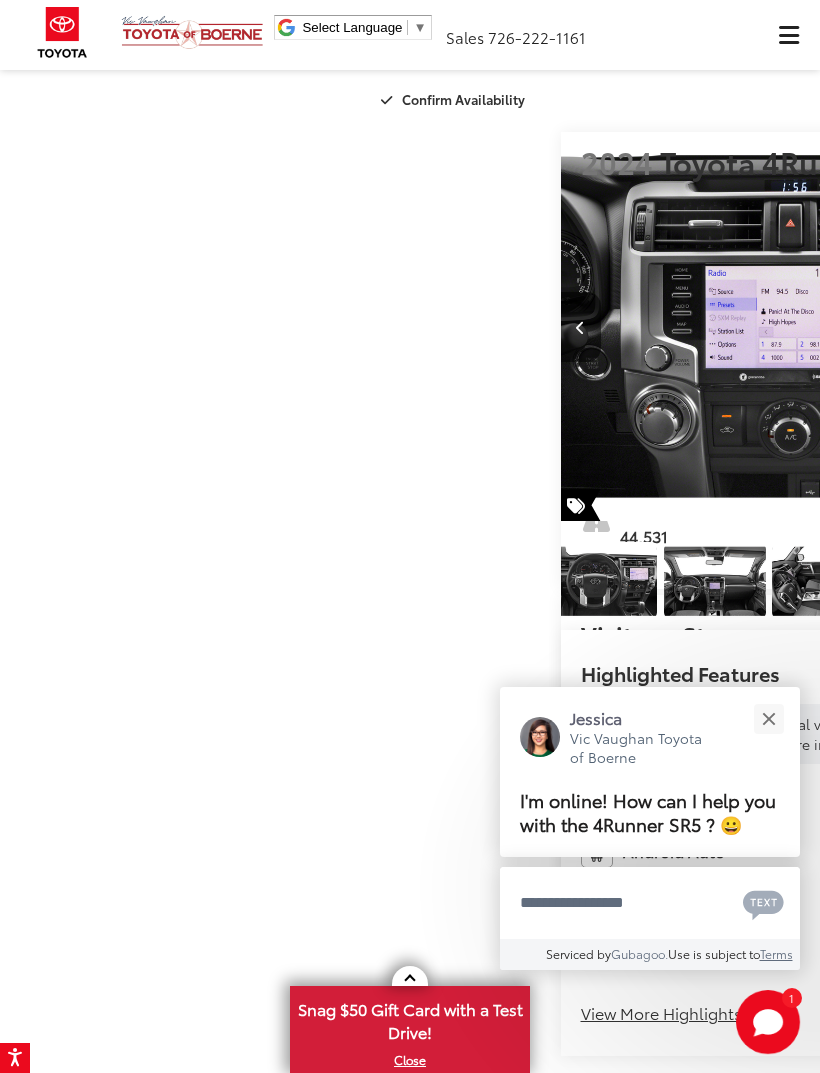 click at bounding box center [1059, 328] 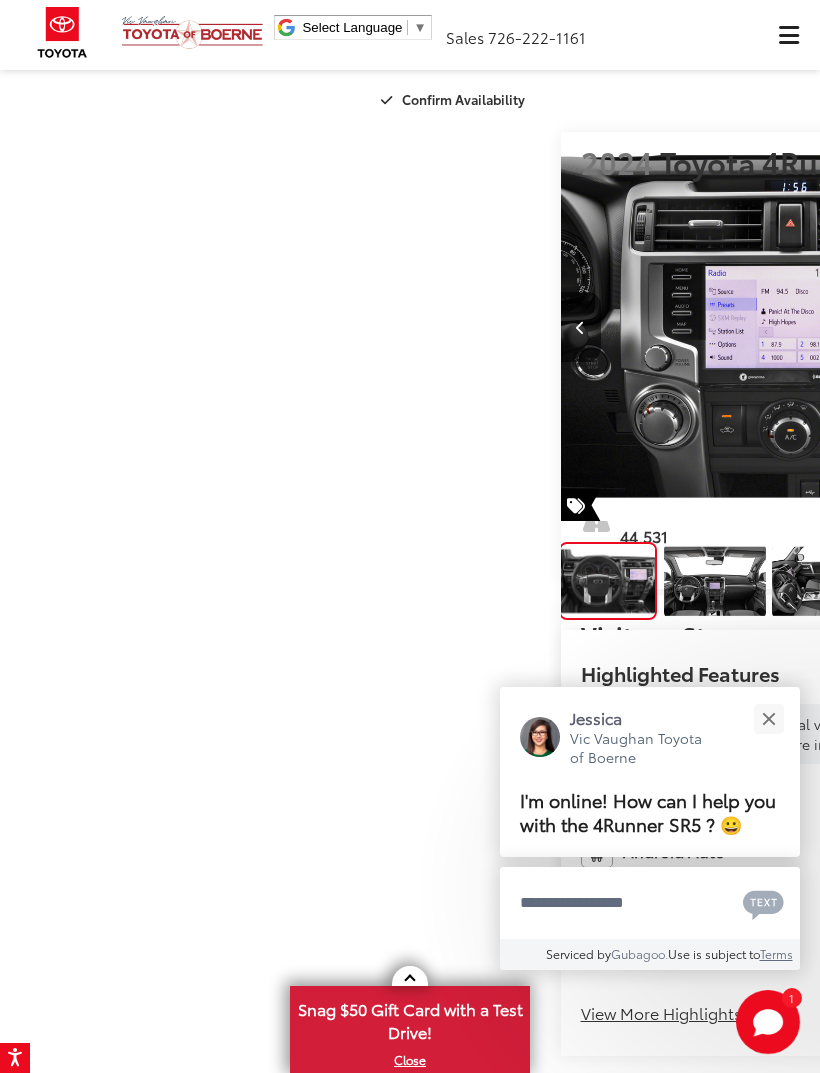scroll, scrollTop: 0, scrollLeft: 6491, axis: horizontal 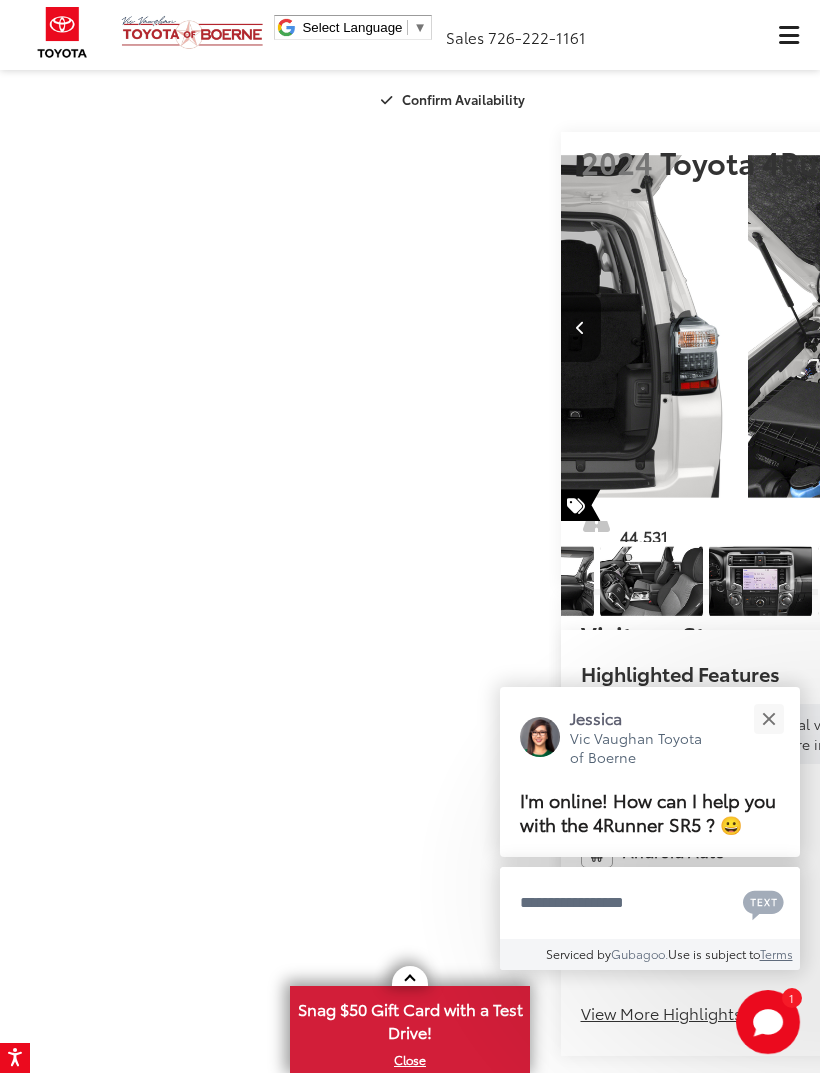 click at bounding box center [1059, 328] 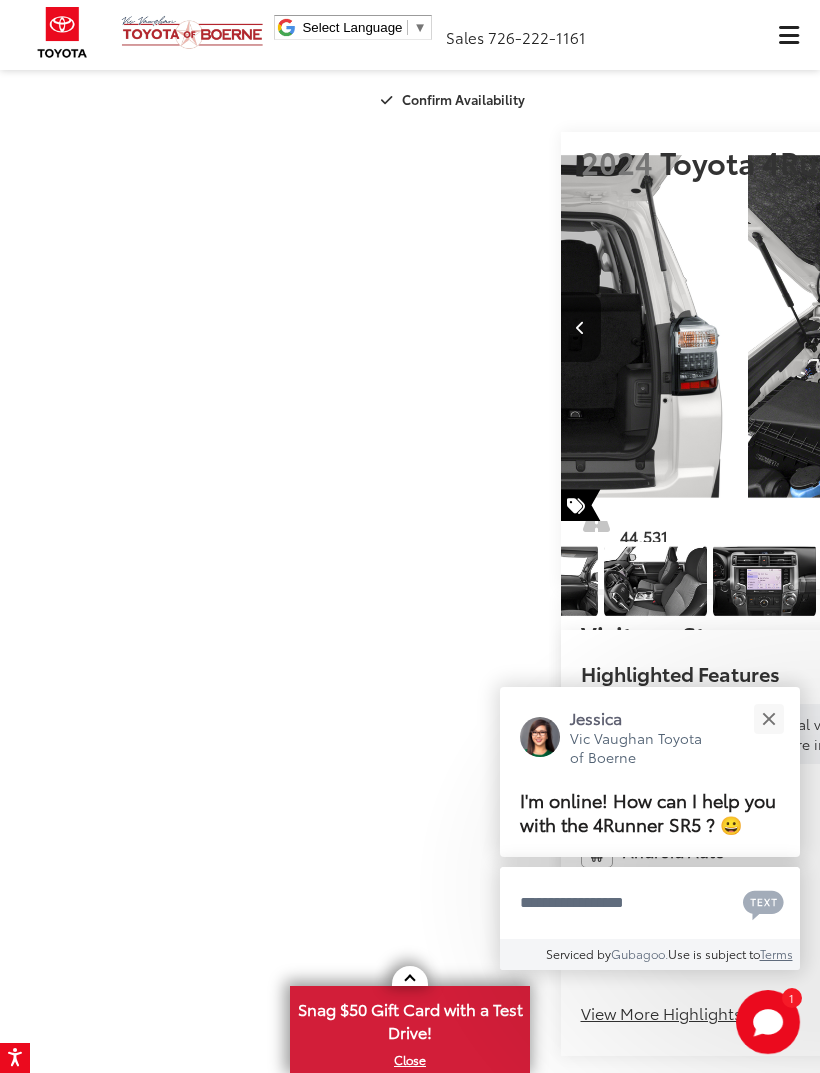 scroll, scrollTop: 0, scrollLeft: 1110, axis: horizontal 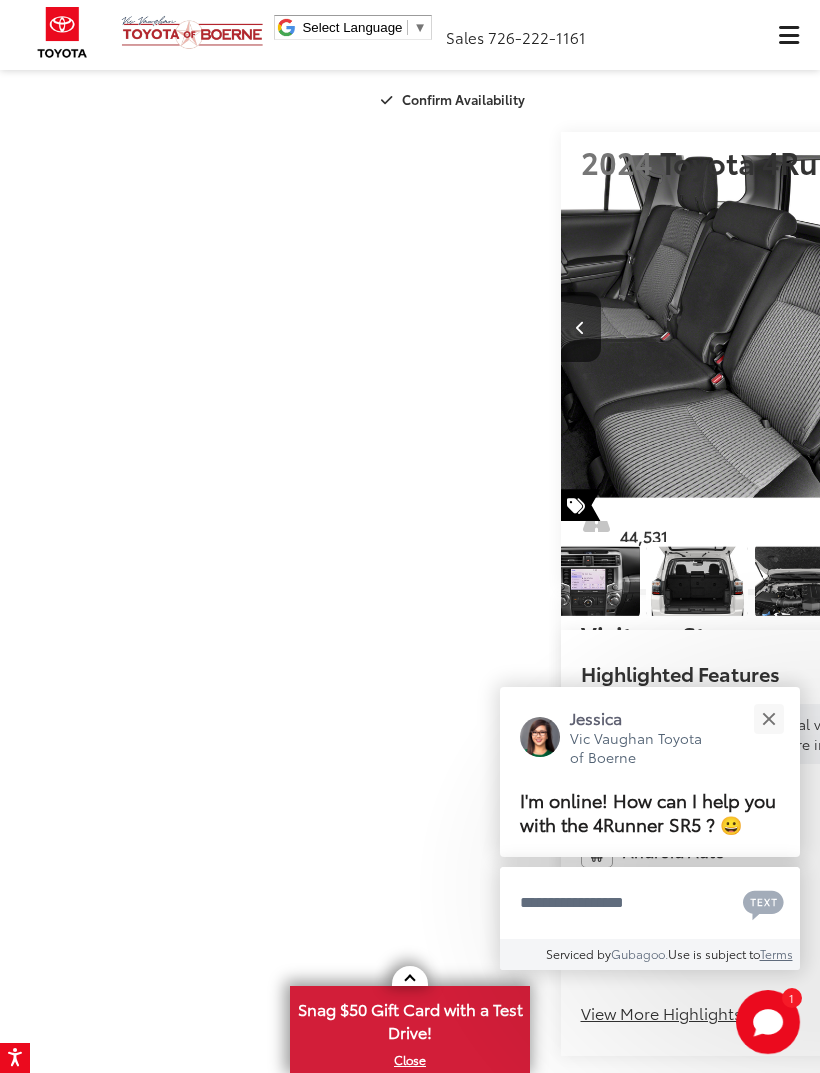 click at bounding box center (1059, 328) 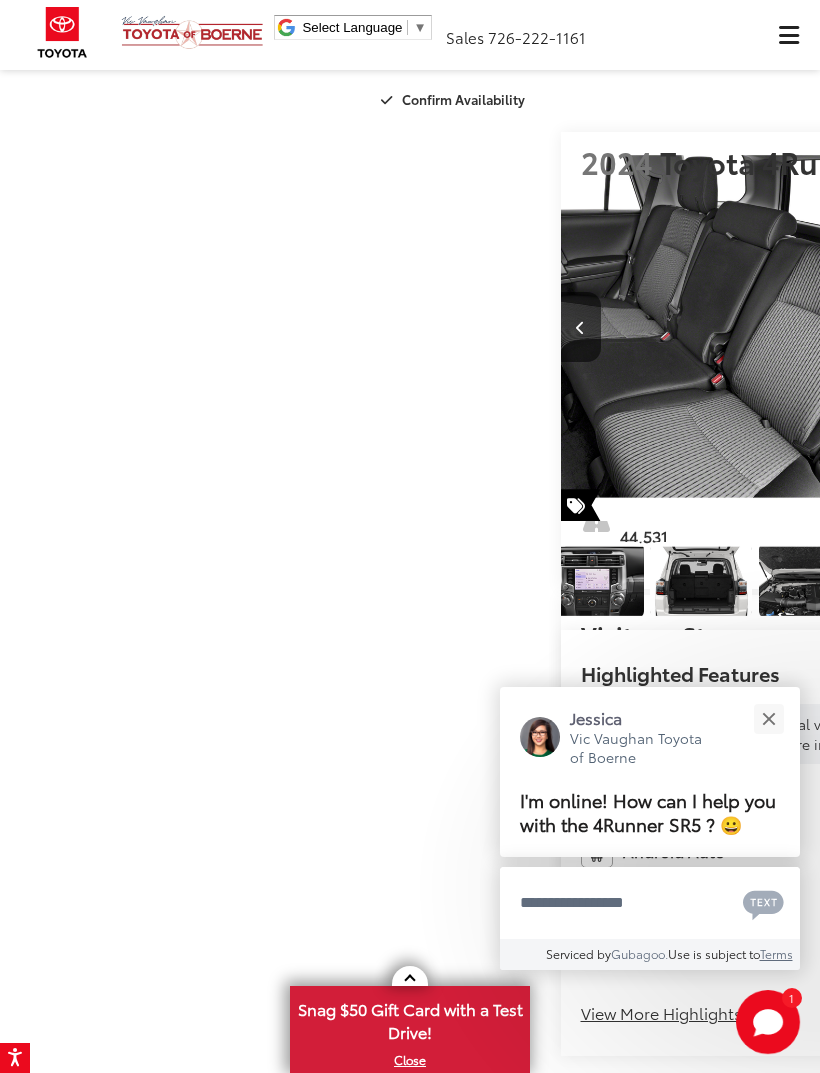 scroll, scrollTop: 0, scrollLeft: 1283, axis: horizontal 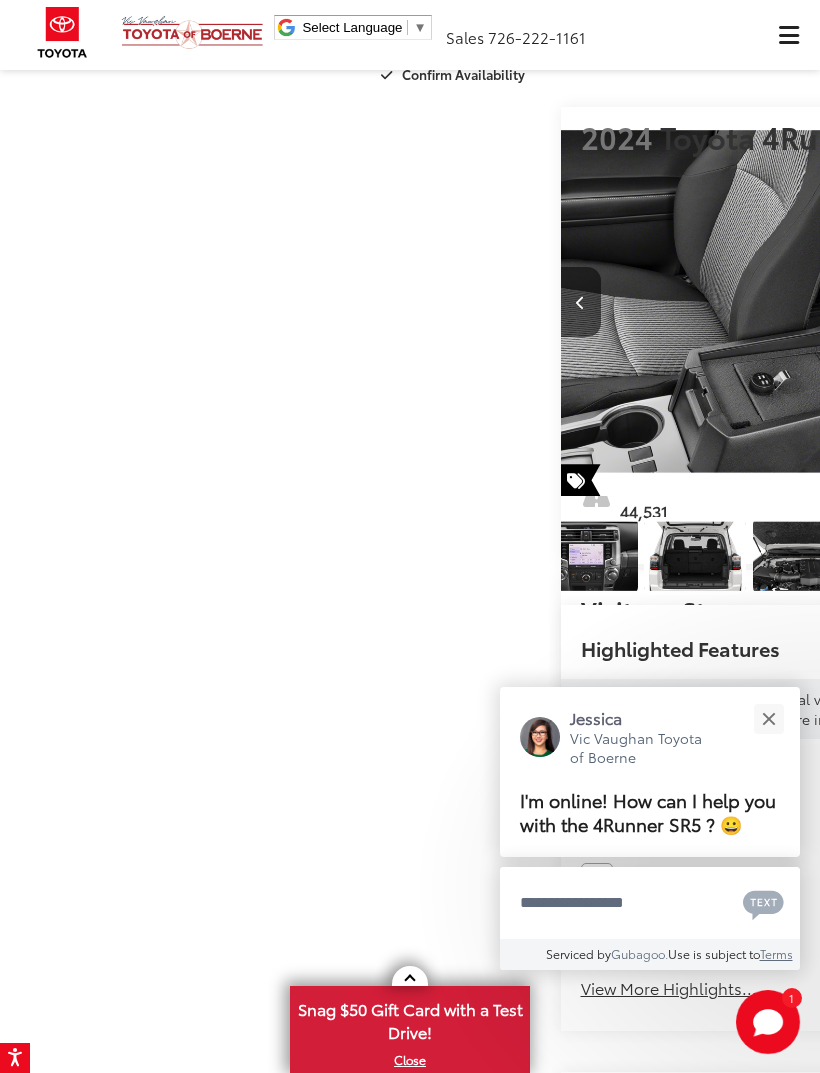 click at bounding box center [1060, 302] 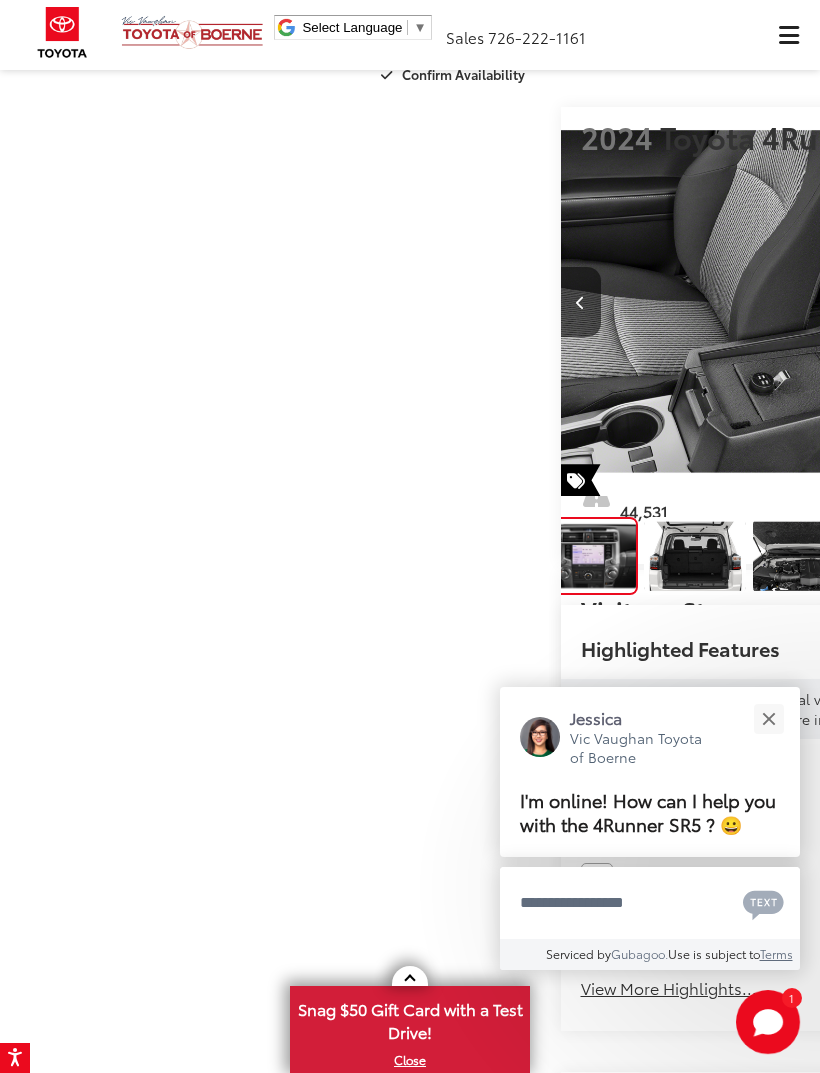scroll, scrollTop: 0, scrollLeft: 8889, axis: horizontal 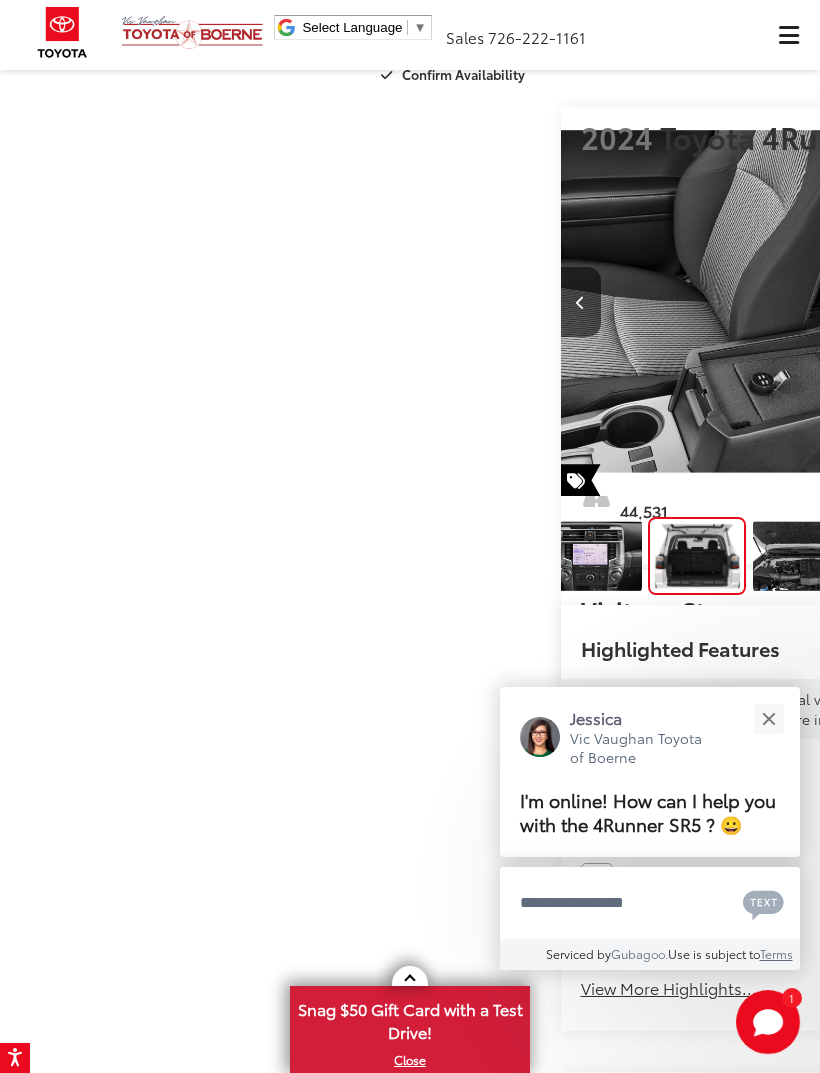click at bounding box center (1060, 302) 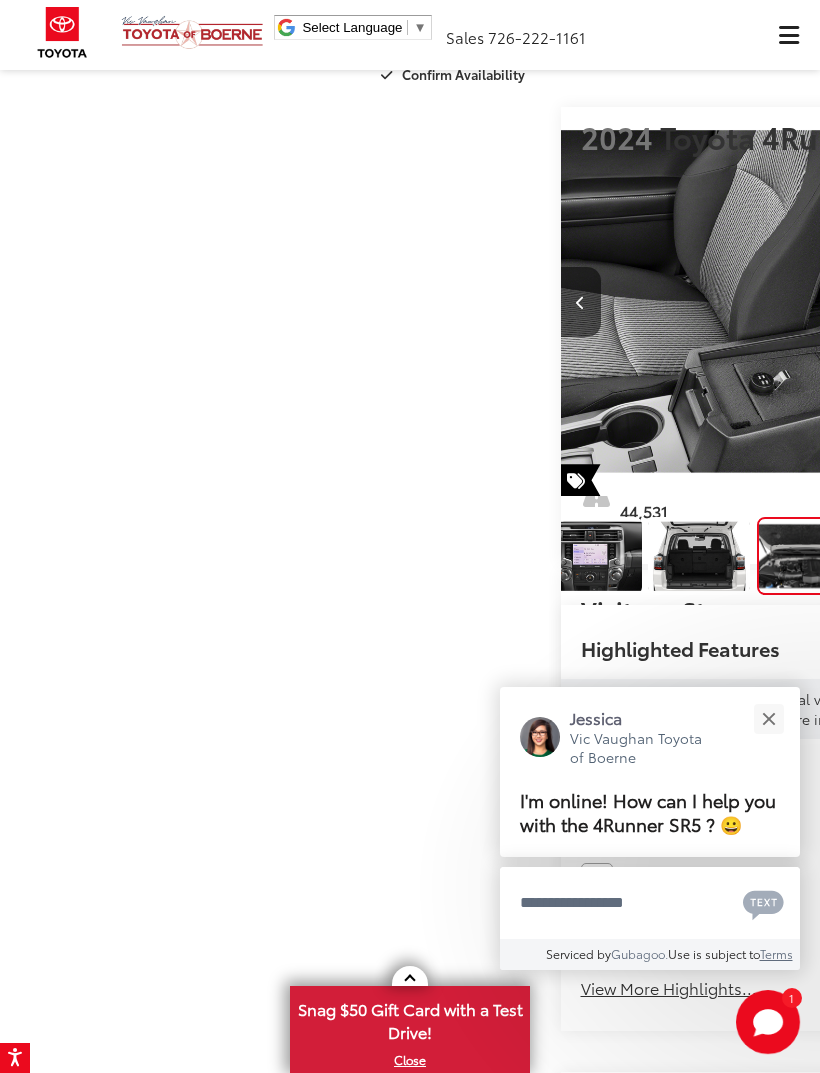 scroll, scrollTop: 0, scrollLeft: 10578, axis: horizontal 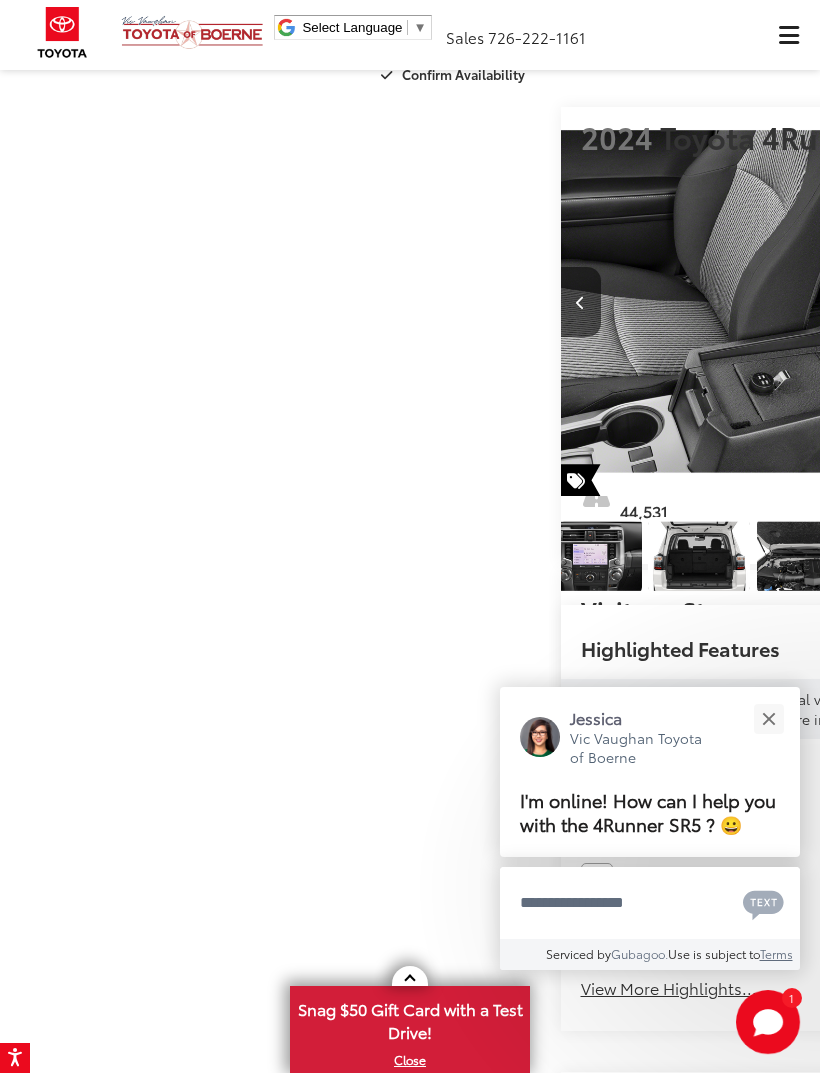 click at bounding box center (1060, 302) 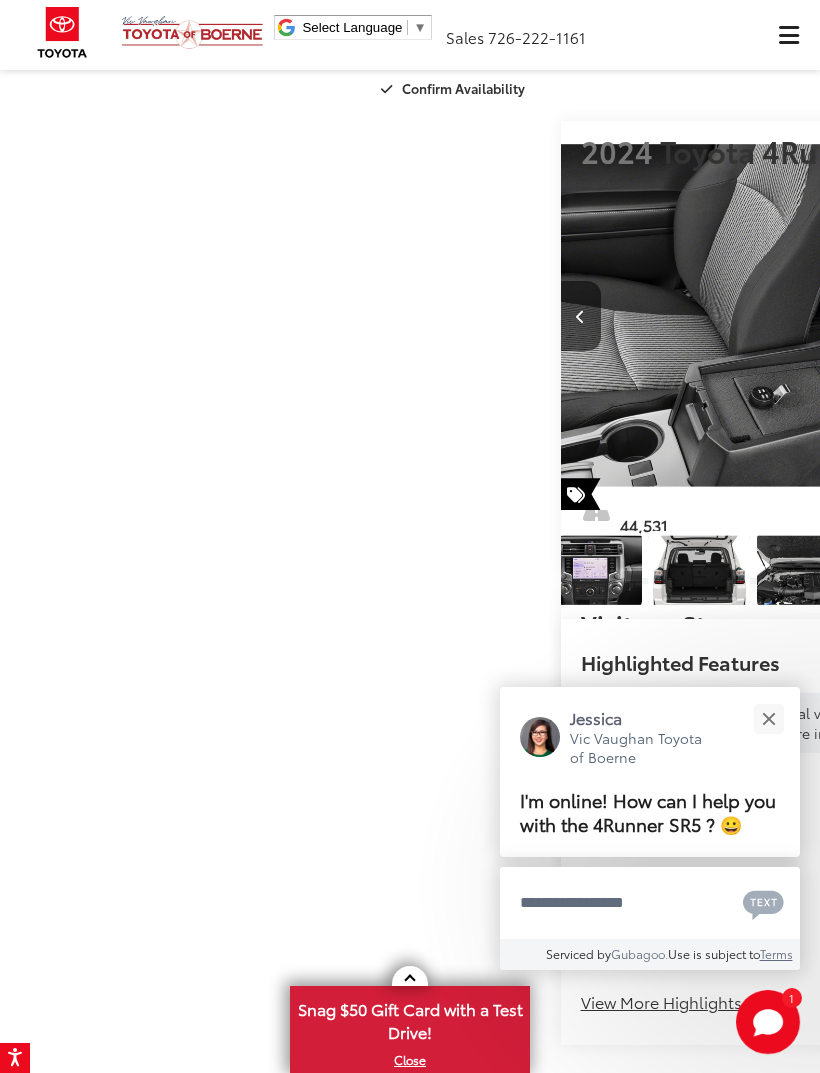 scroll, scrollTop: 0, scrollLeft: 0, axis: both 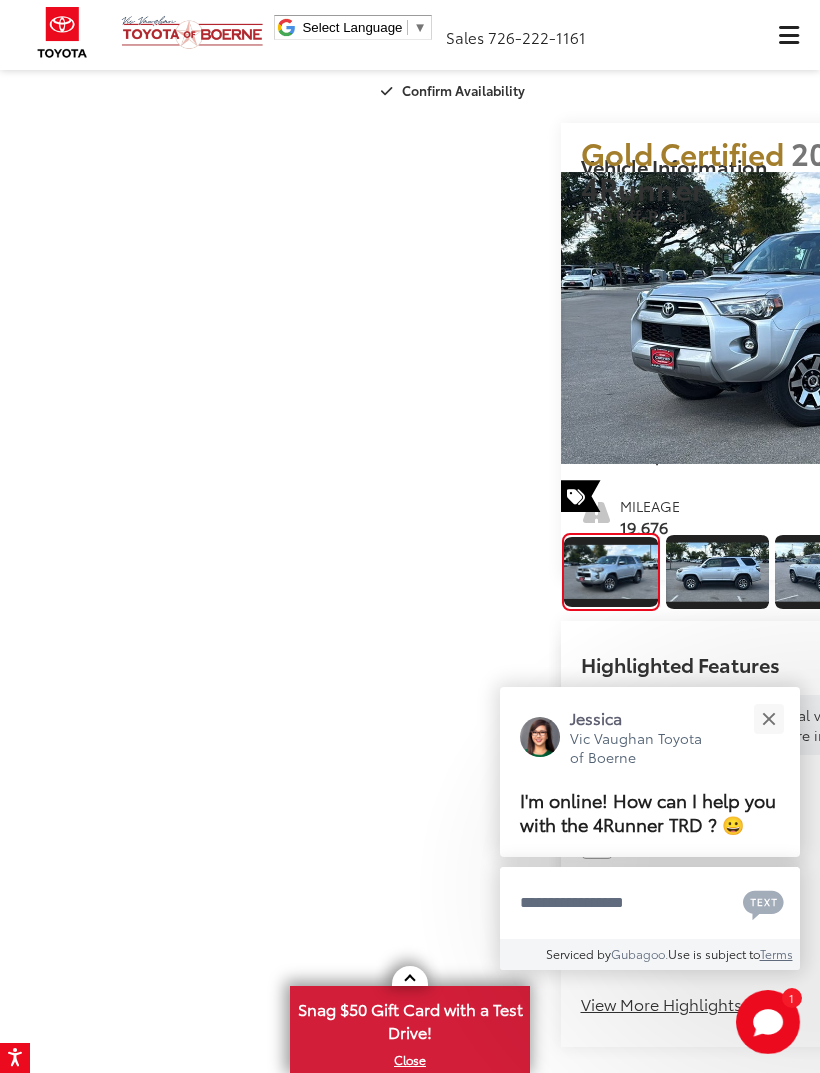 click at bounding box center [1059, 319] 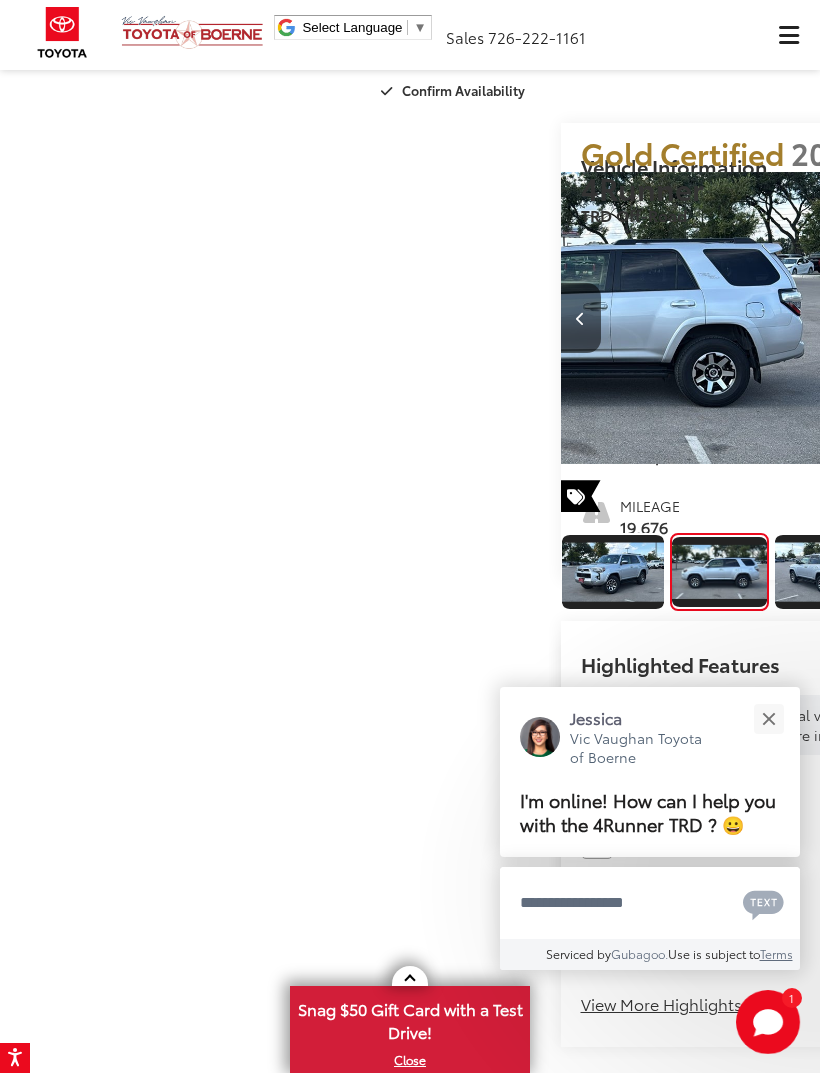 scroll, scrollTop: 0, scrollLeft: 820, axis: horizontal 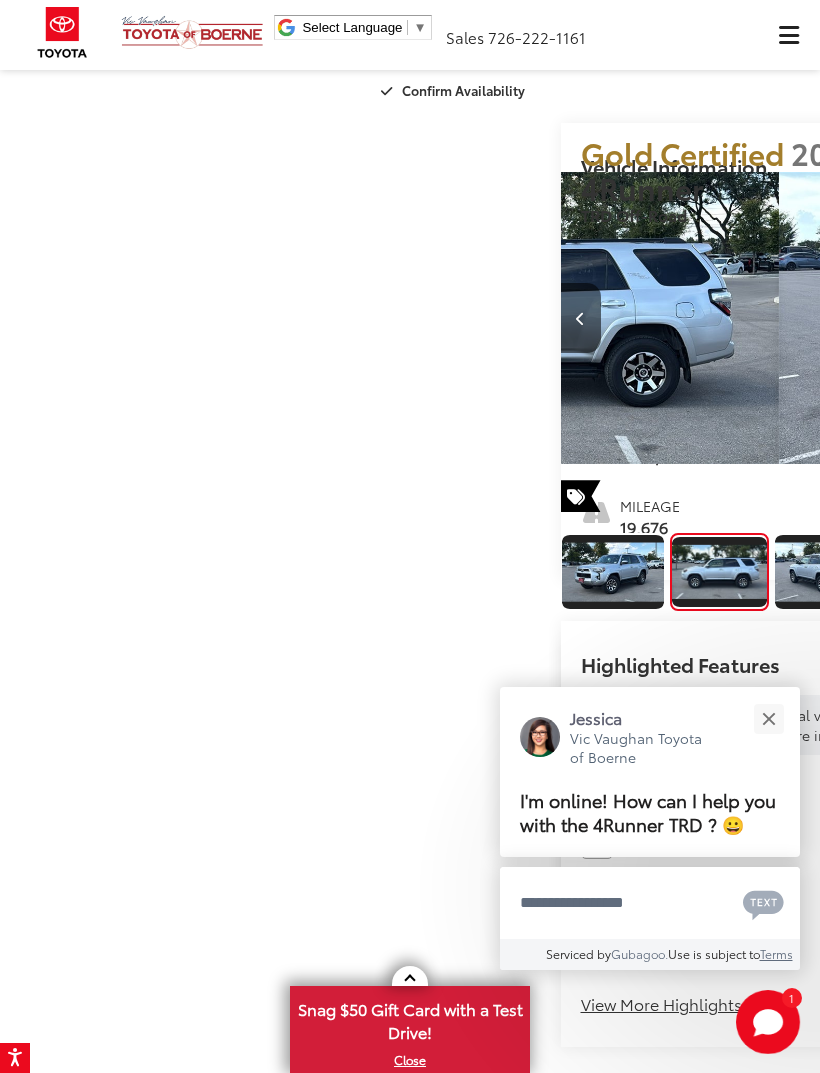 click at bounding box center [1059, 319] 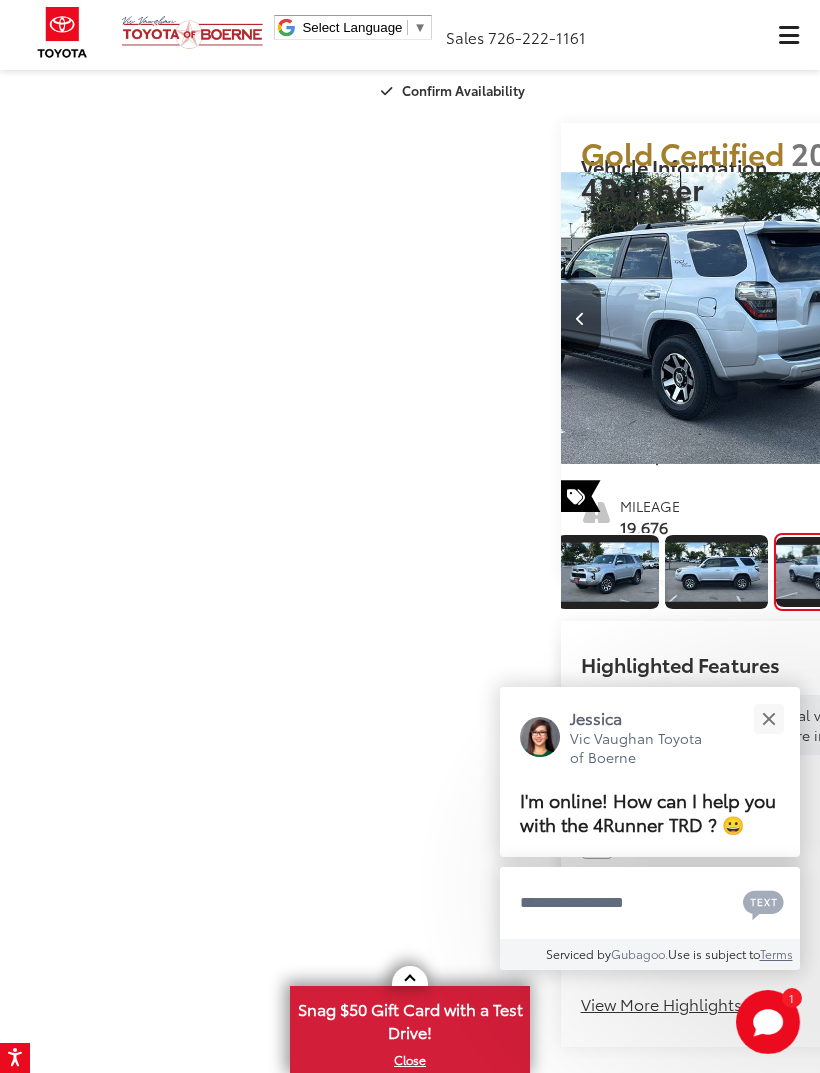 scroll, scrollTop: 0, scrollLeft: 12, axis: horizontal 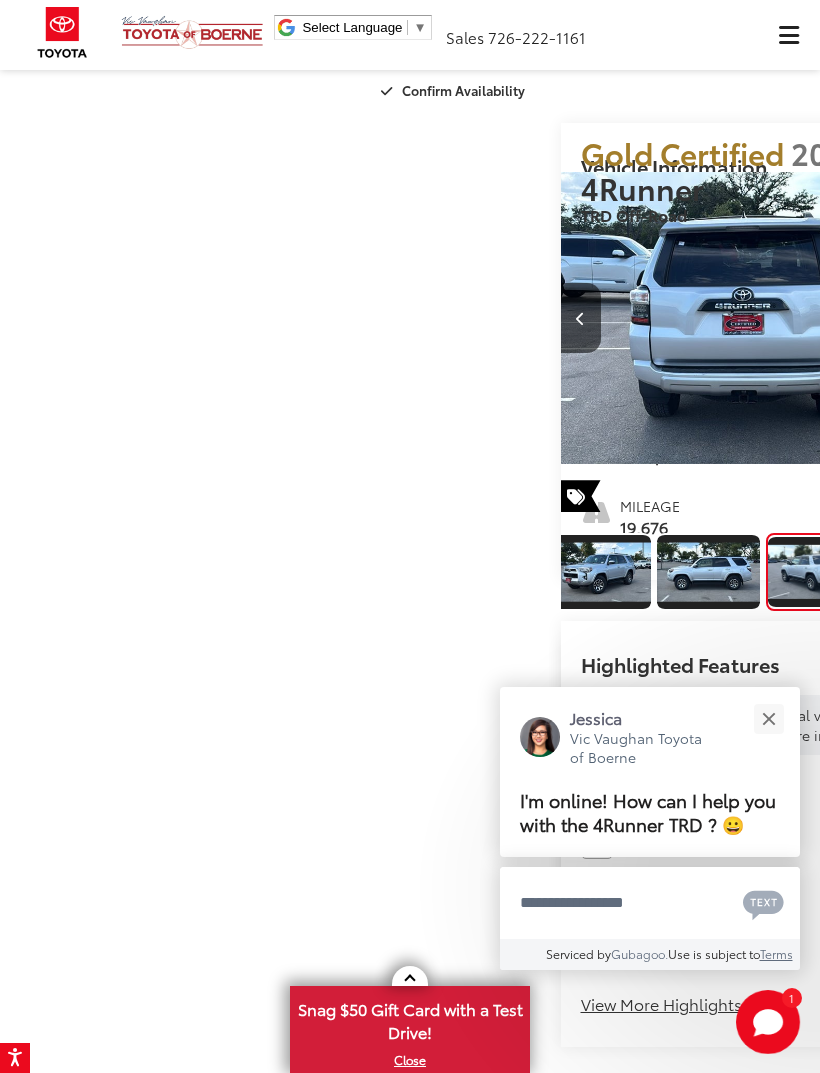 click at bounding box center [1059, 319] 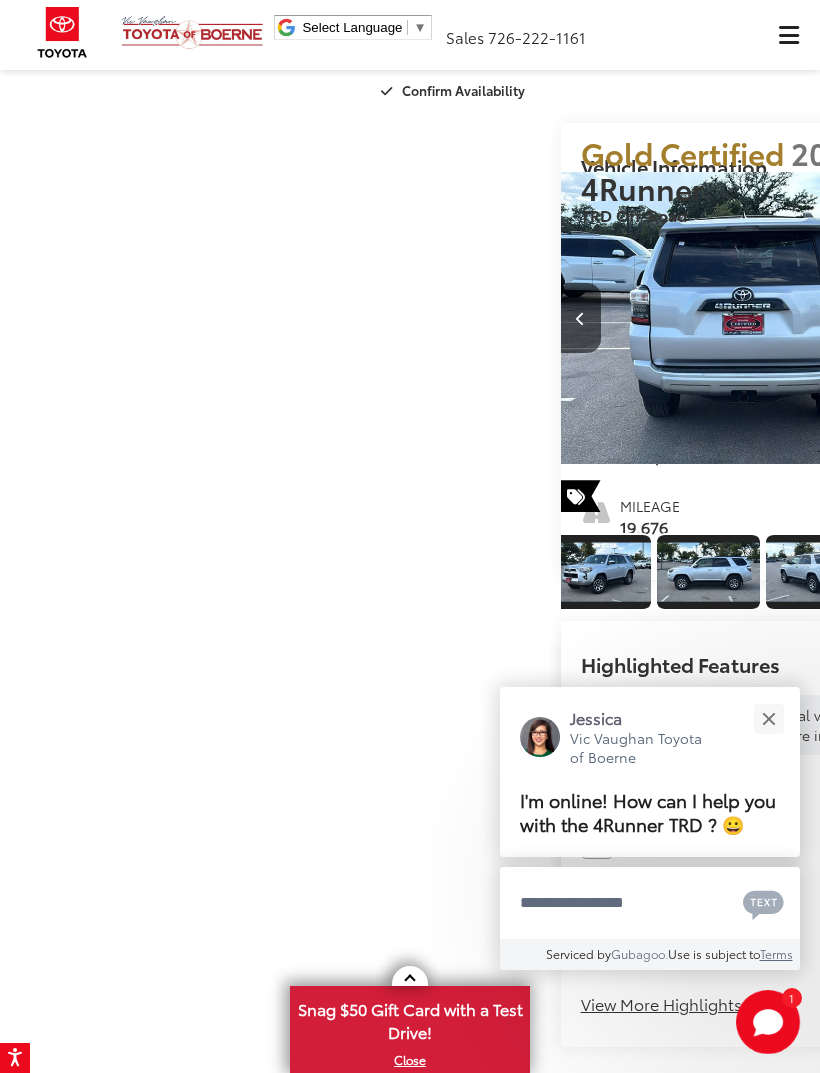 scroll, scrollTop: 0, scrollLeft: 2381, axis: horizontal 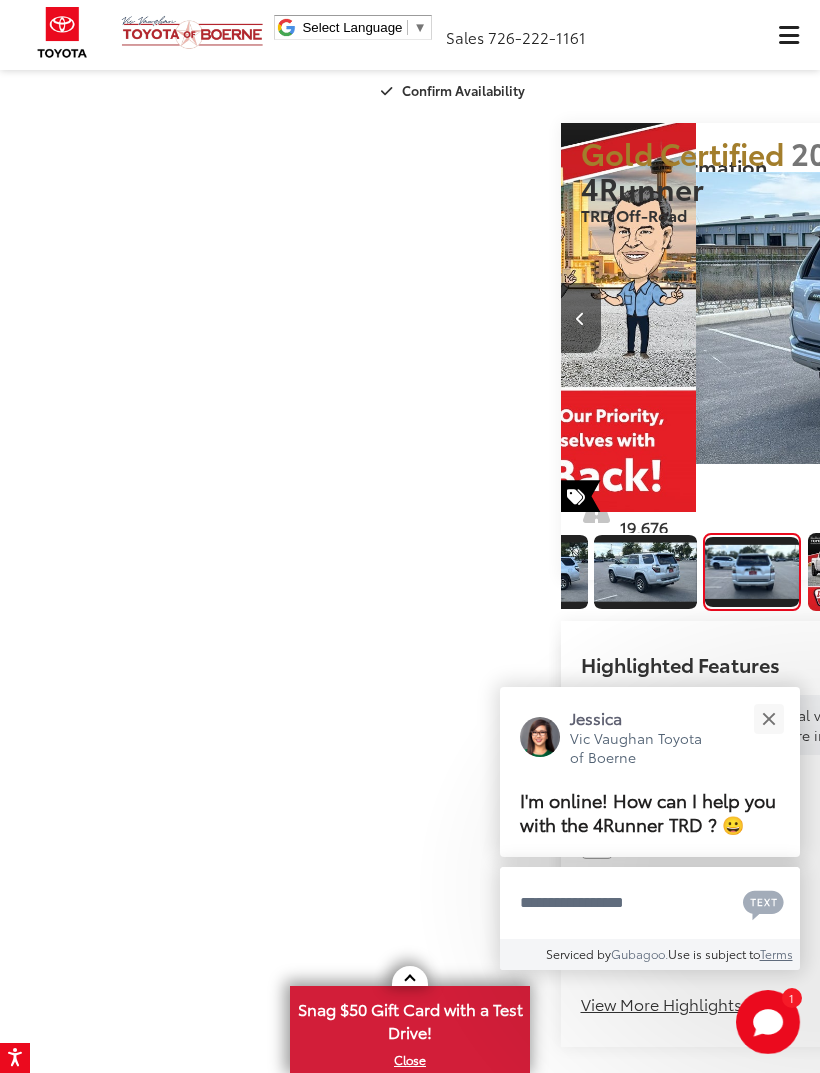 click at bounding box center (1060, 318) 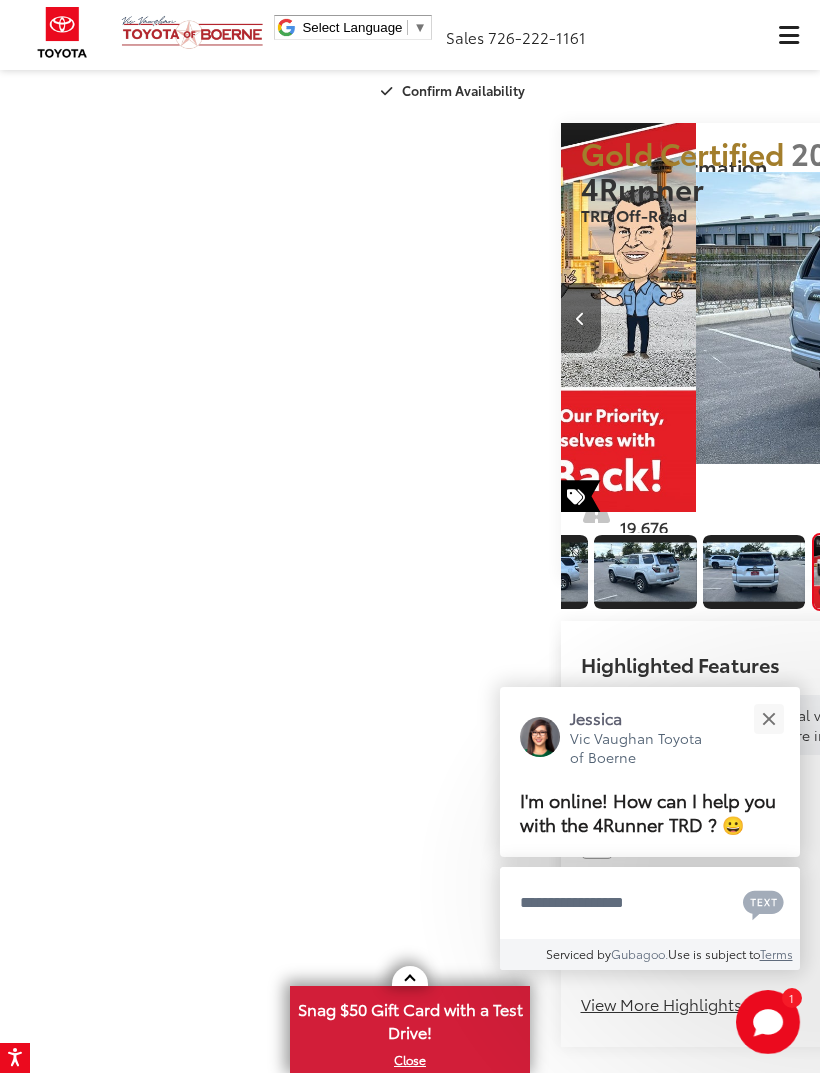 scroll, scrollTop: 0, scrollLeft: 344, axis: horizontal 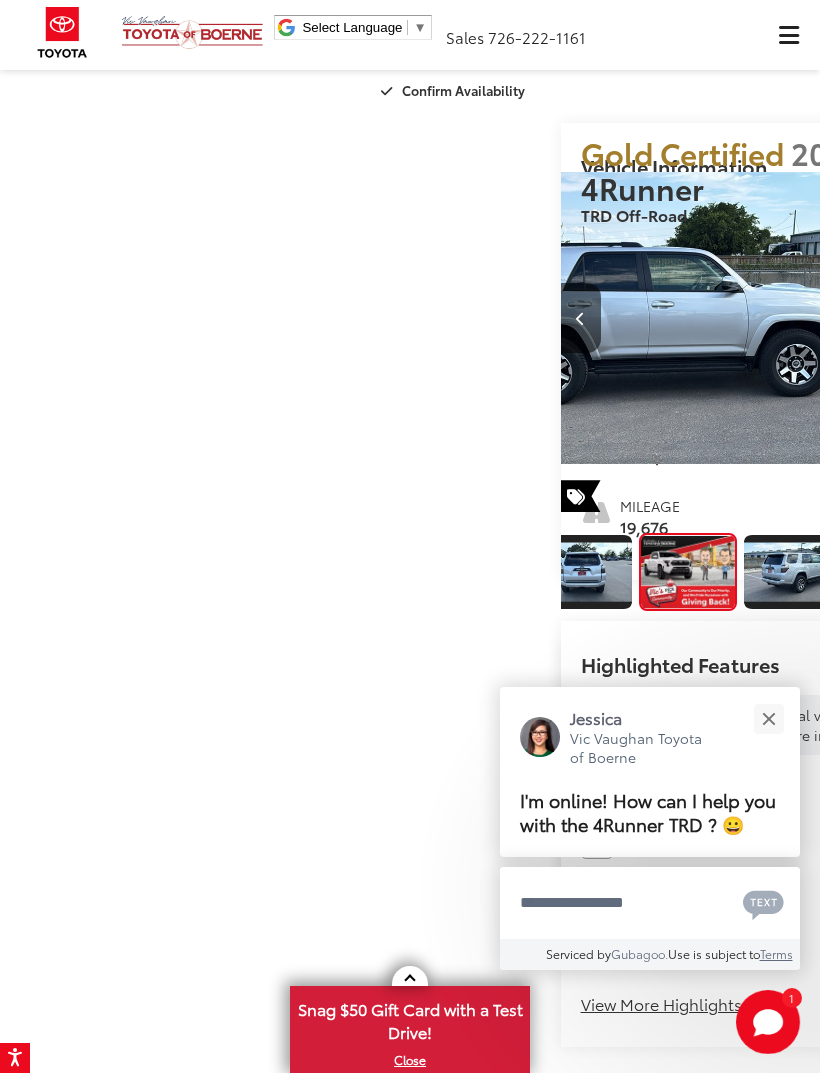 click at bounding box center (1060, 318) 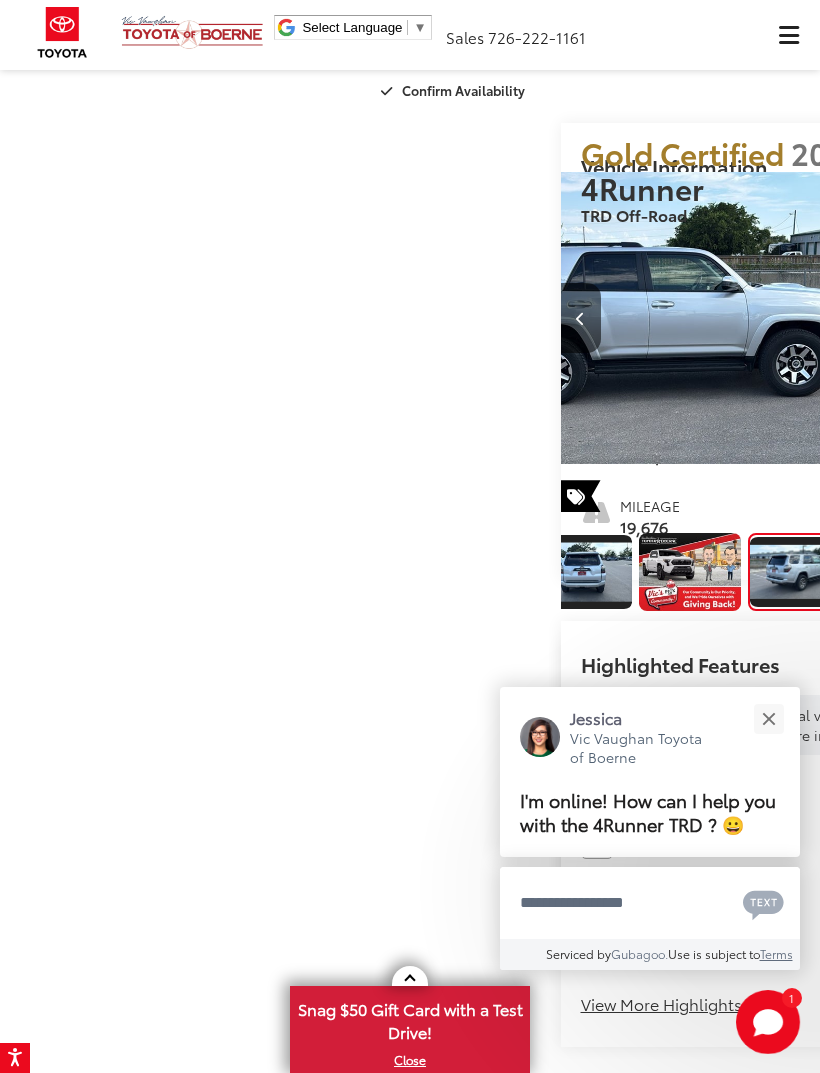 scroll, scrollTop: 0, scrollLeft: 4021, axis: horizontal 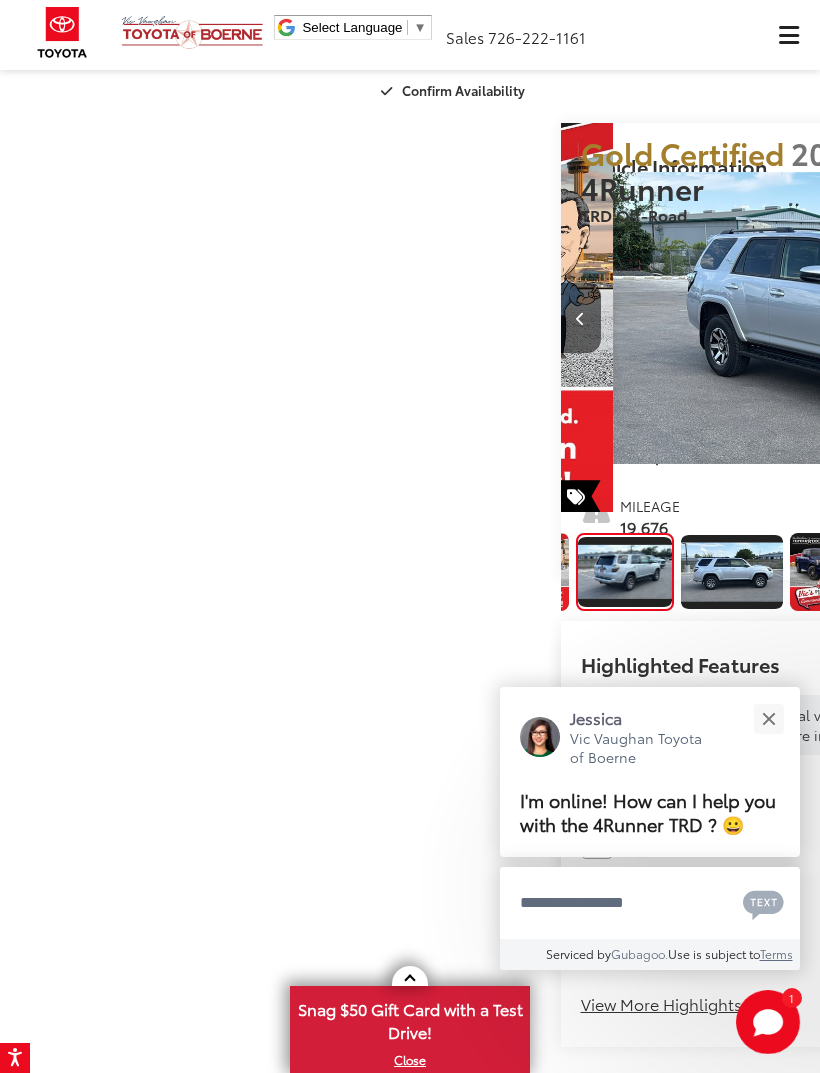 click at bounding box center [1059, 319] 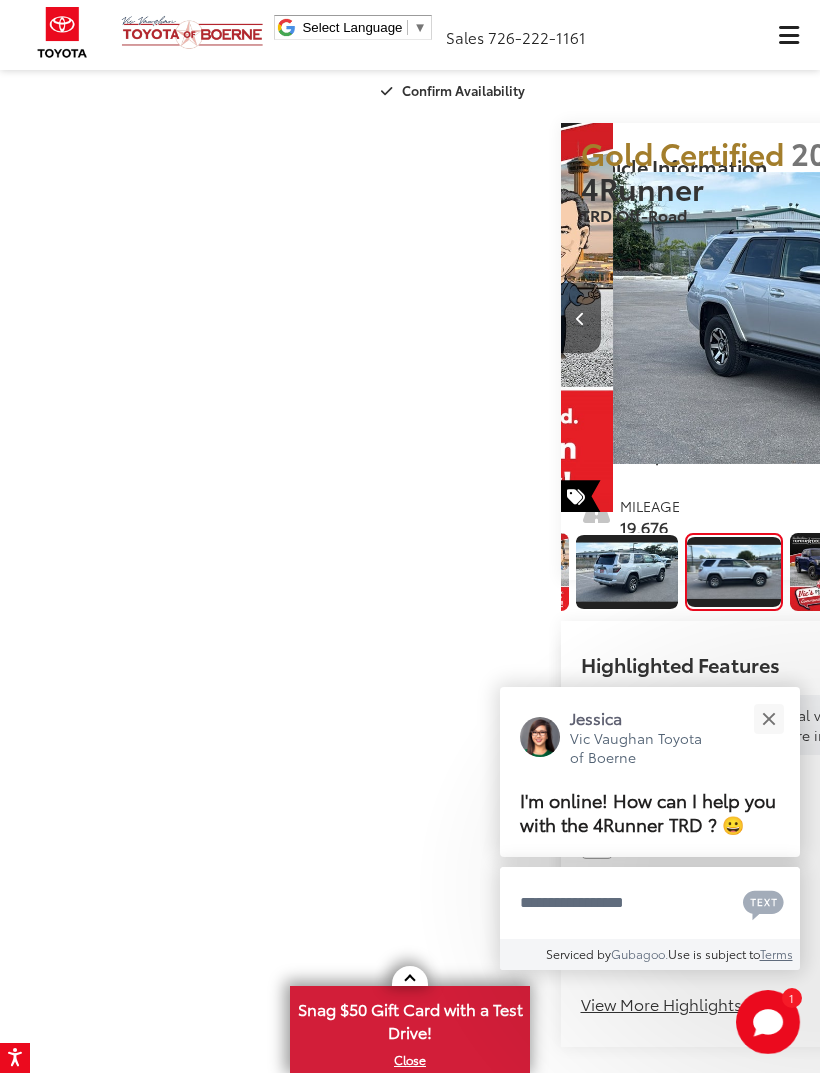 scroll, scrollTop: 0, scrollLeft: 653, axis: horizontal 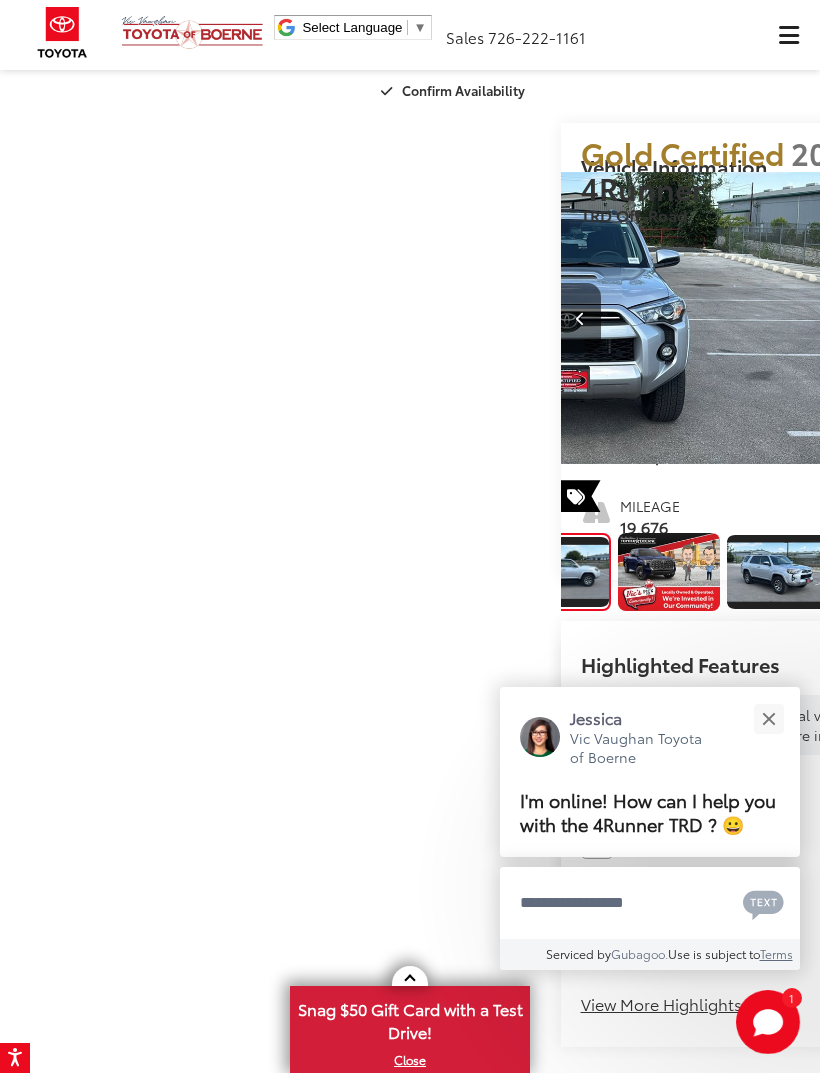 click at bounding box center (1059, 319) 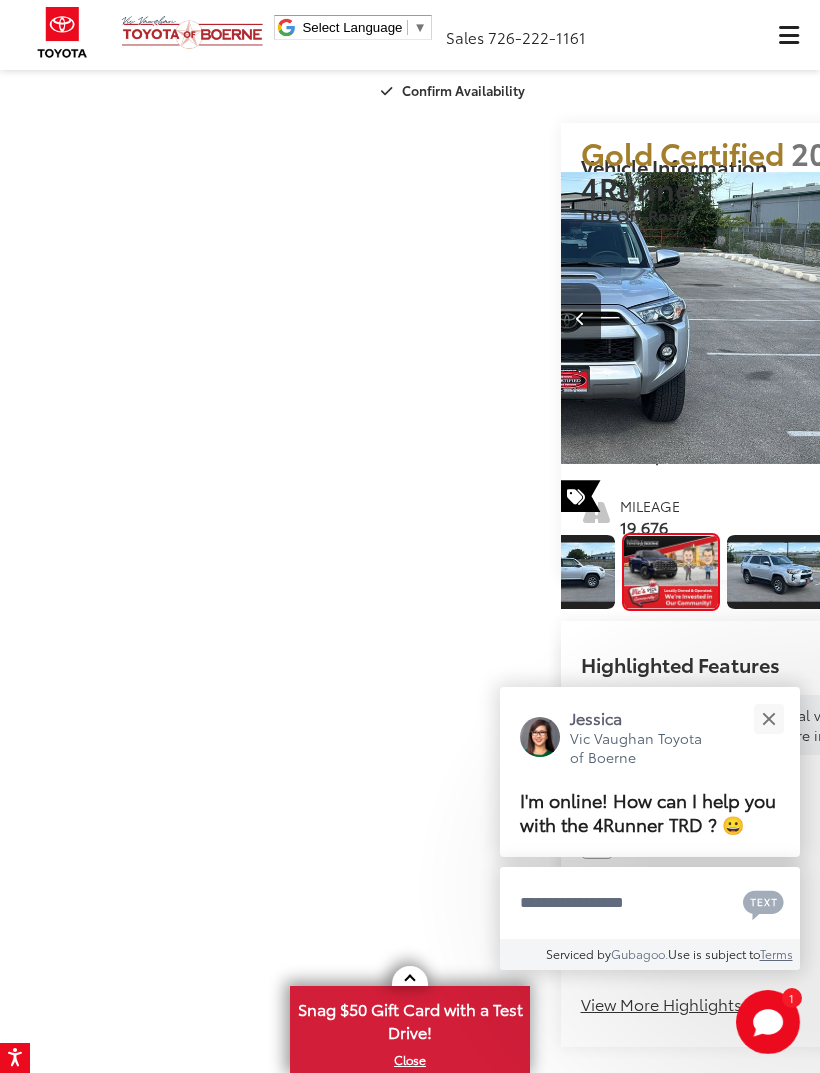 scroll, scrollTop: 0, scrollLeft: 861, axis: horizontal 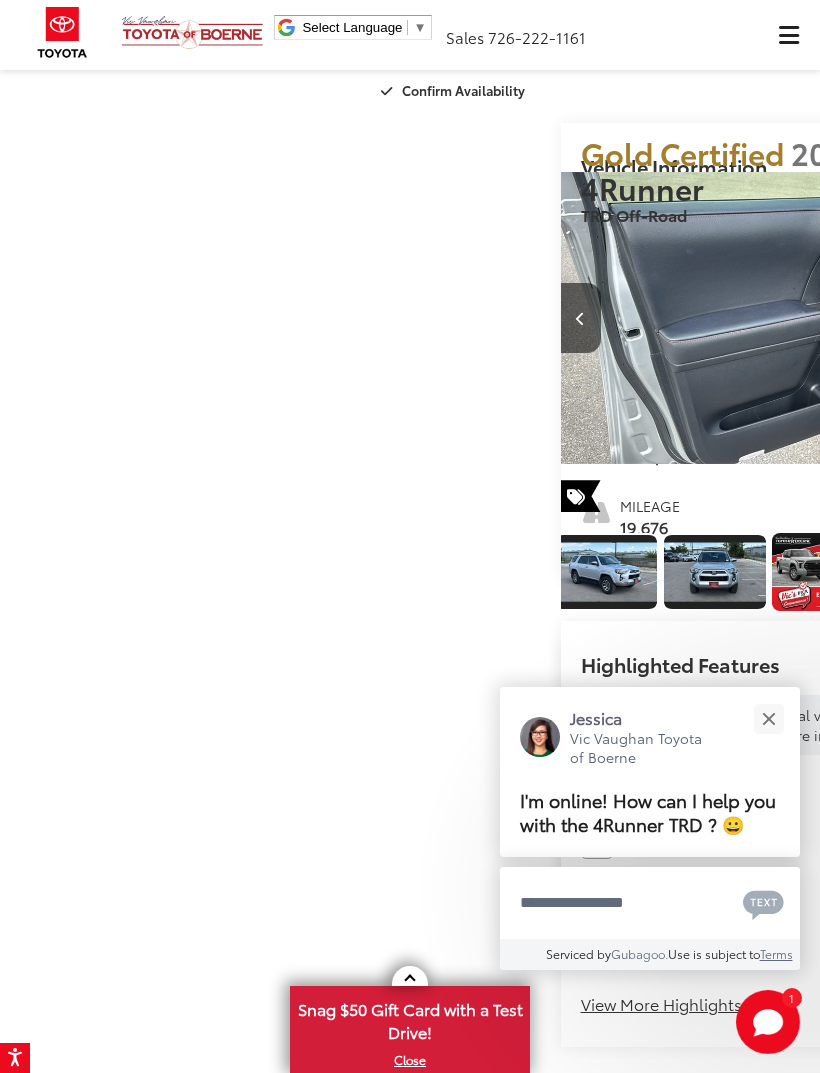 click at bounding box center (1059, 319) 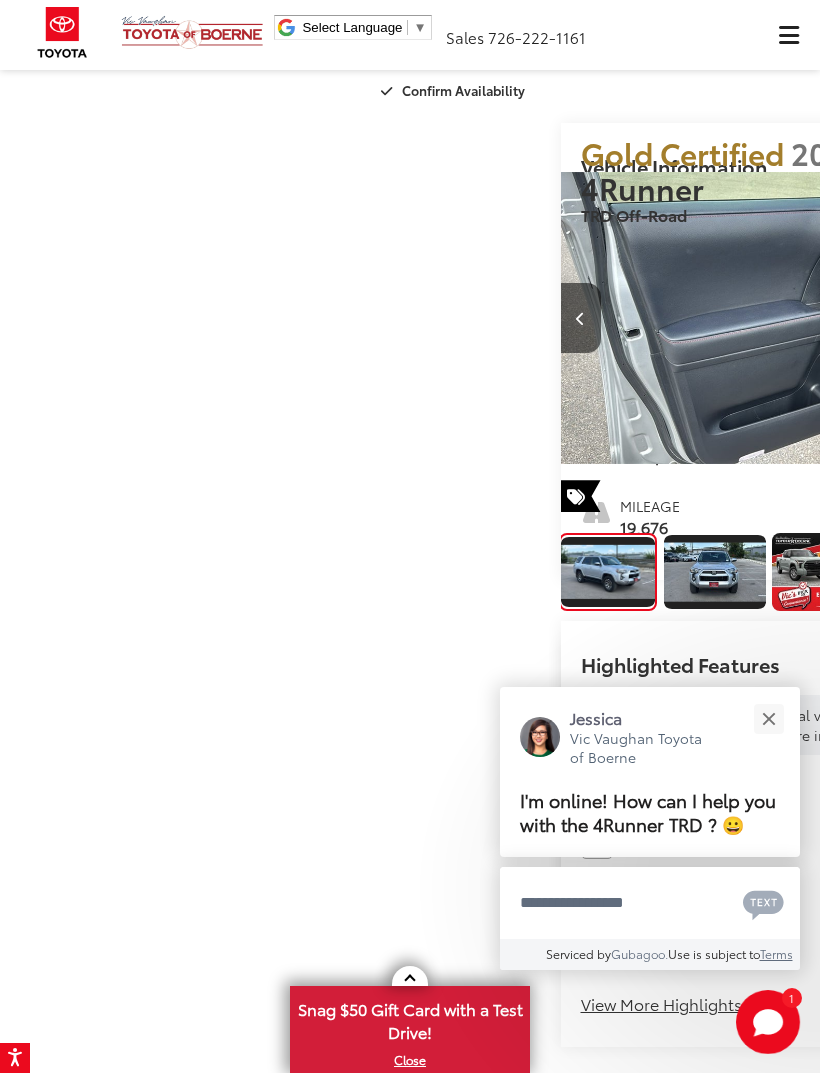 scroll, scrollTop: 0, scrollLeft: 6480, axis: horizontal 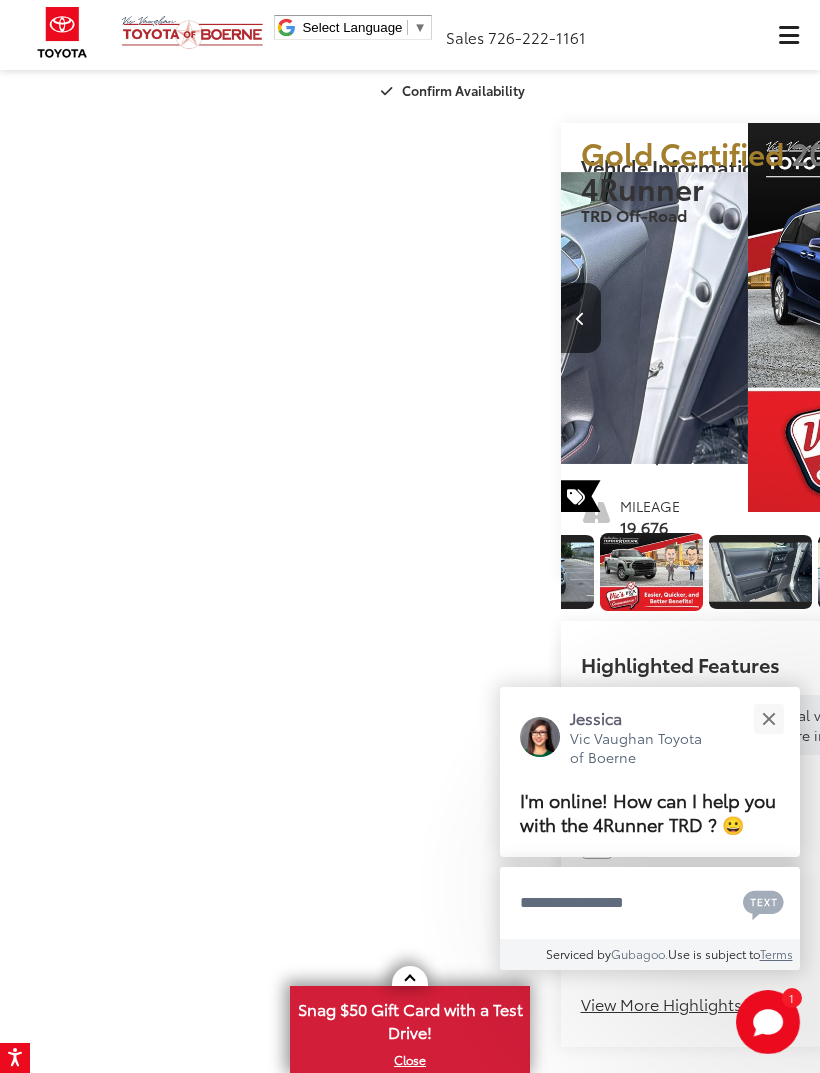 click at bounding box center [1060, 318] 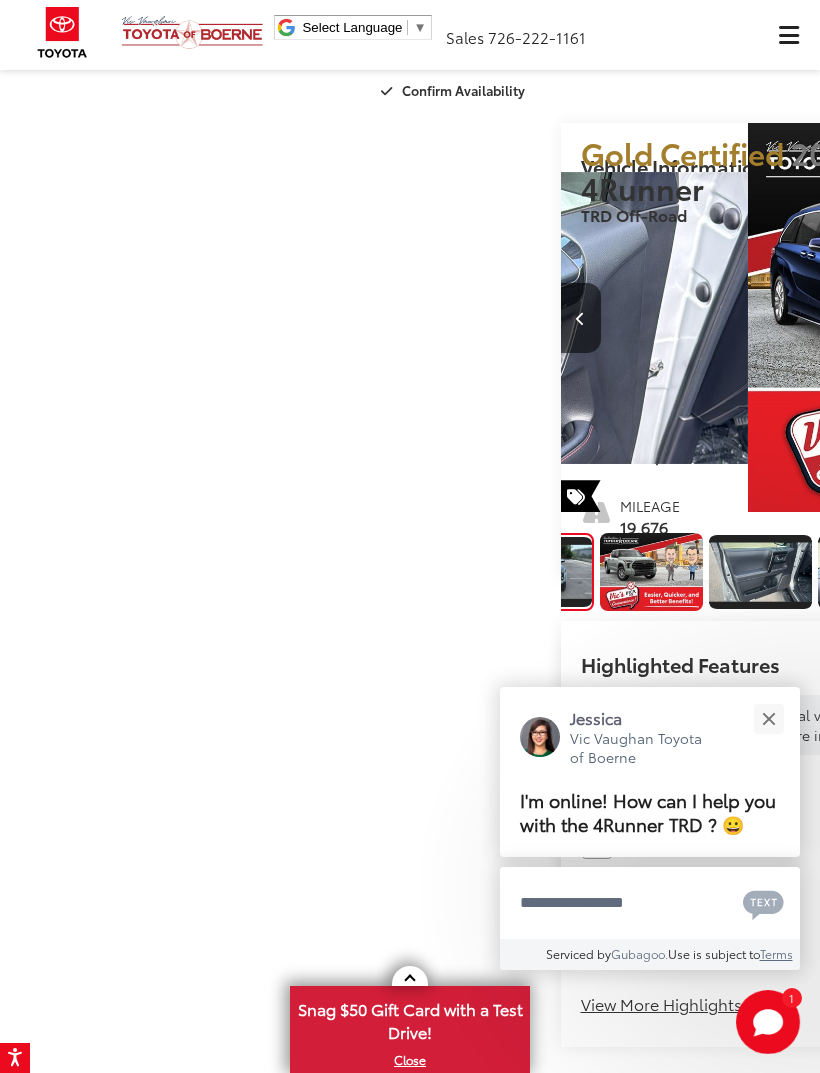 scroll, scrollTop: 0, scrollLeft: 7253, axis: horizontal 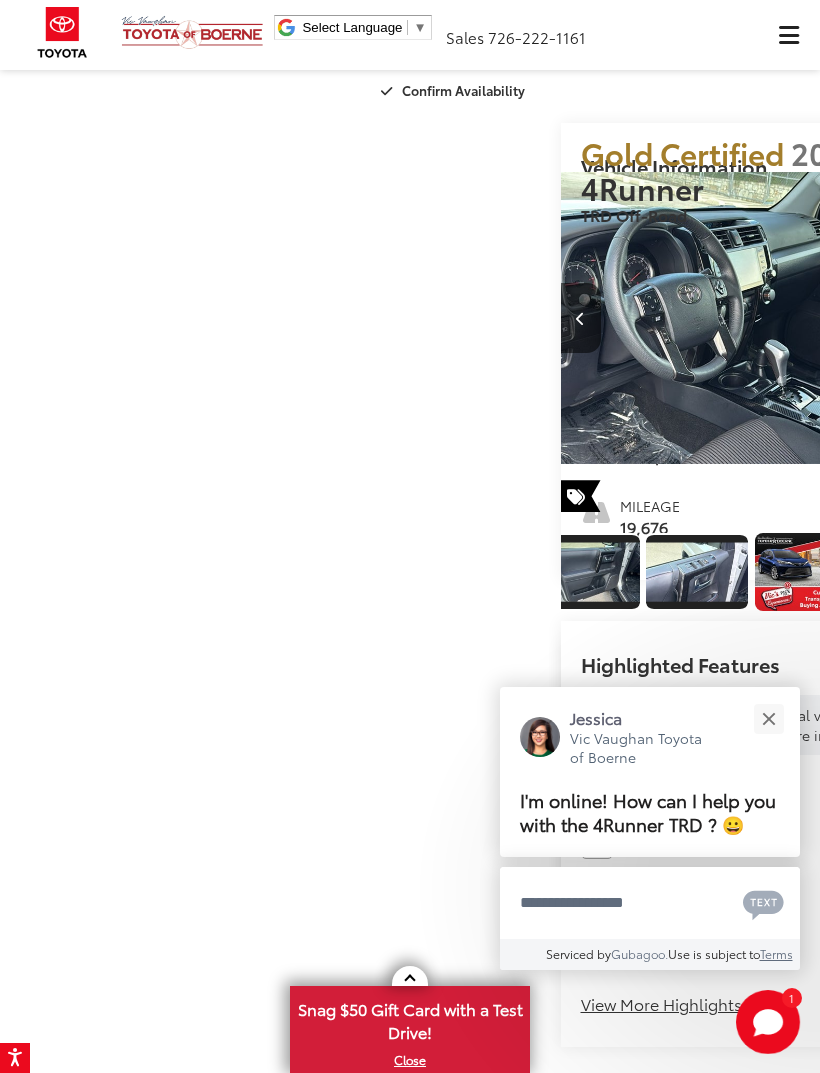 click at bounding box center (1059, 319) 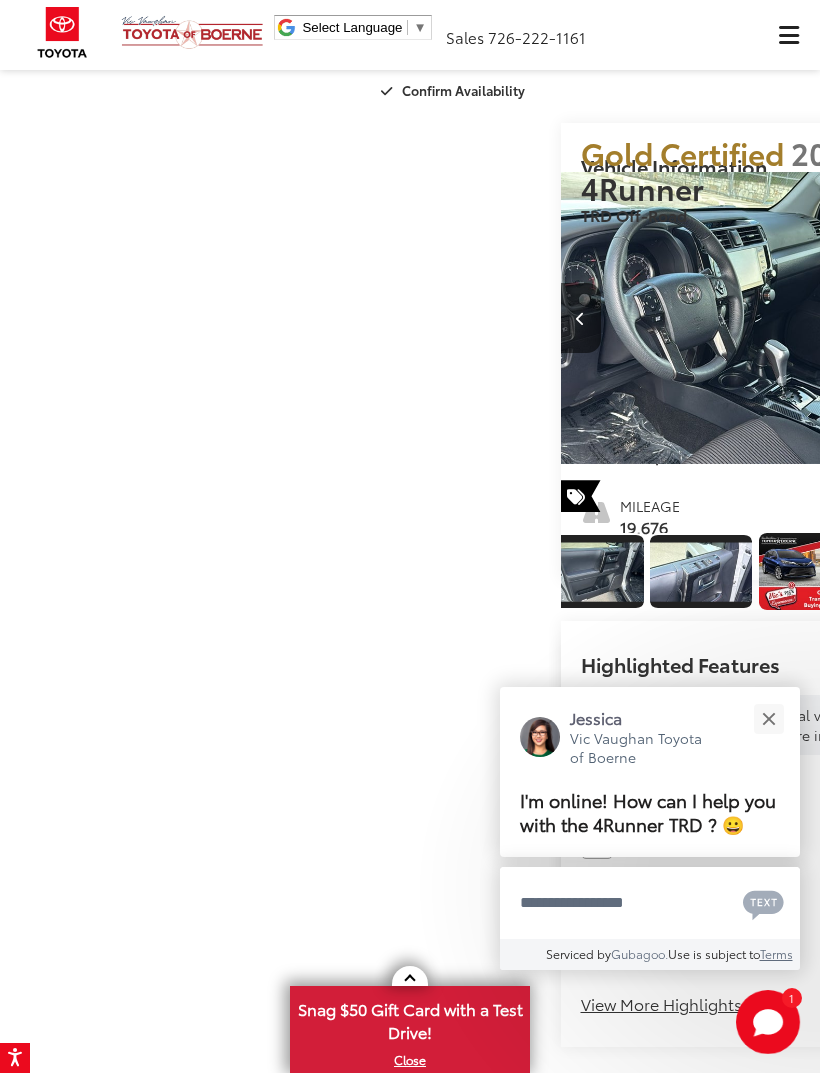 scroll, scrollTop: 0, scrollLeft: 7680, axis: horizontal 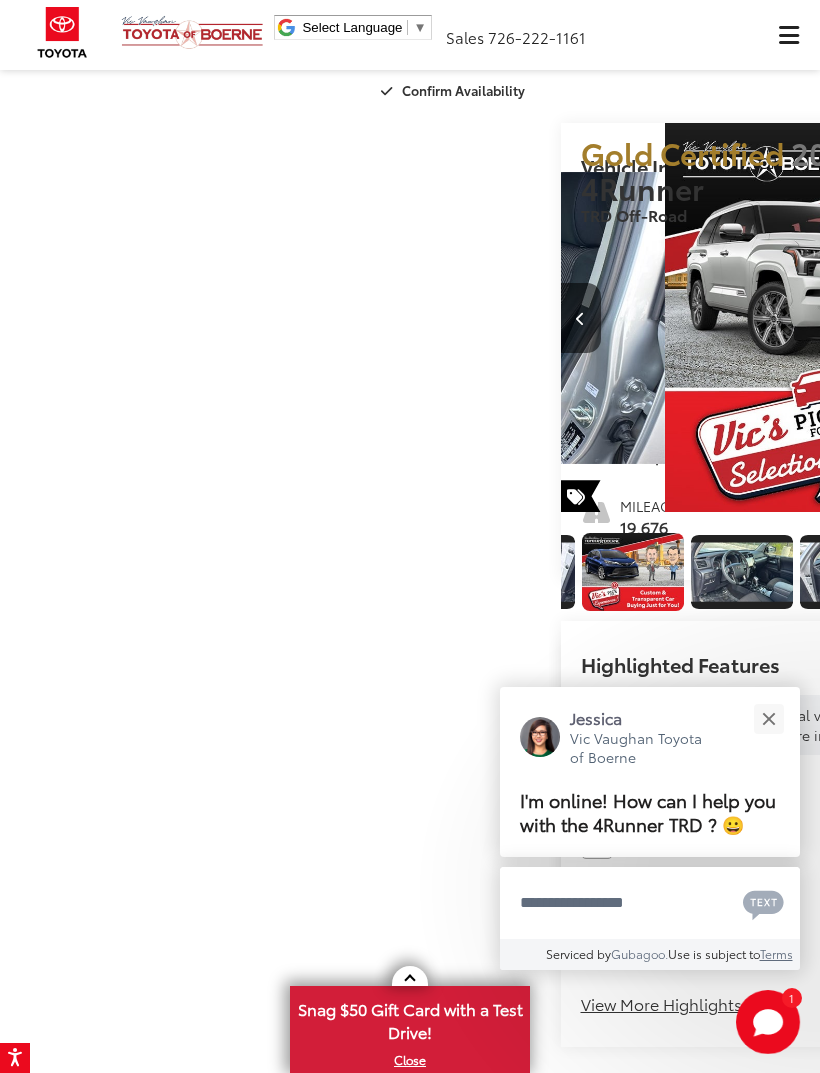 click at bounding box center [1059, 319] 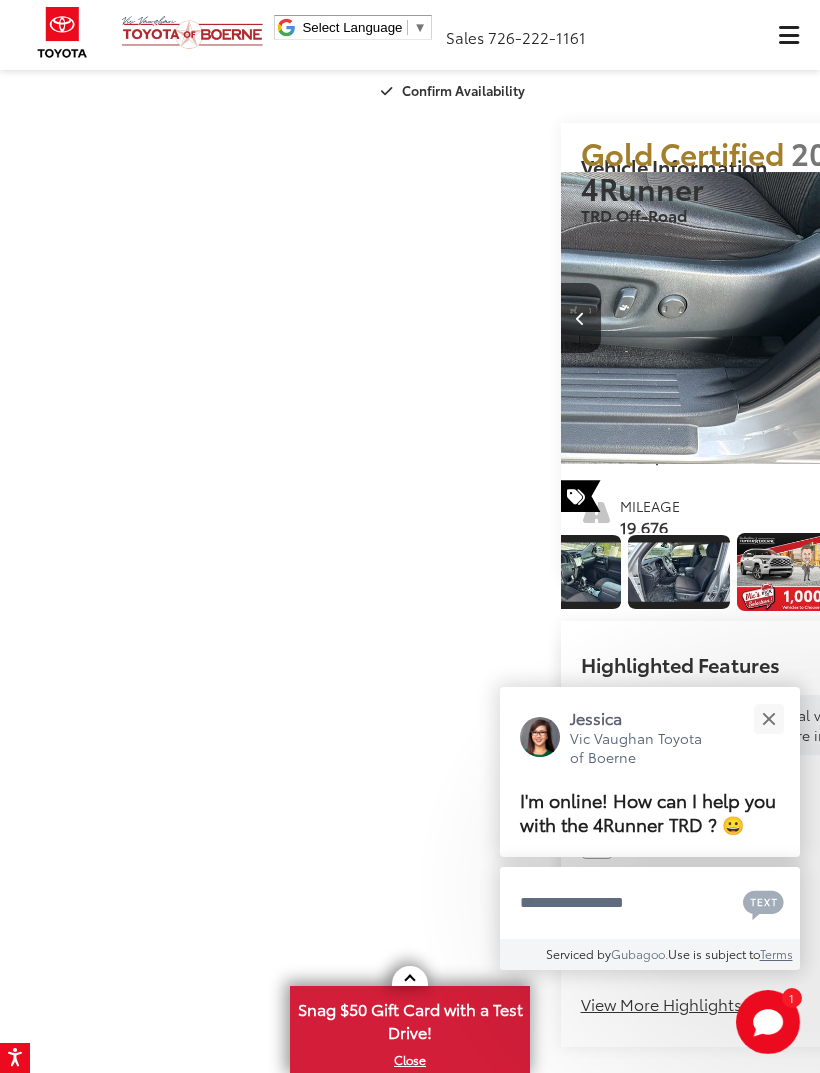 click at bounding box center (1059, 319) 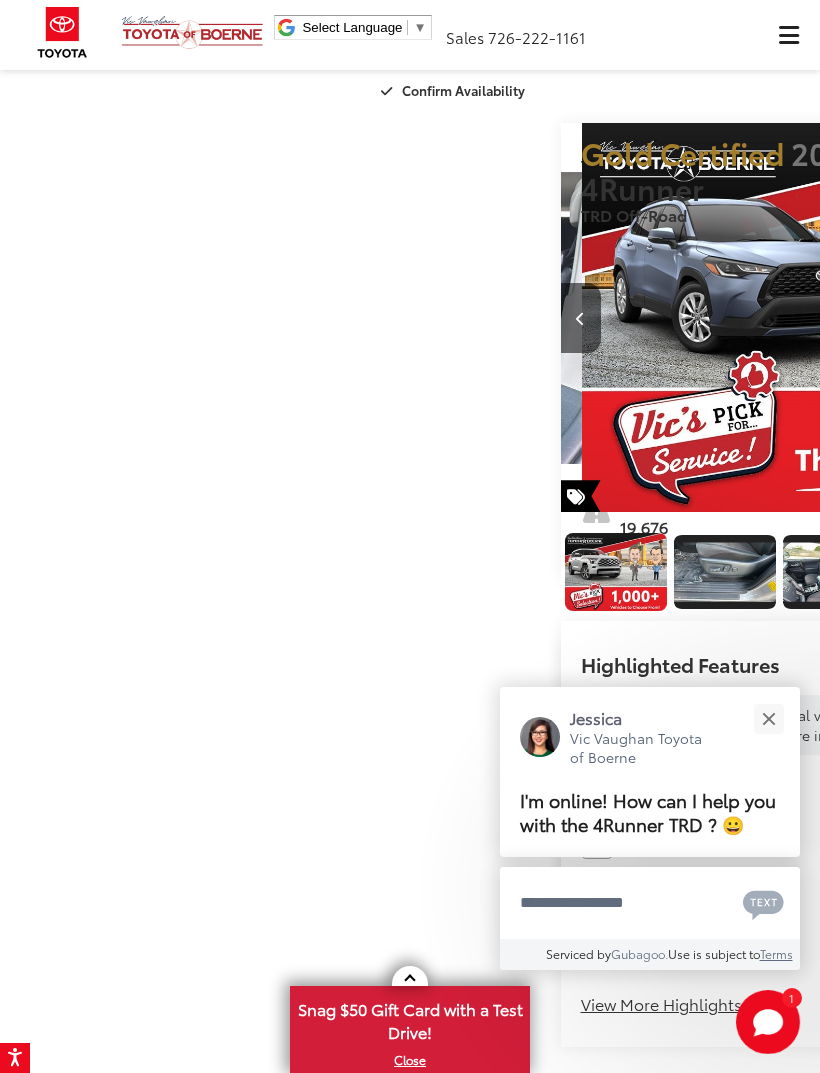 click at bounding box center [1060, 318] 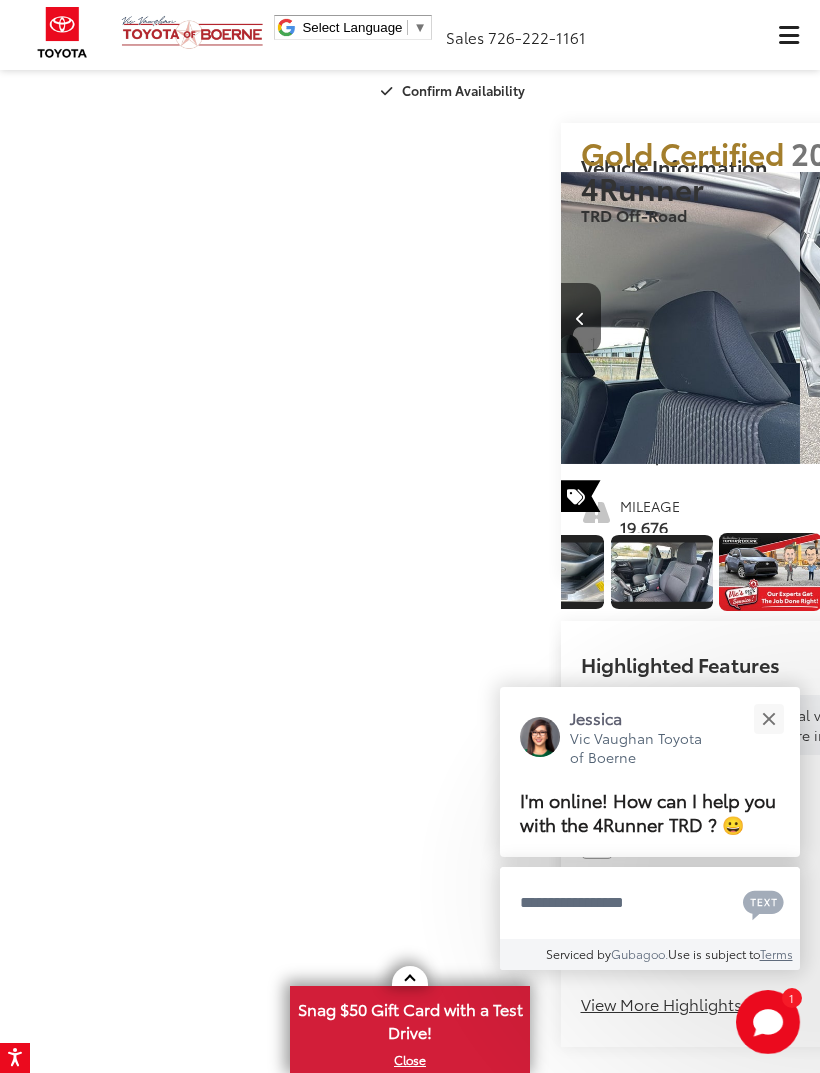 click at bounding box center (1060, 318) 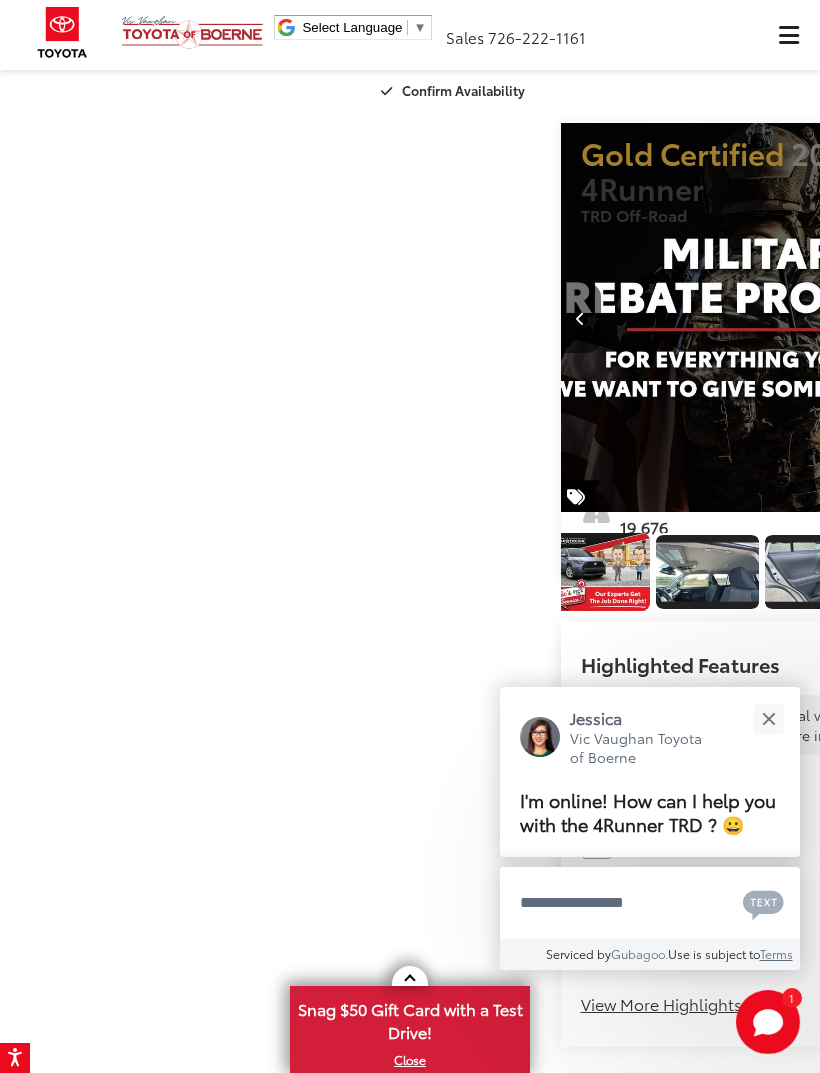 click at bounding box center [1059, 319] 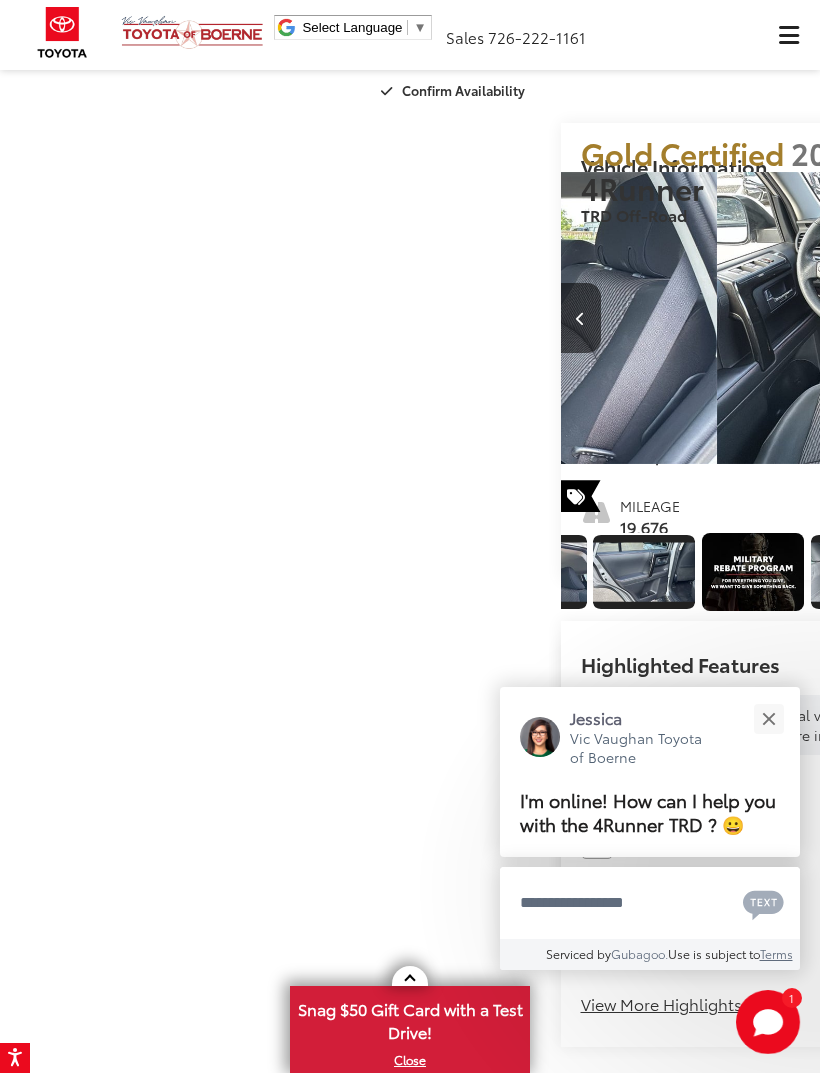 click at bounding box center [1059, 319] 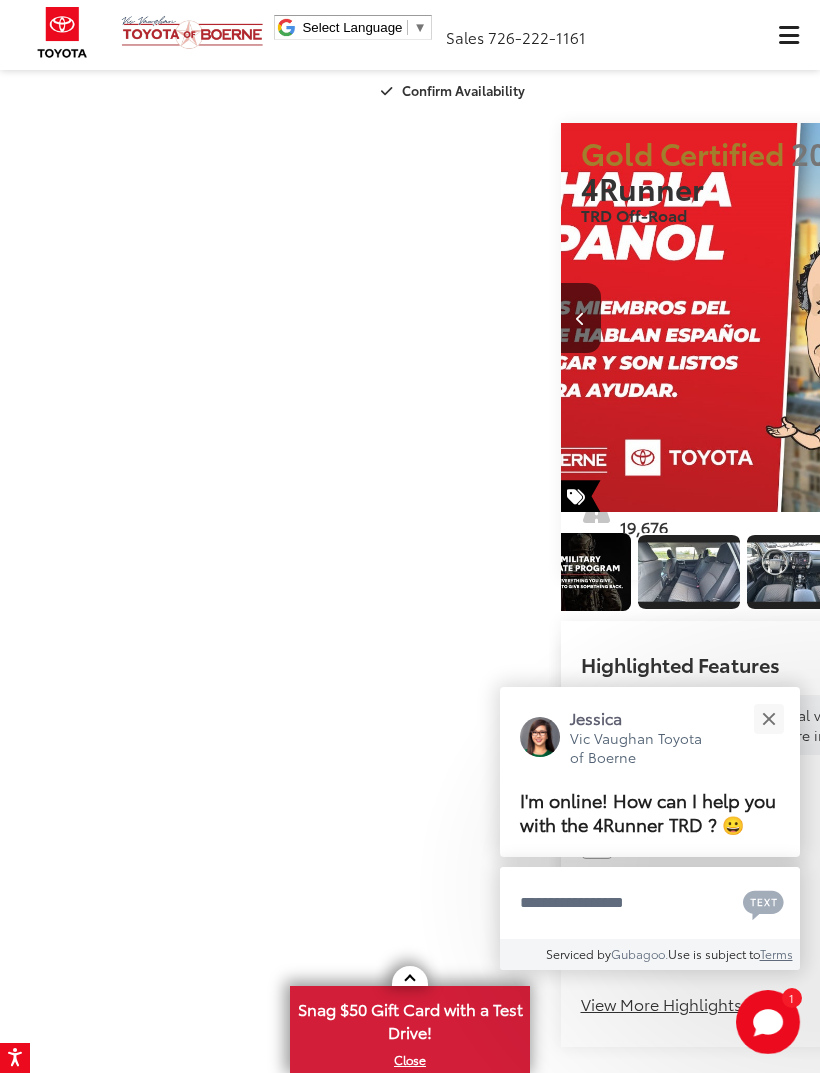 click at bounding box center [1059, 319] 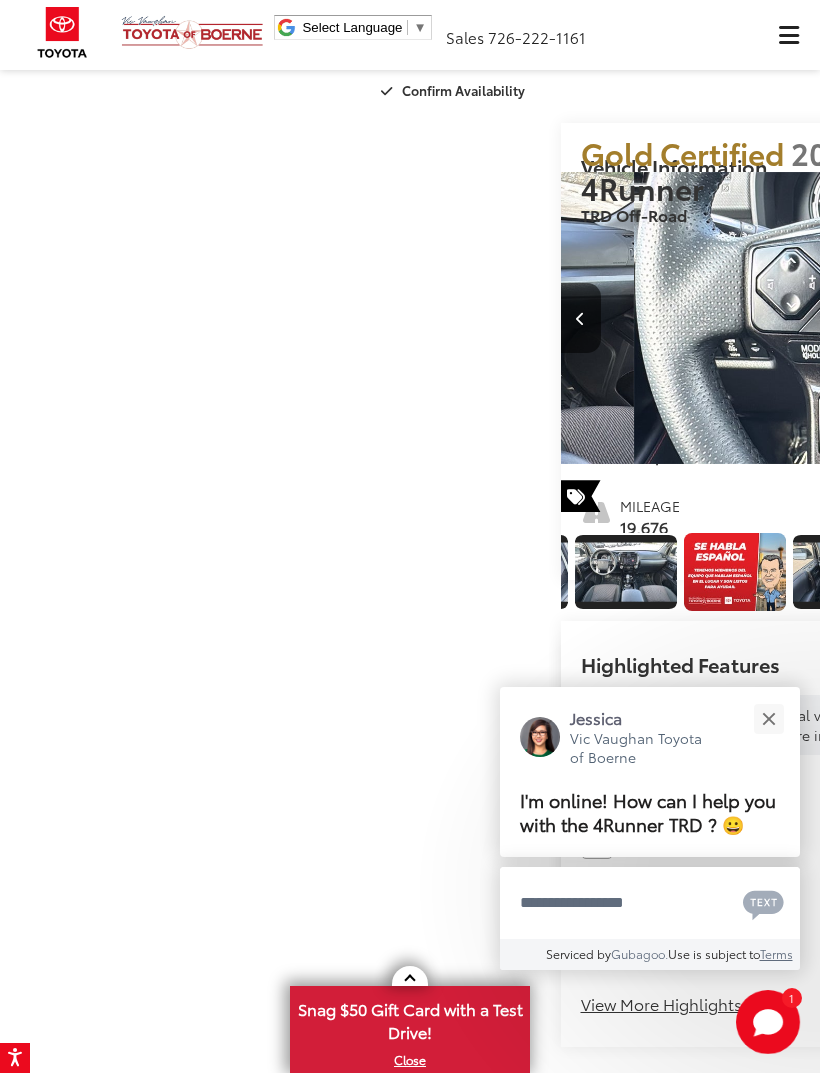 click at bounding box center (1060, 318) 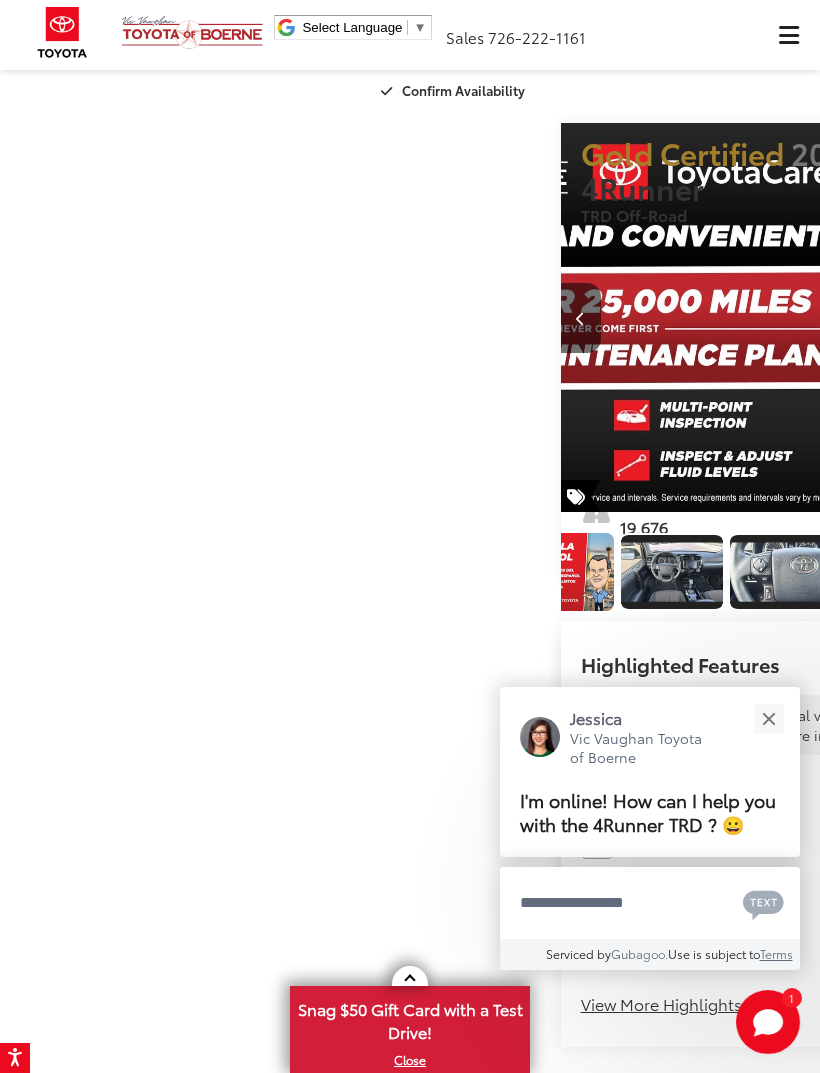 click at bounding box center (1059, 319) 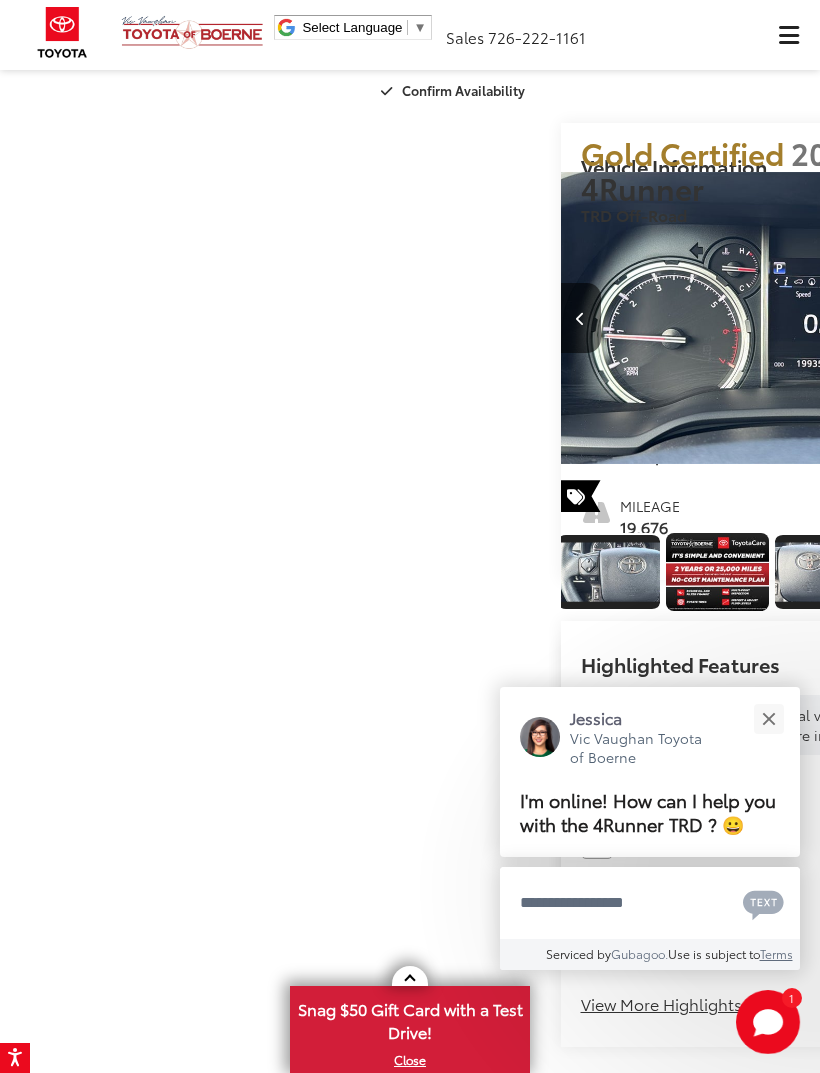 click at bounding box center [1059, 319] 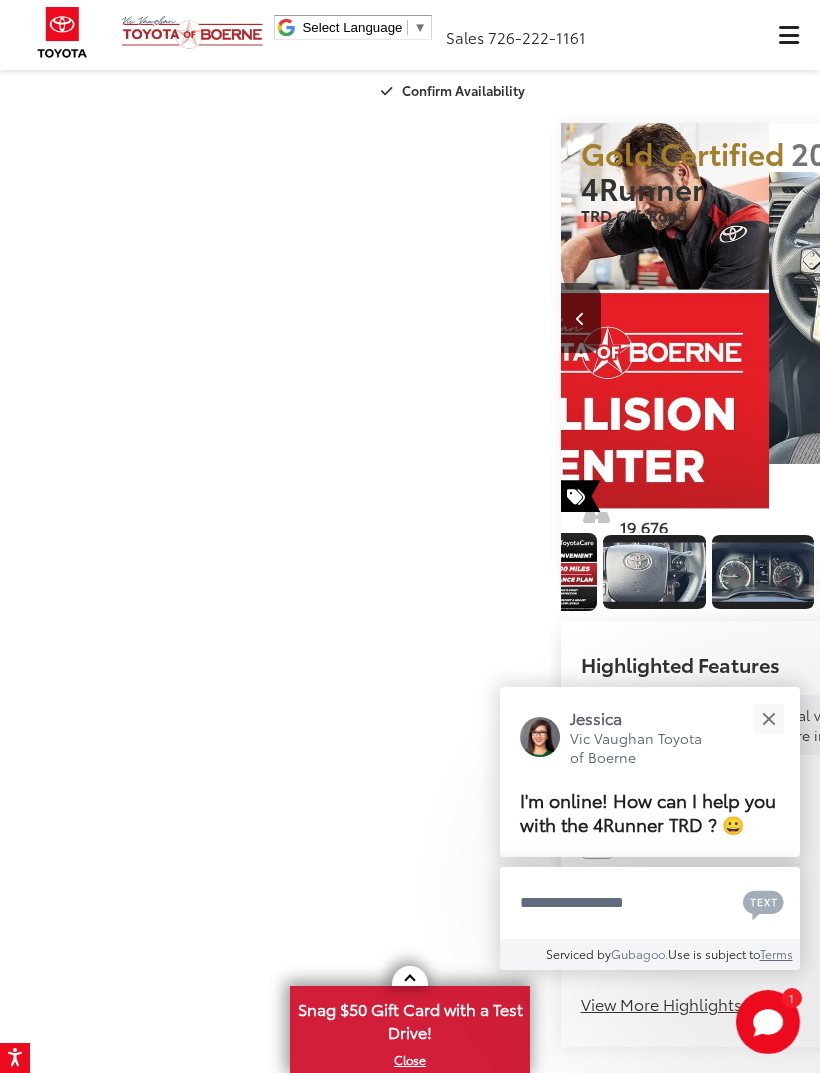 click at bounding box center [1060, 318] 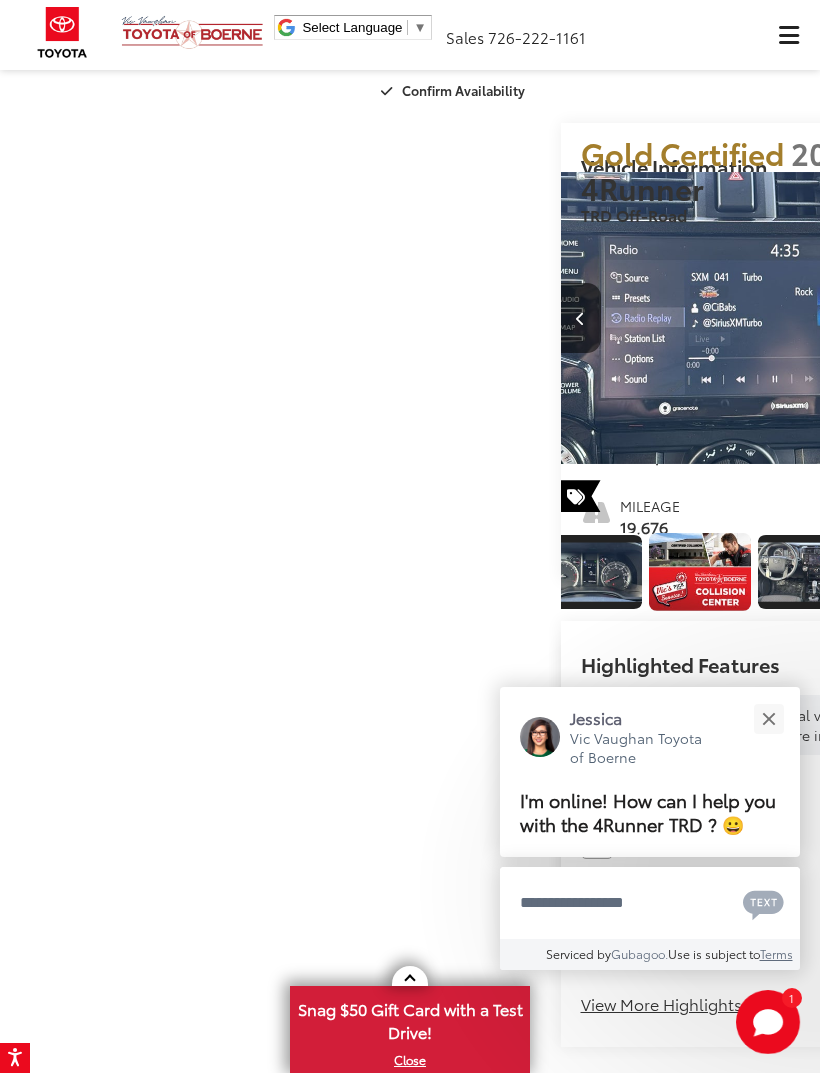 click at bounding box center (1060, 318) 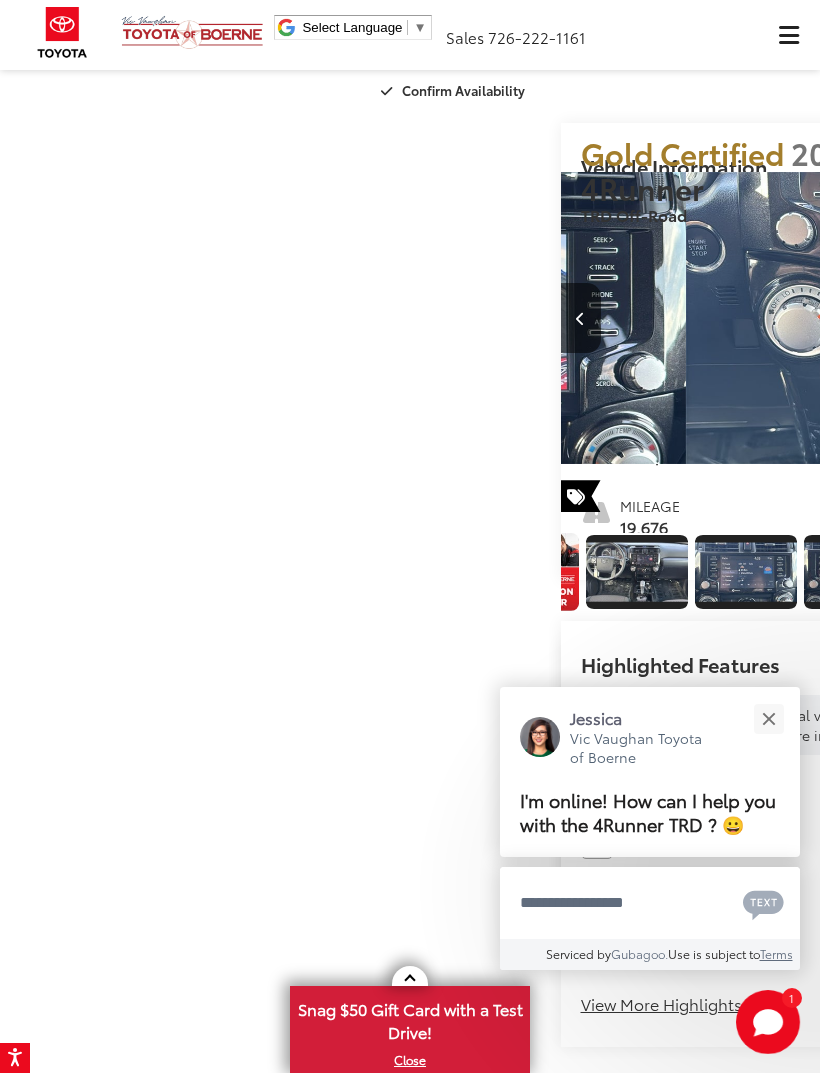 click at bounding box center [1060, 318] 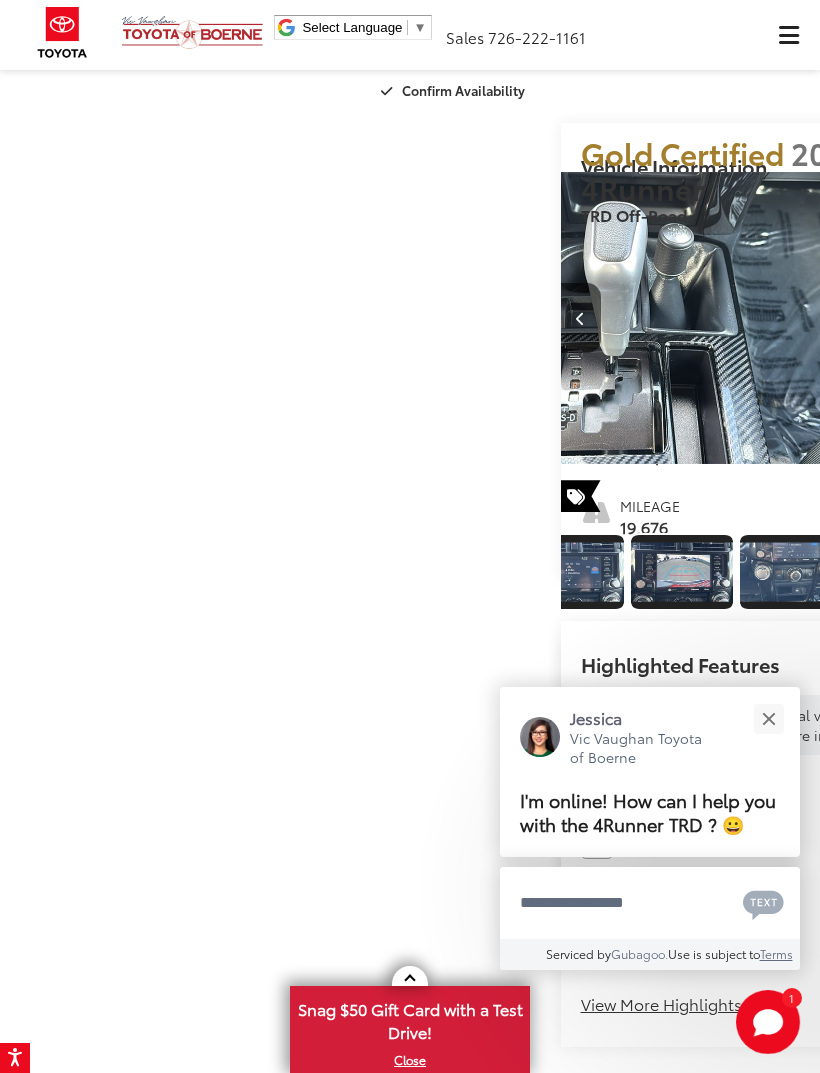 click at bounding box center [1060, 318] 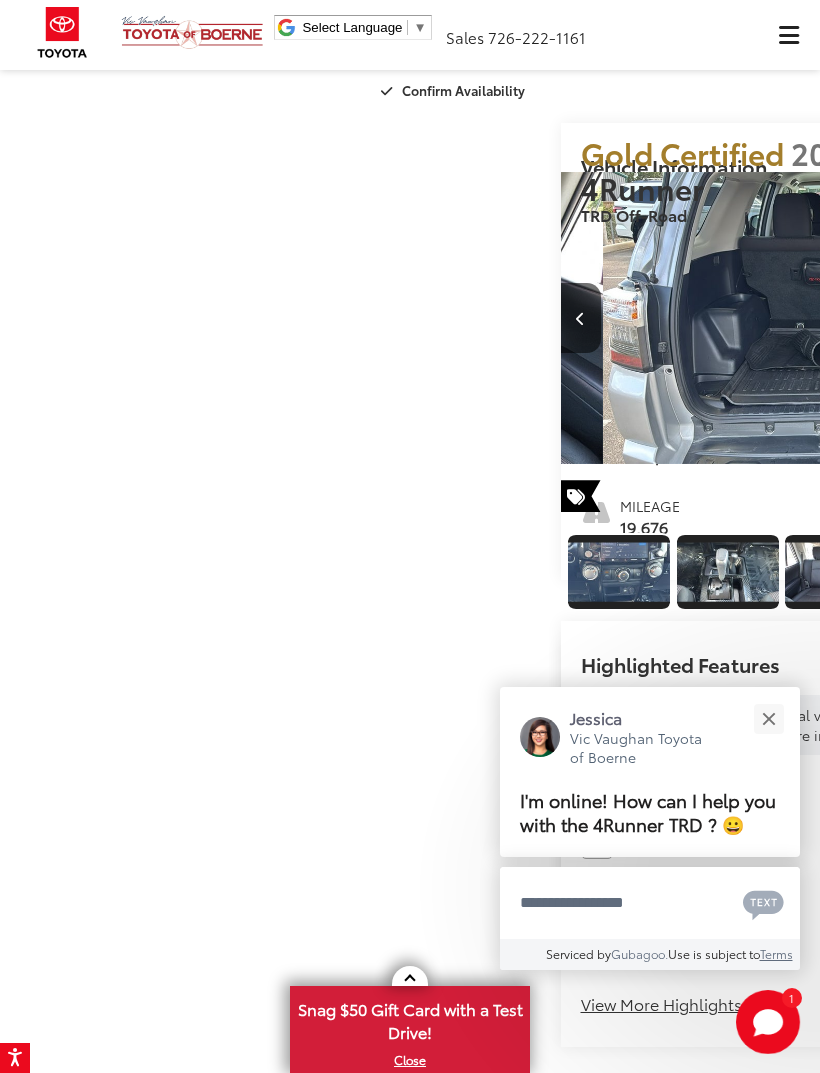 click at bounding box center (1059, 319) 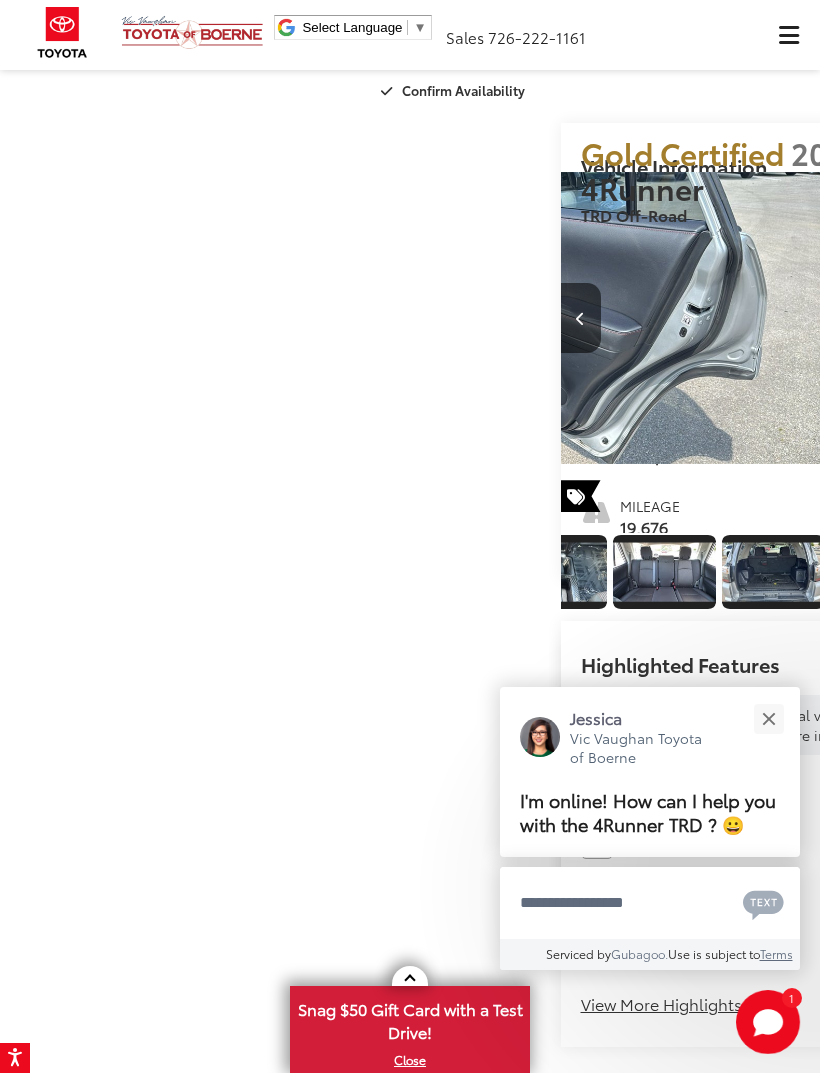 click at bounding box center (1059, 319) 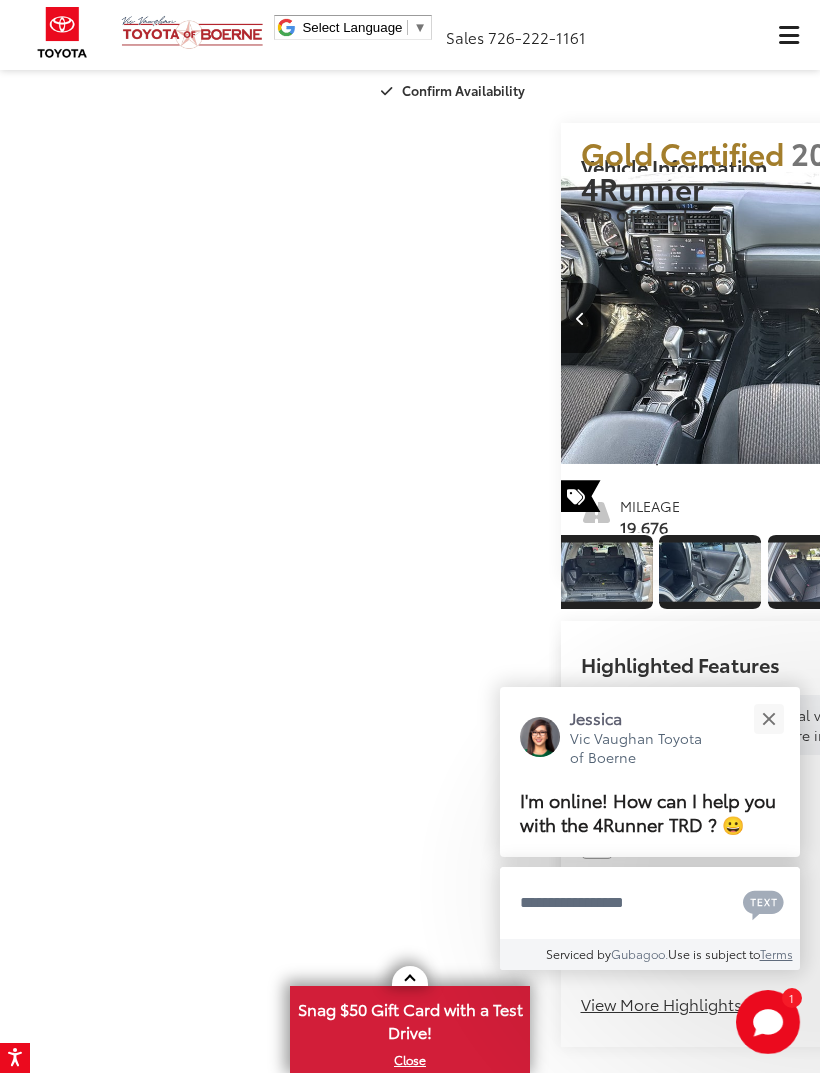 click at bounding box center [1059, 319] 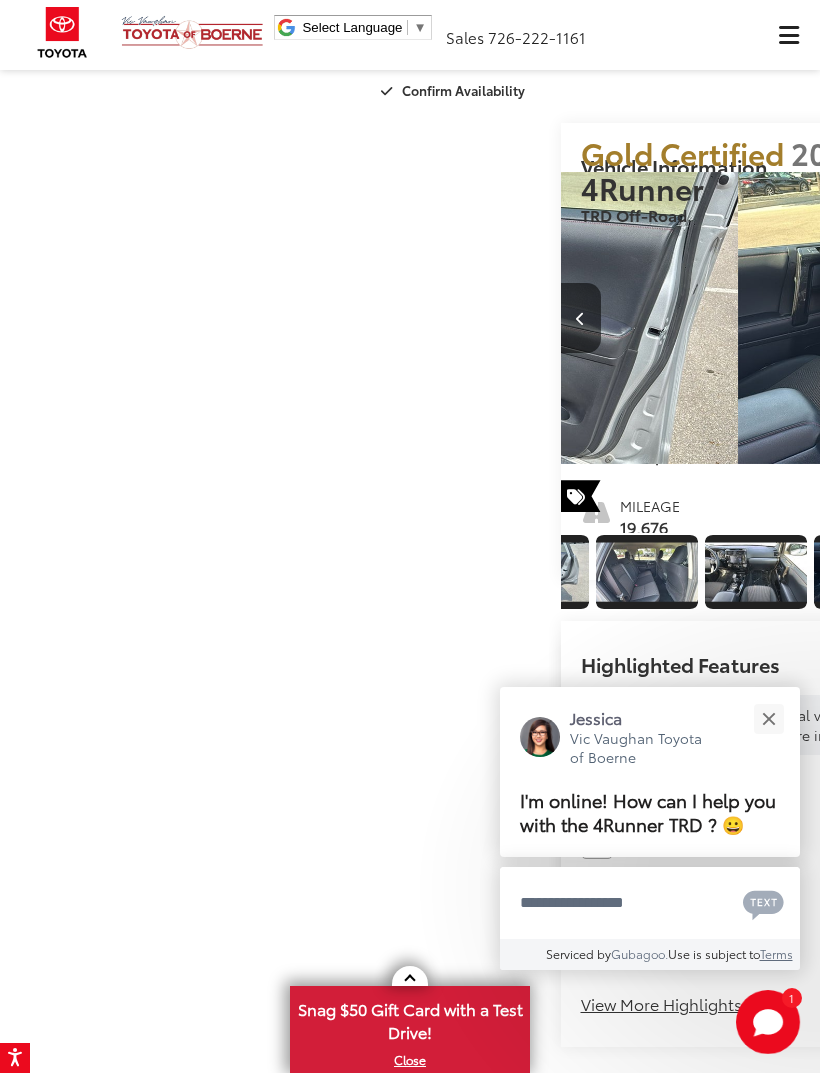 click at bounding box center (1060, 318) 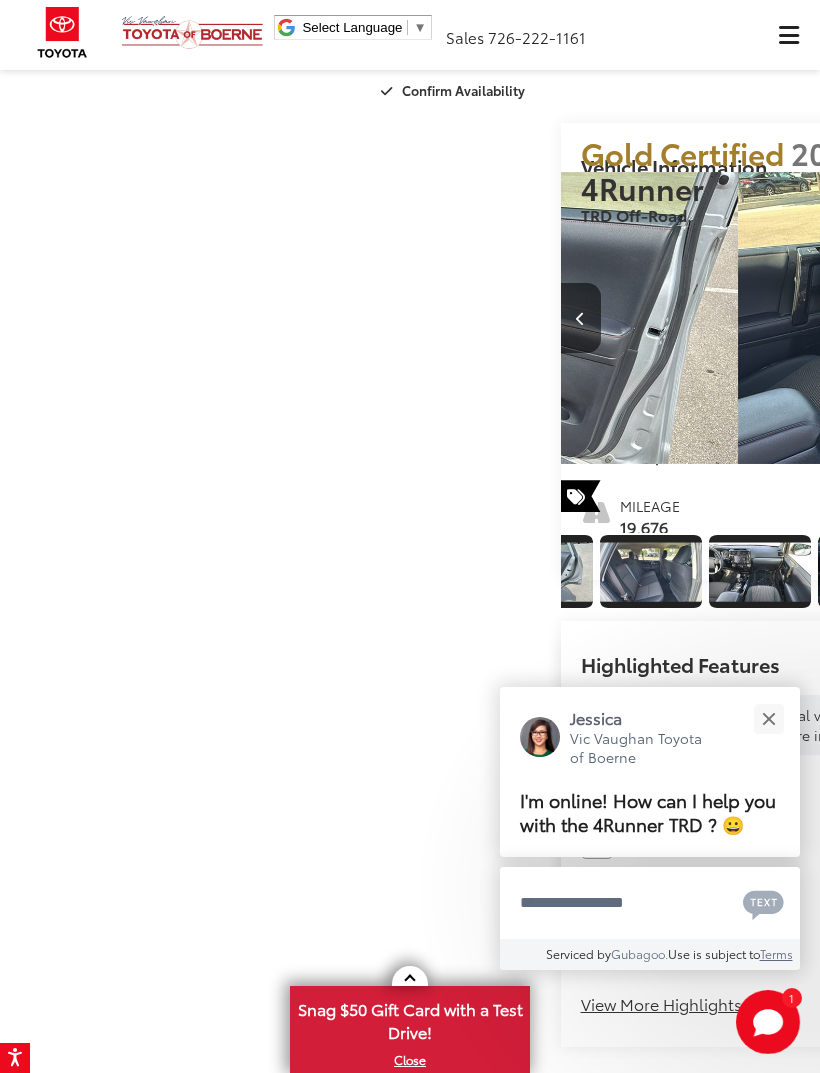 scroll, scrollTop: 0, scrollLeft: 4385, axis: horizontal 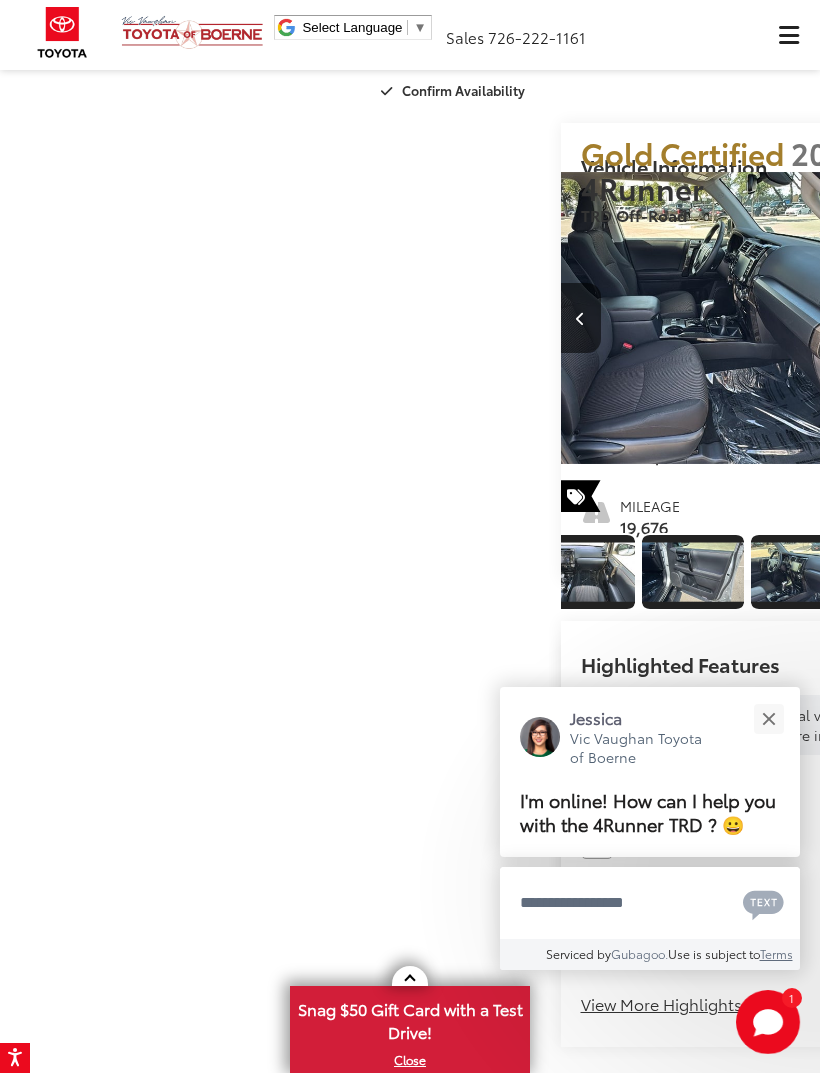 click at bounding box center [1059, 319] 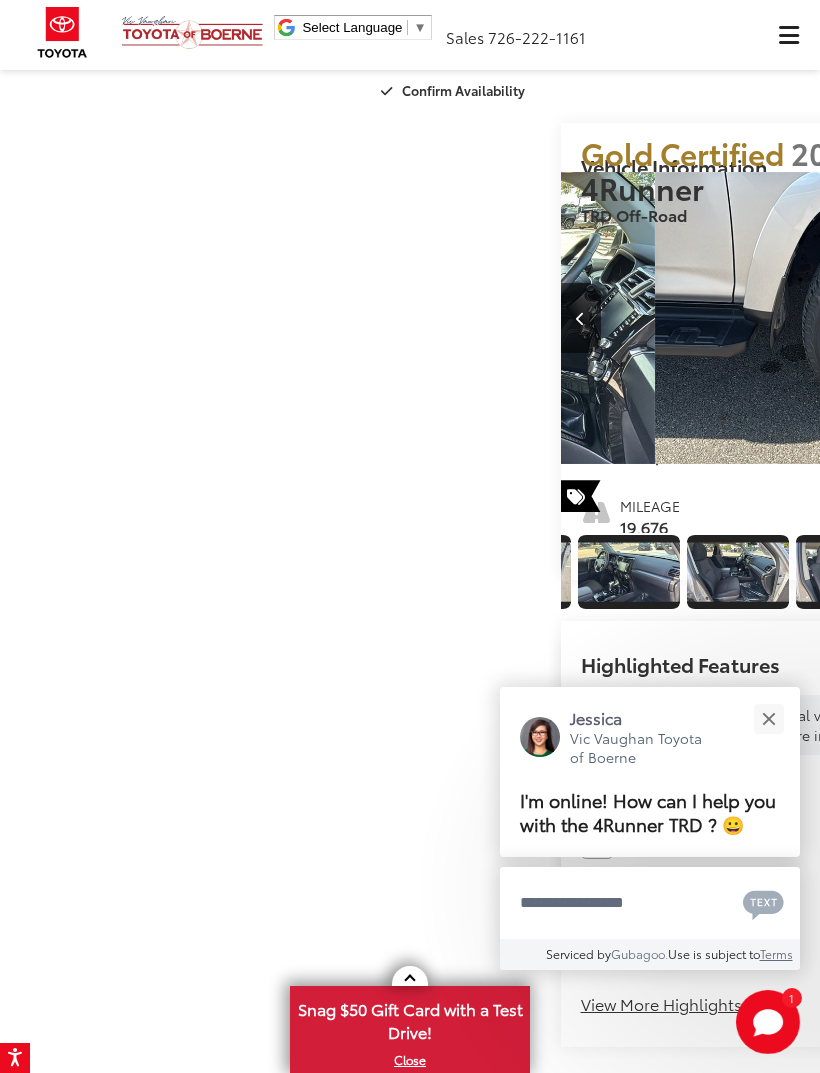 click at bounding box center (1060, 318) 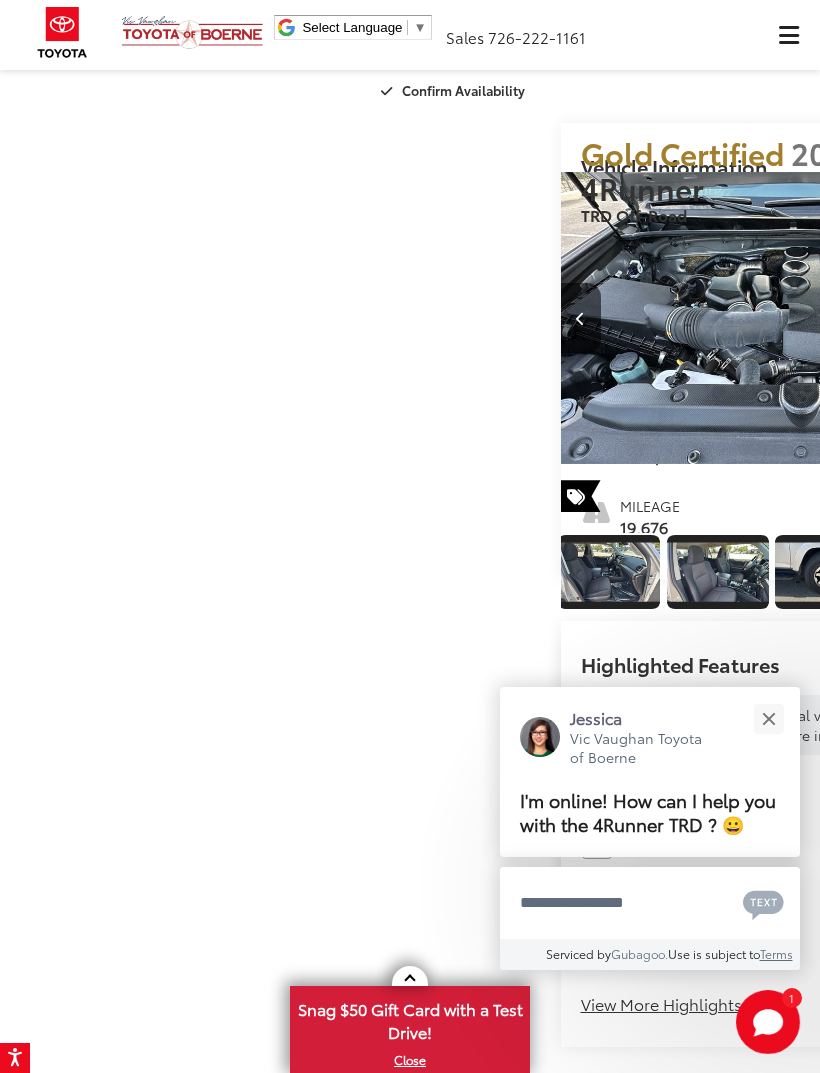 scroll, scrollTop: 0, scrollLeft: 4834, axis: horizontal 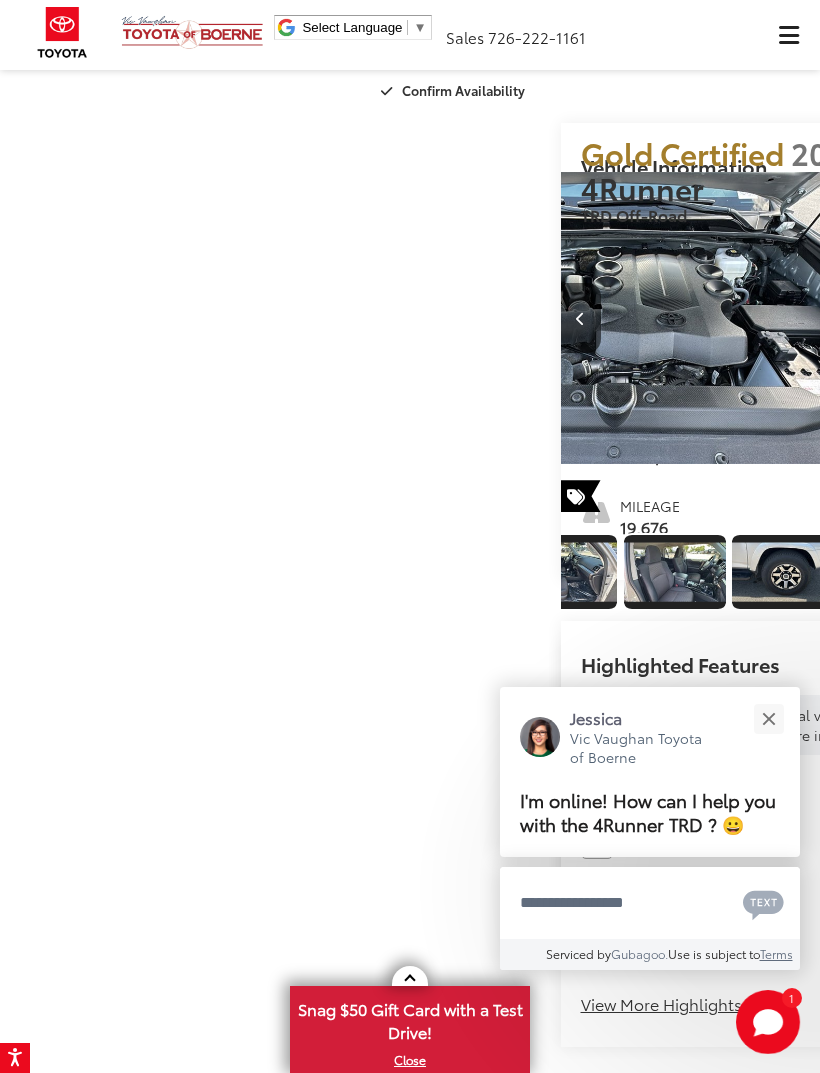 click at bounding box center (1060, 318) 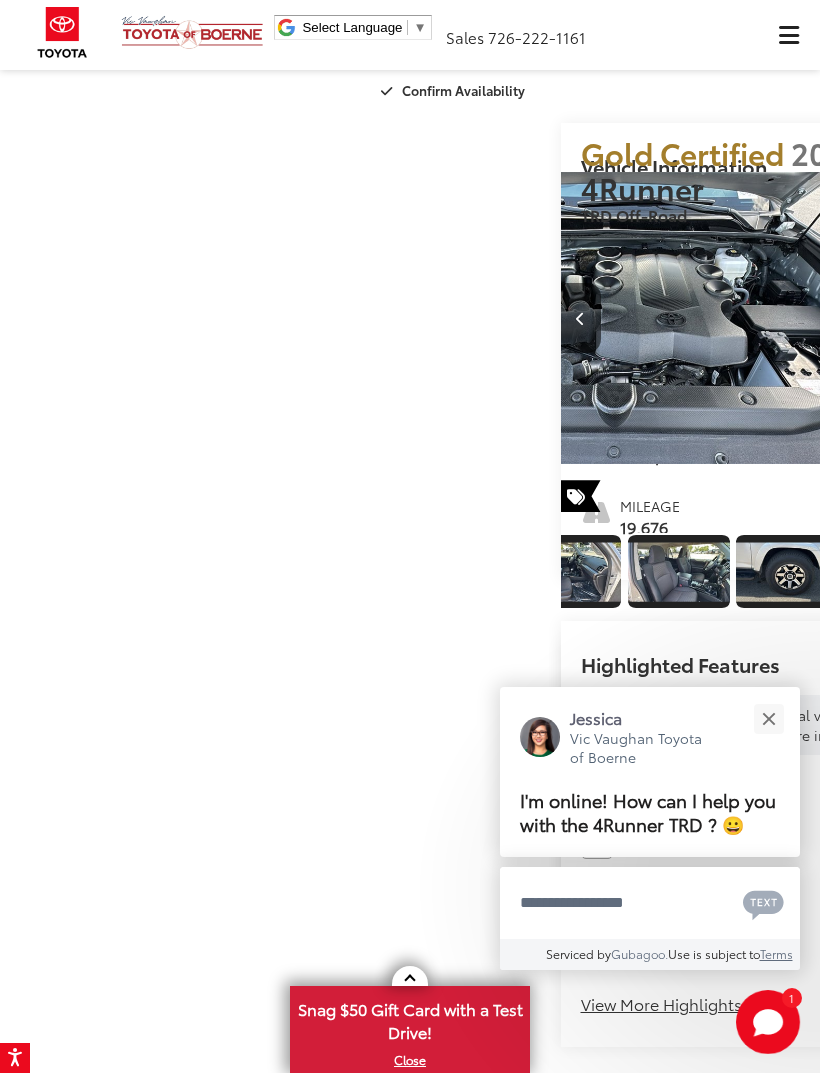 scroll, scrollTop: 0, scrollLeft: 4901, axis: horizontal 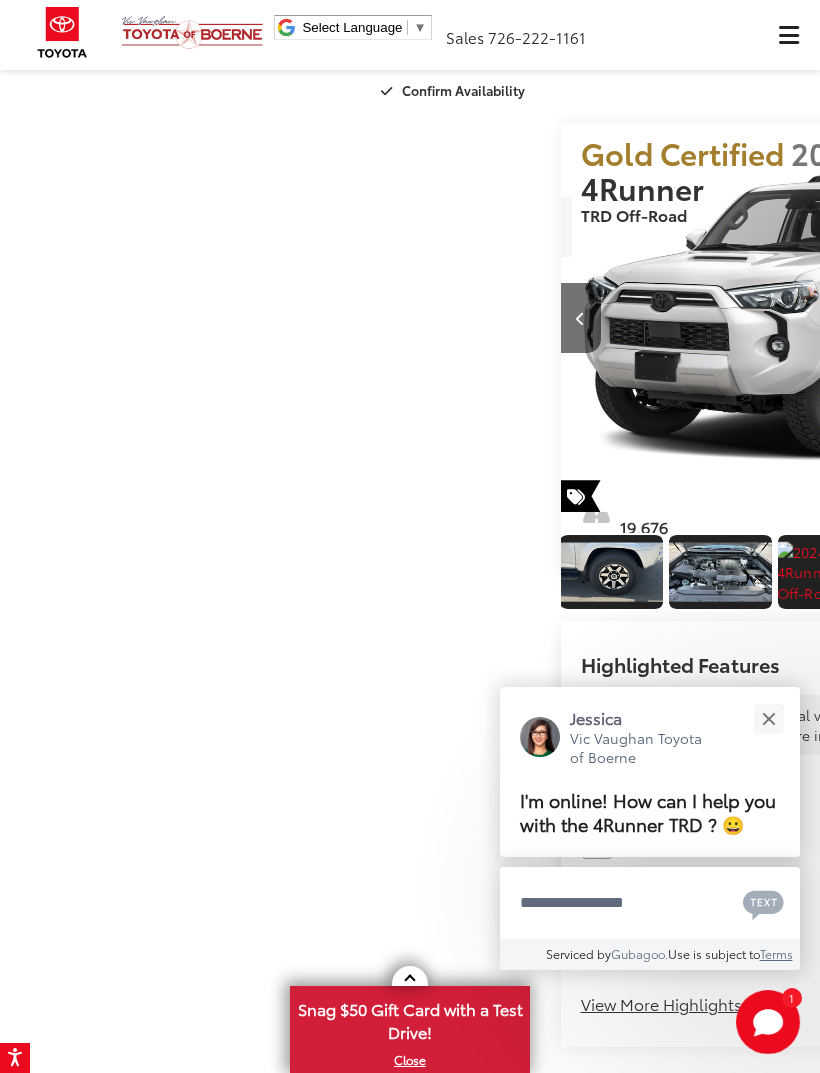 click at bounding box center (1060, 318) 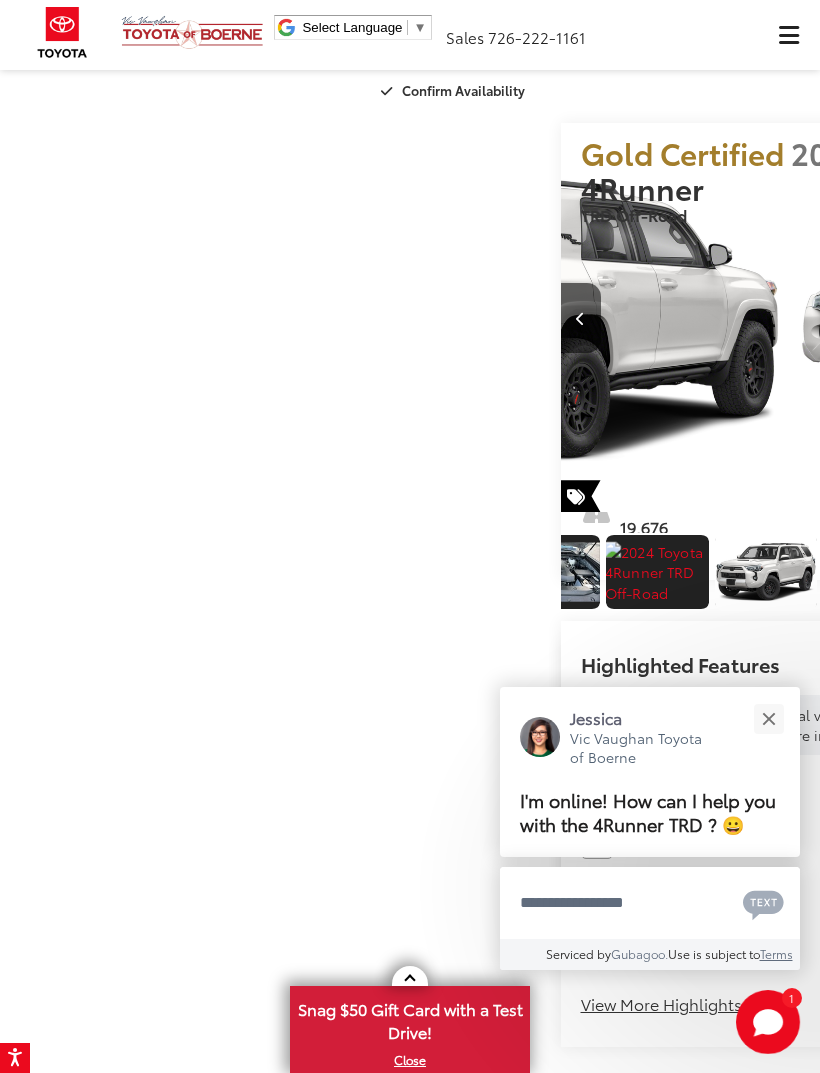 click at bounding box center (1060, 318) 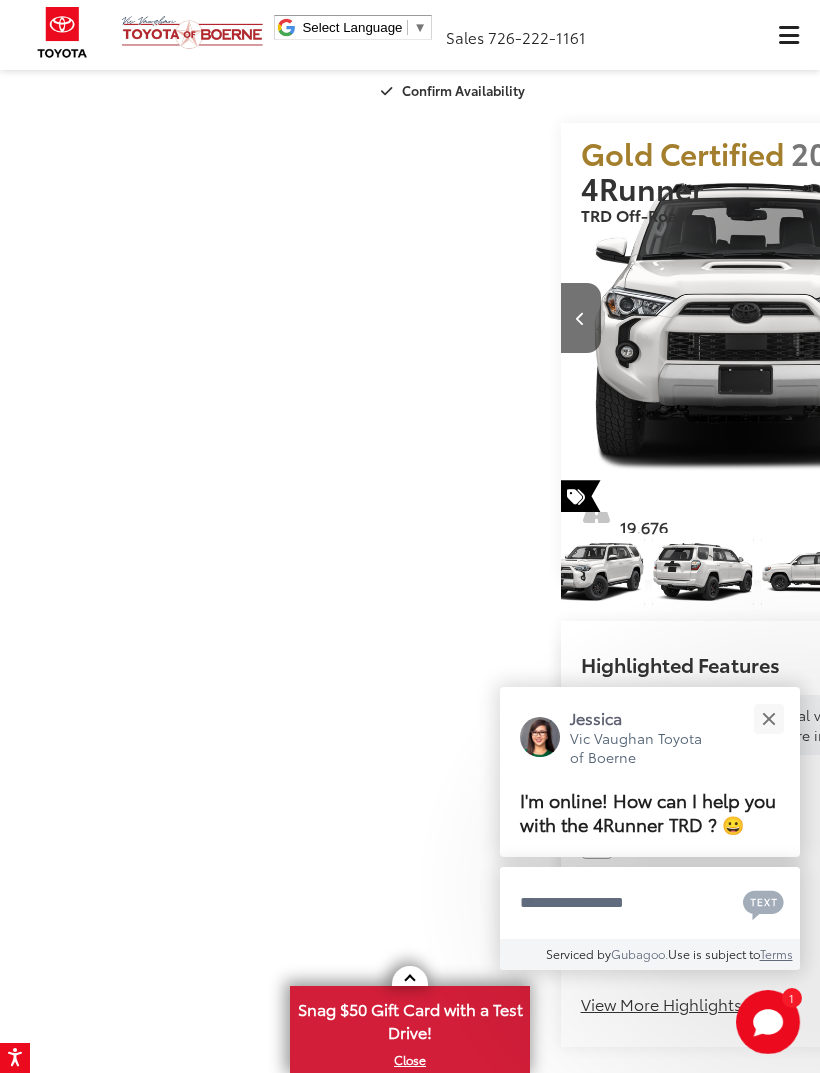 click at bounding box center (1060, 318) 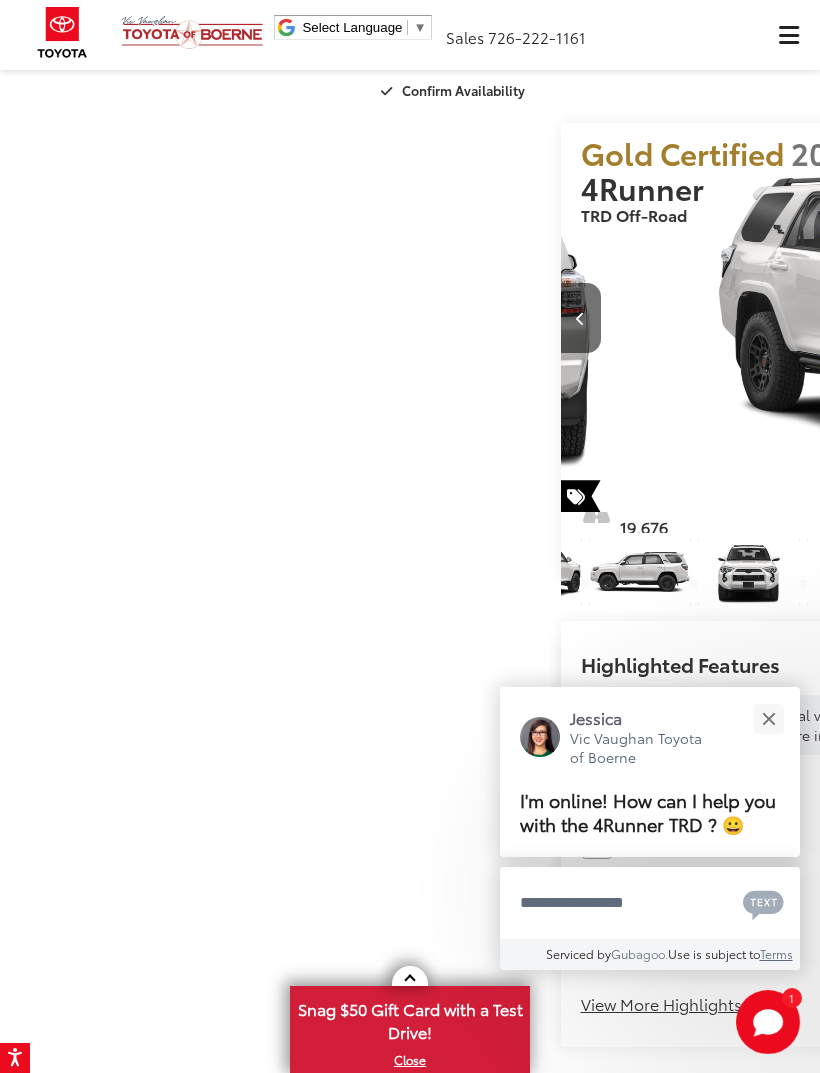 click at bounding box center (1060, 318) 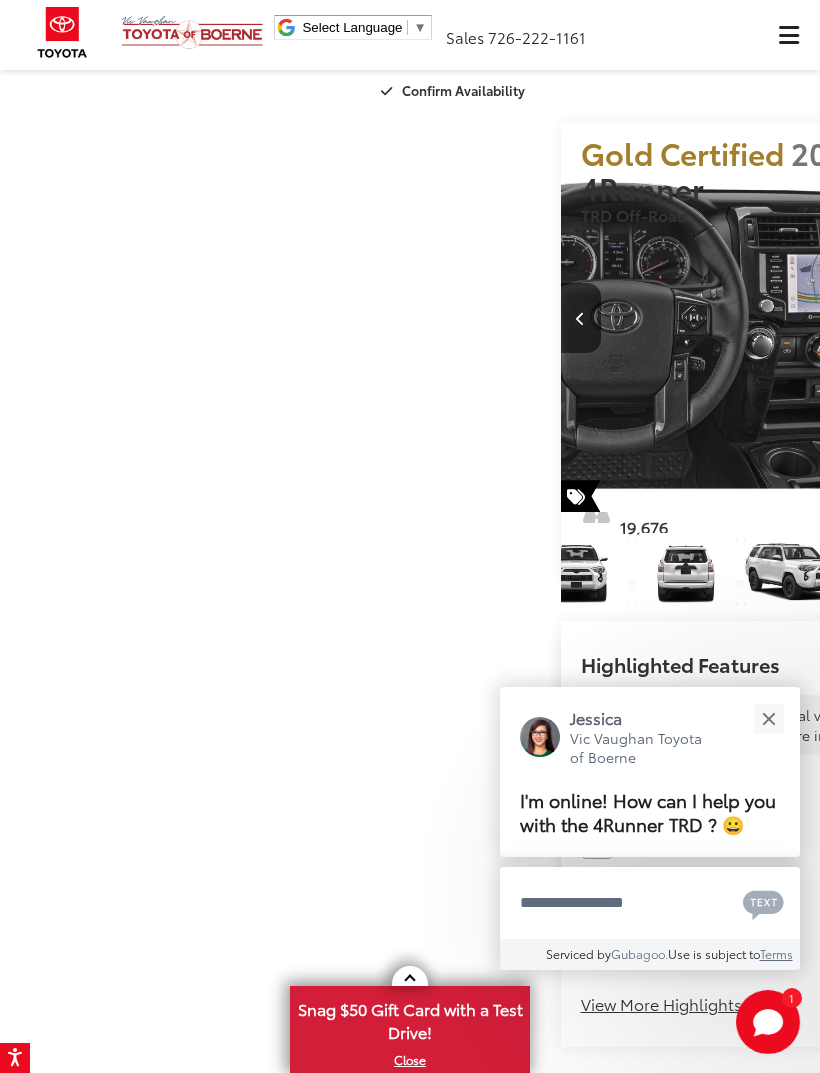 click at bounding box center [1060, 318] 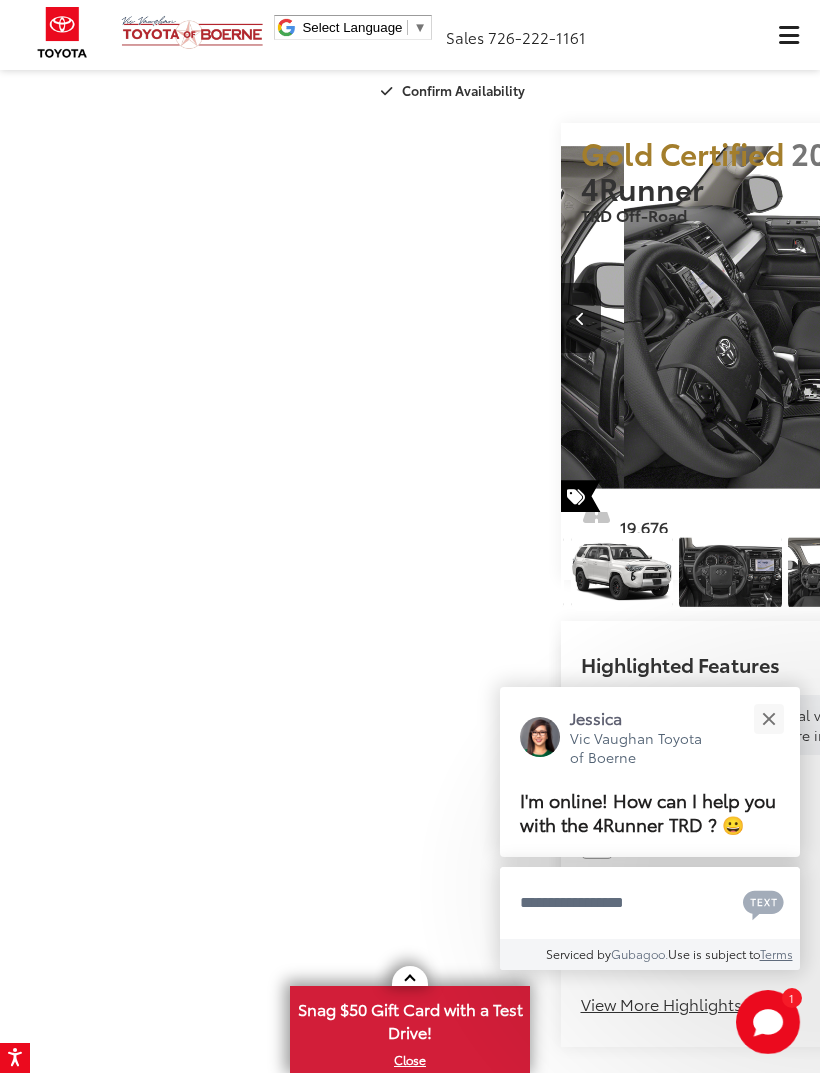 click at bounding box center (581, 318) 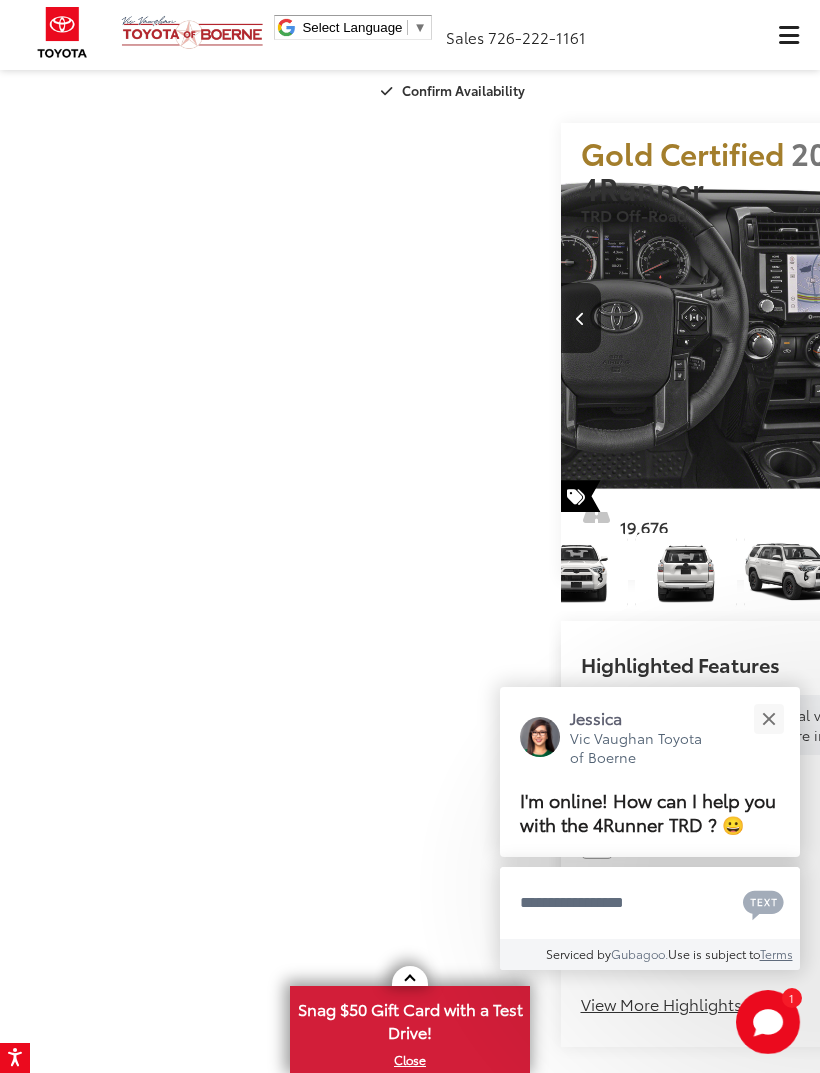 click at bounding box center (1060, 318) 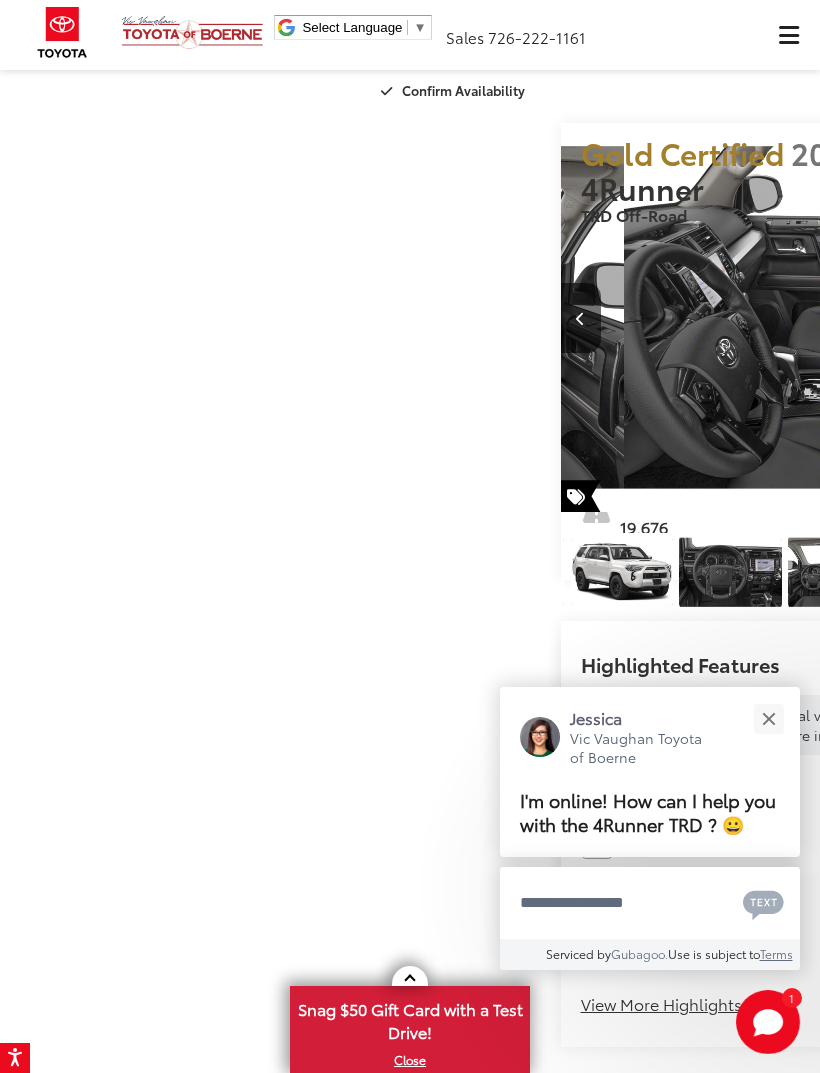 click at bounding box center (1060, 318) 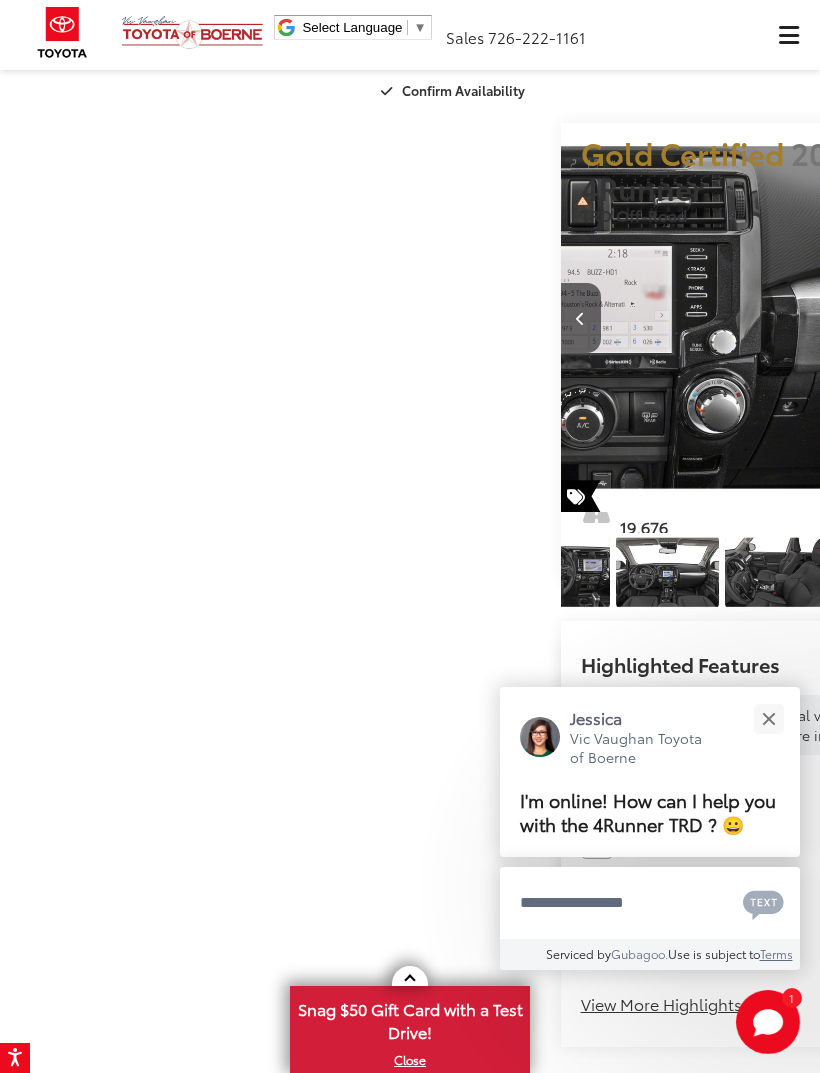 click at bounding box center [1060, 318] 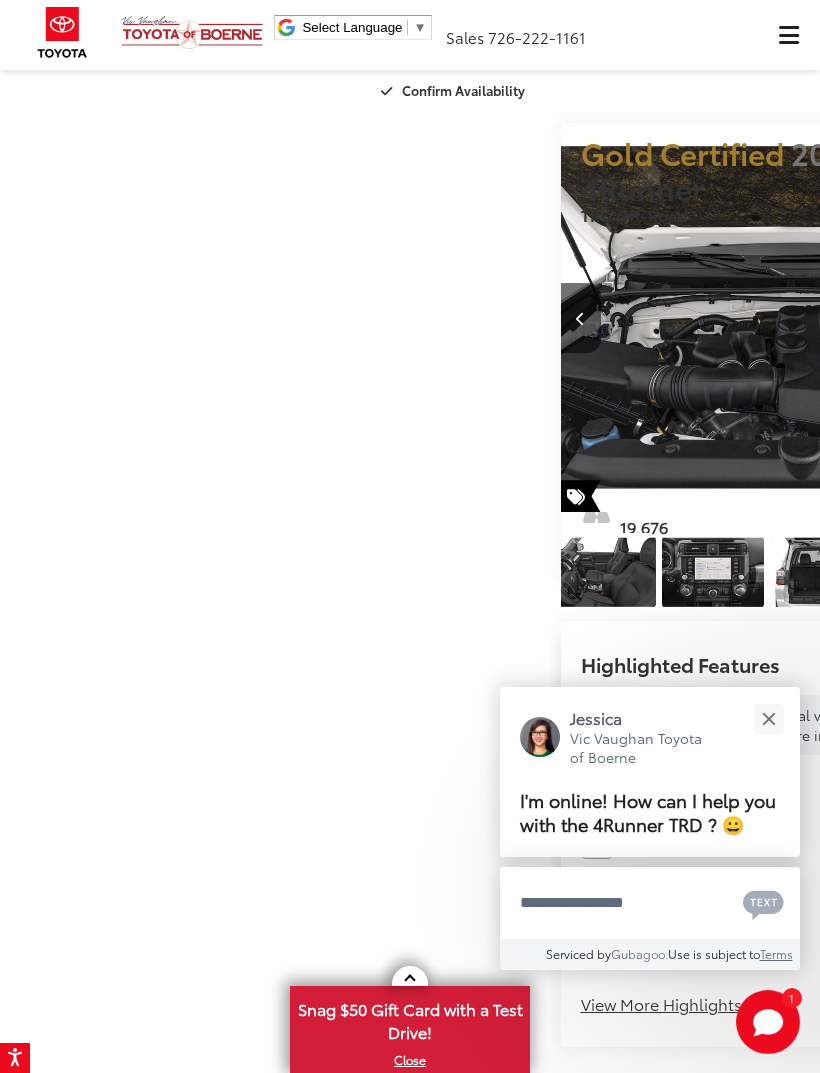 click at bounding box center (1060, 318) 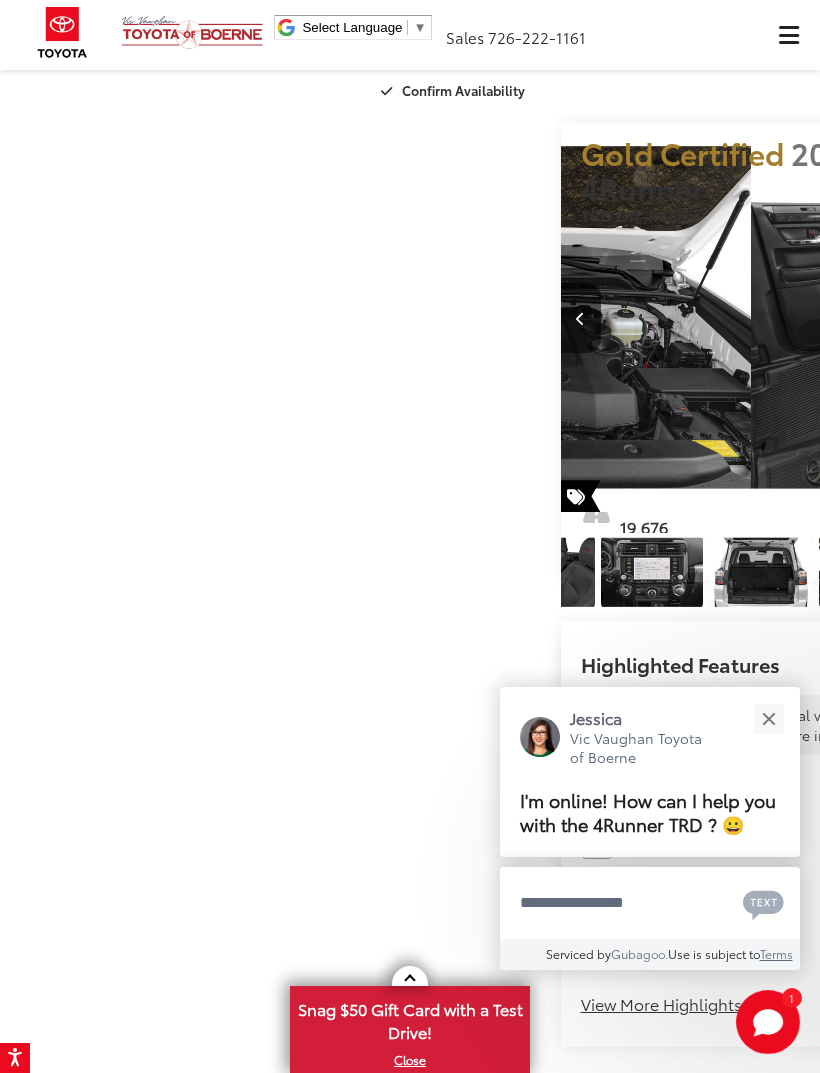 scroll, scrollTop: 0, scrollLeft: 6344, axis: horizontal 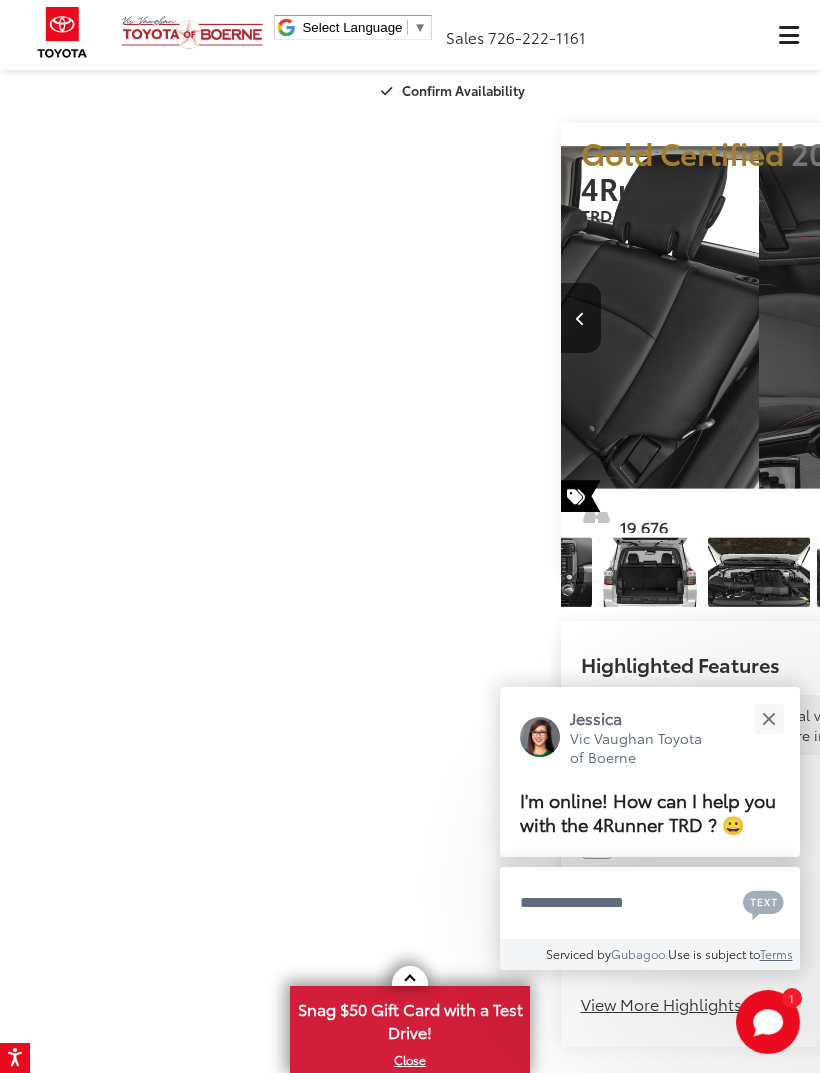 click at bounding box center [1060, 318] 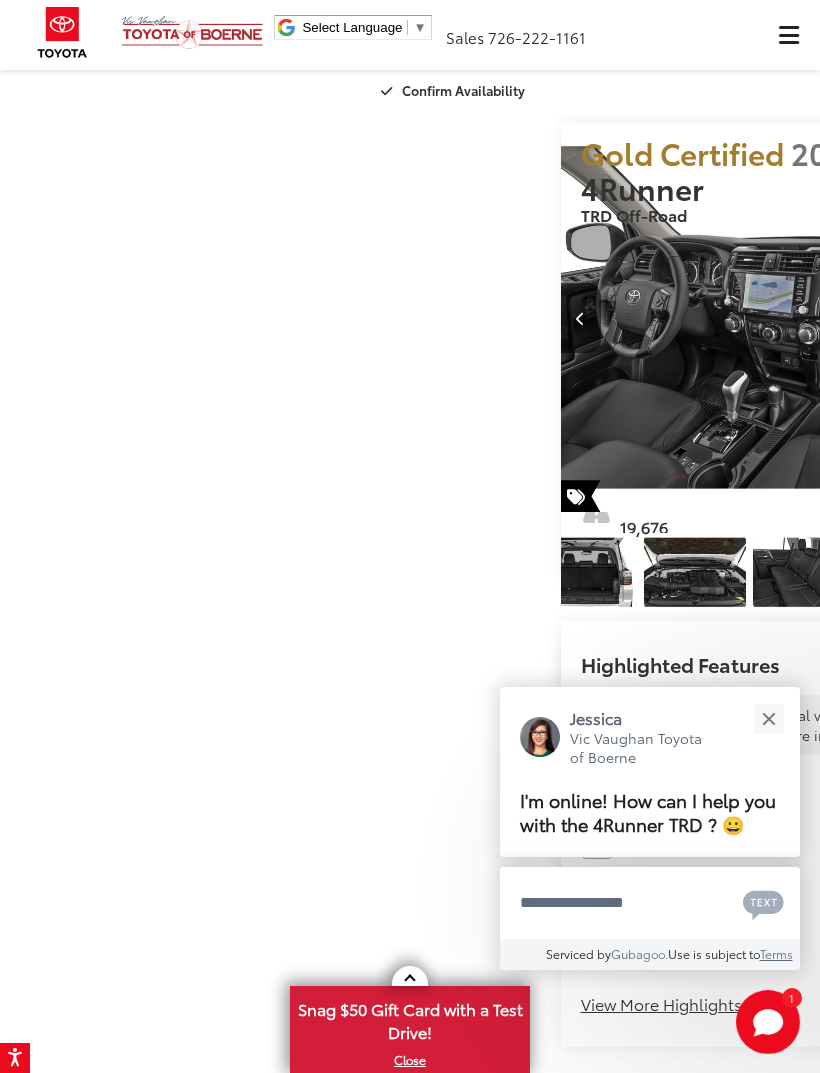click at bounding box center [1060, 318] 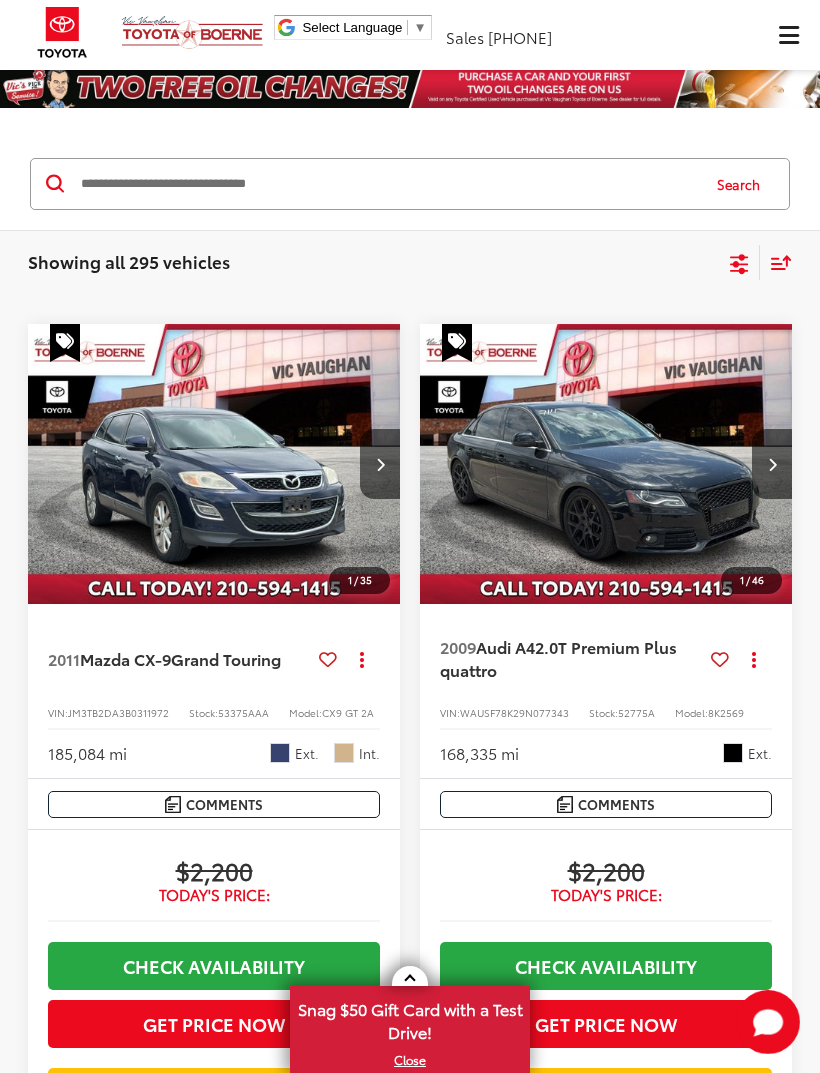 scroll, scrollTop: 0, scrollLeft: 0, axis: both 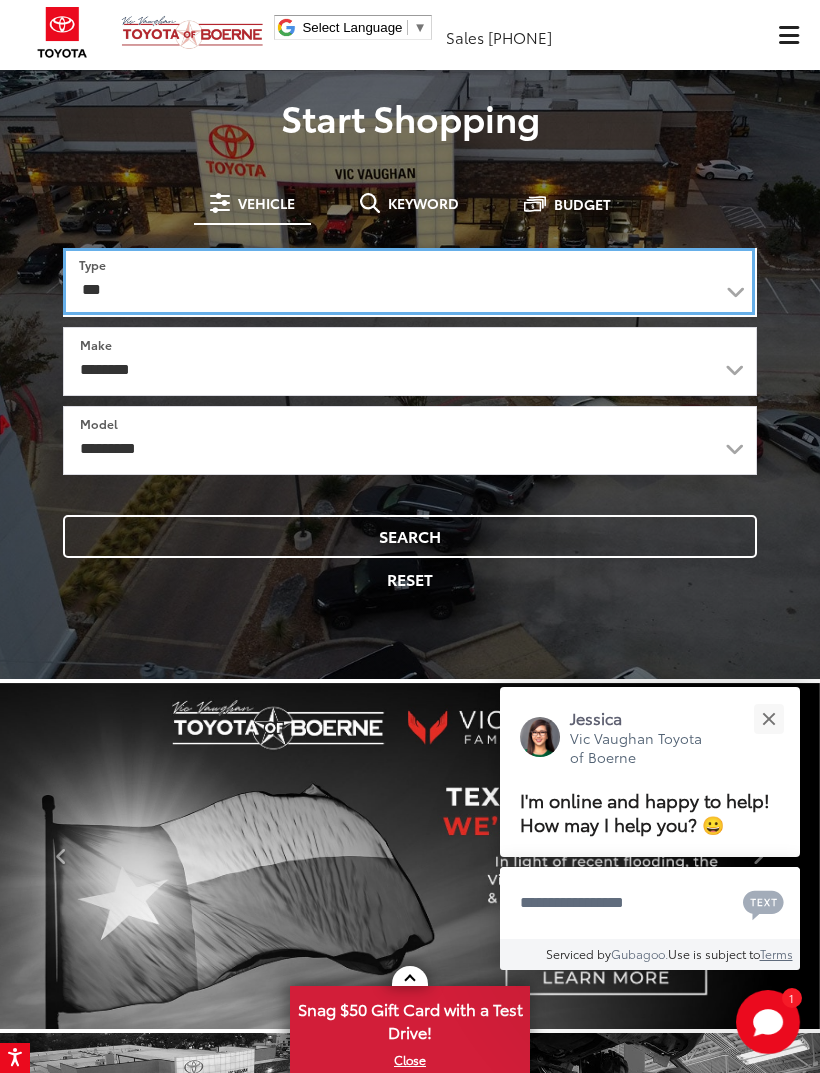 click on "***
***
****
*********" at bounding box center (409, 281) 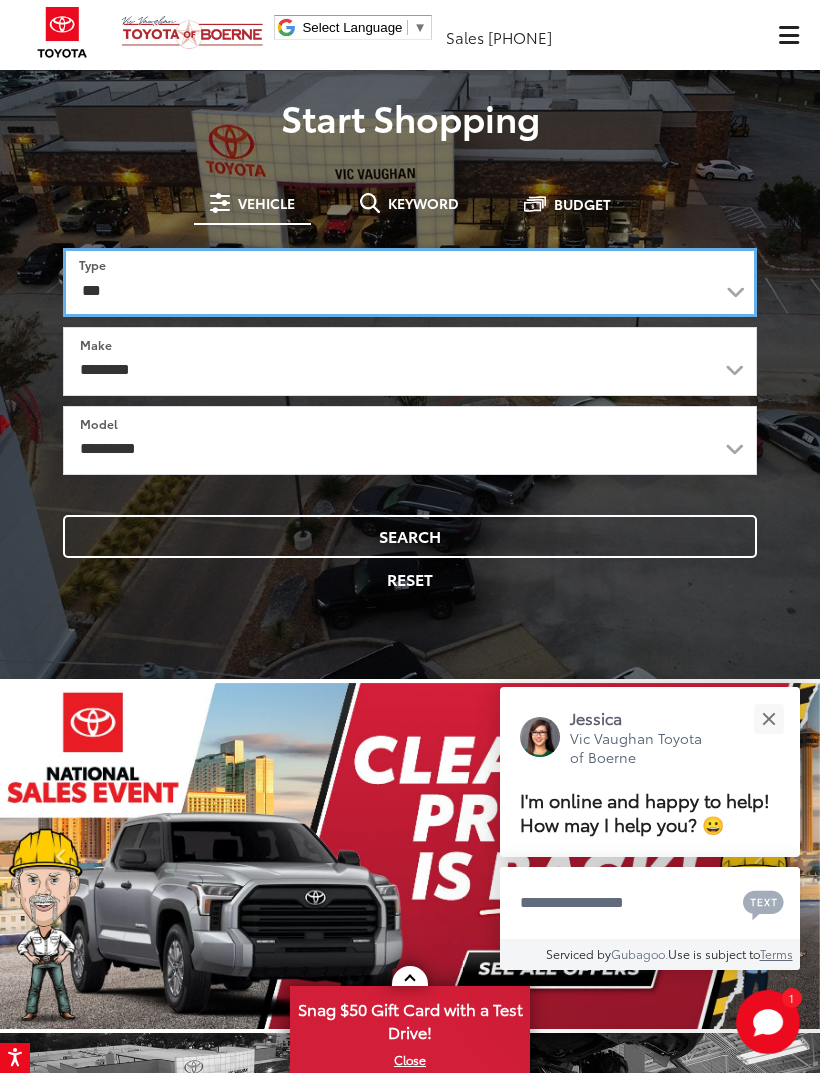 select on "******" 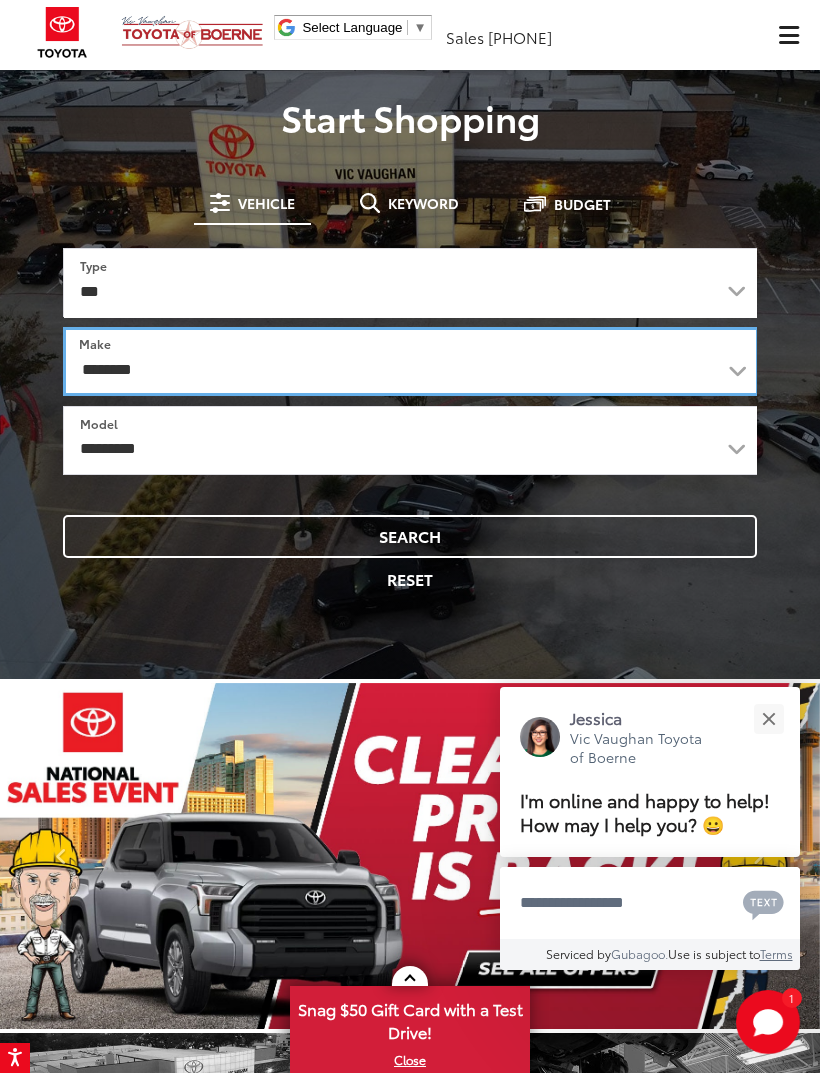 click on "**********" at bounding box center [411, 361] 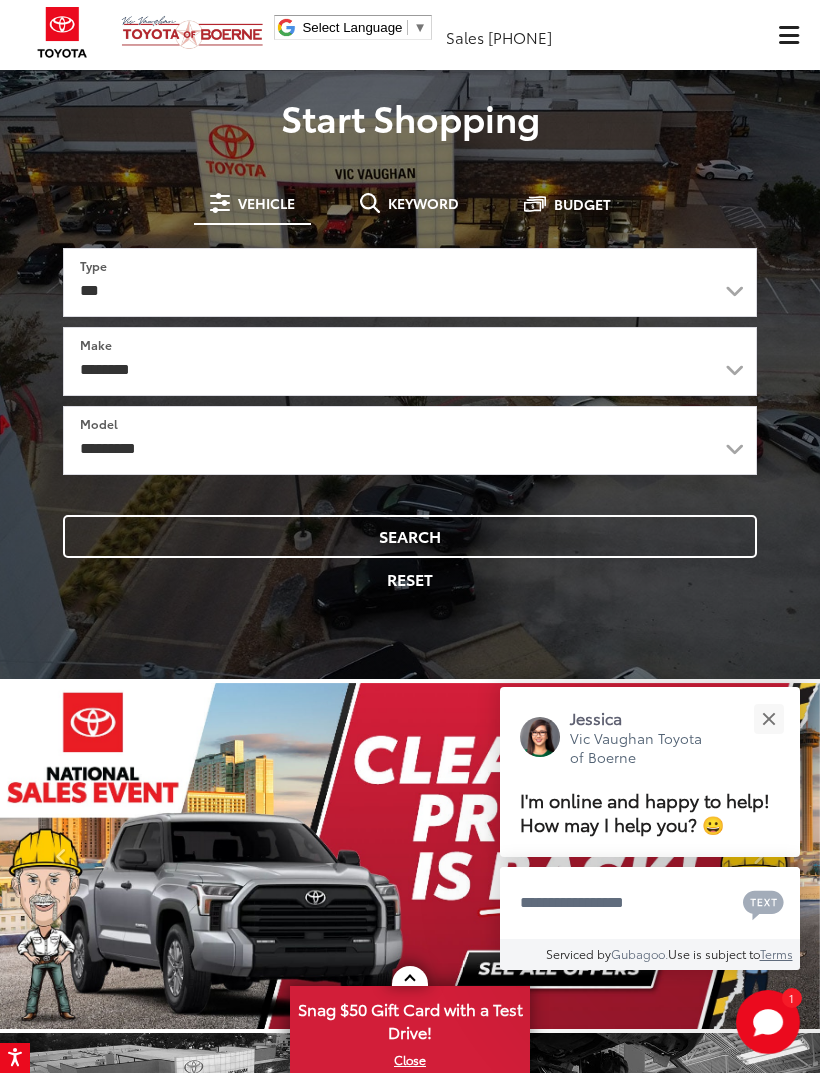 click on "Search" at bounding box center (410, 536) 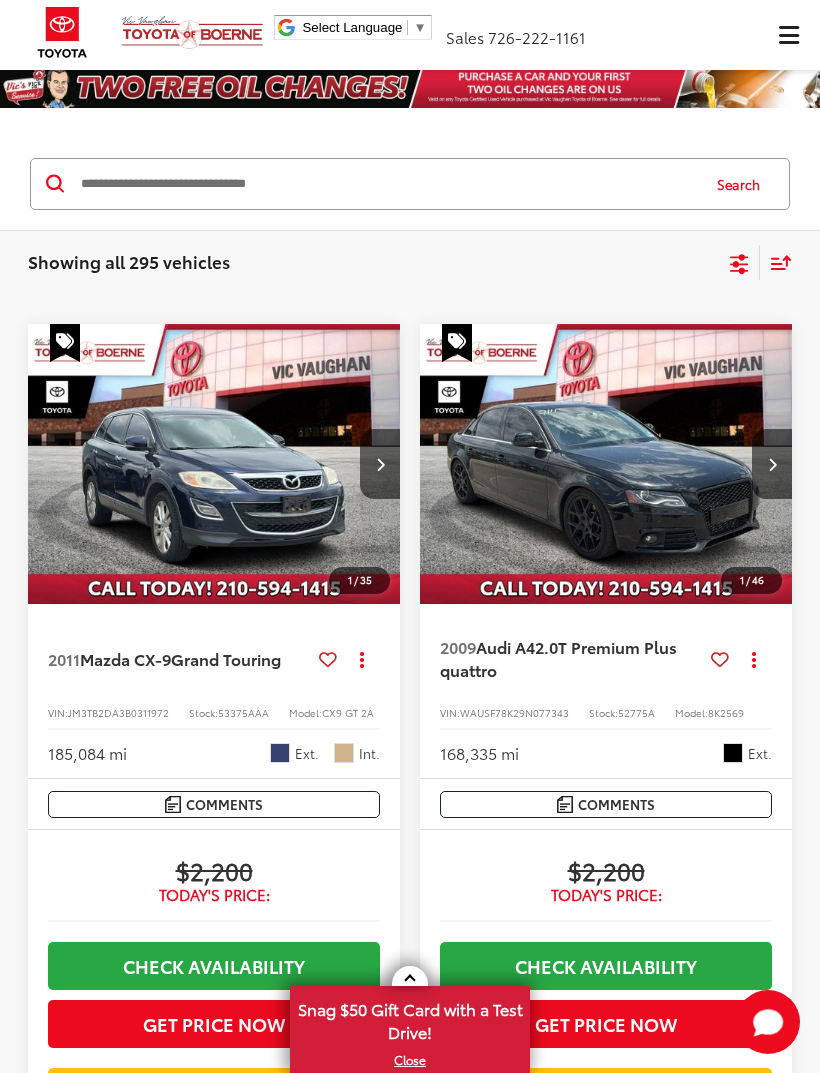 scroll, scrollTop: 0, scrollLeft: 0, axis: both 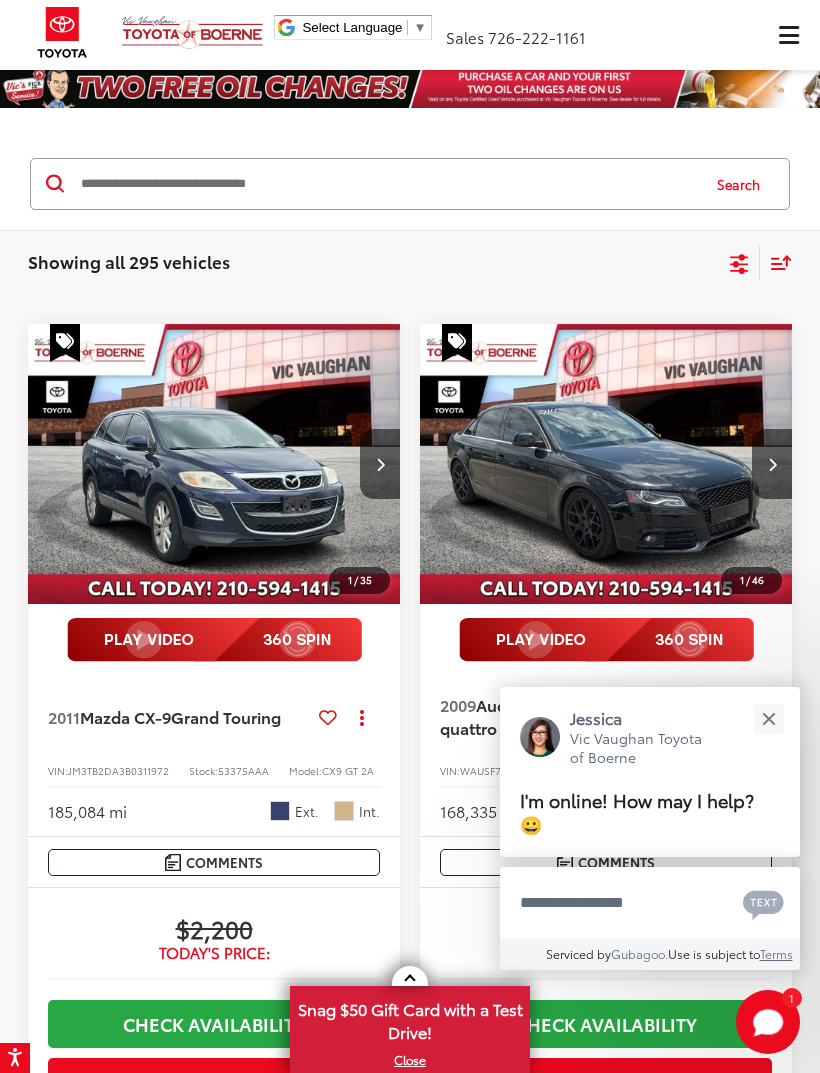 click at bounding box center [768, 718] 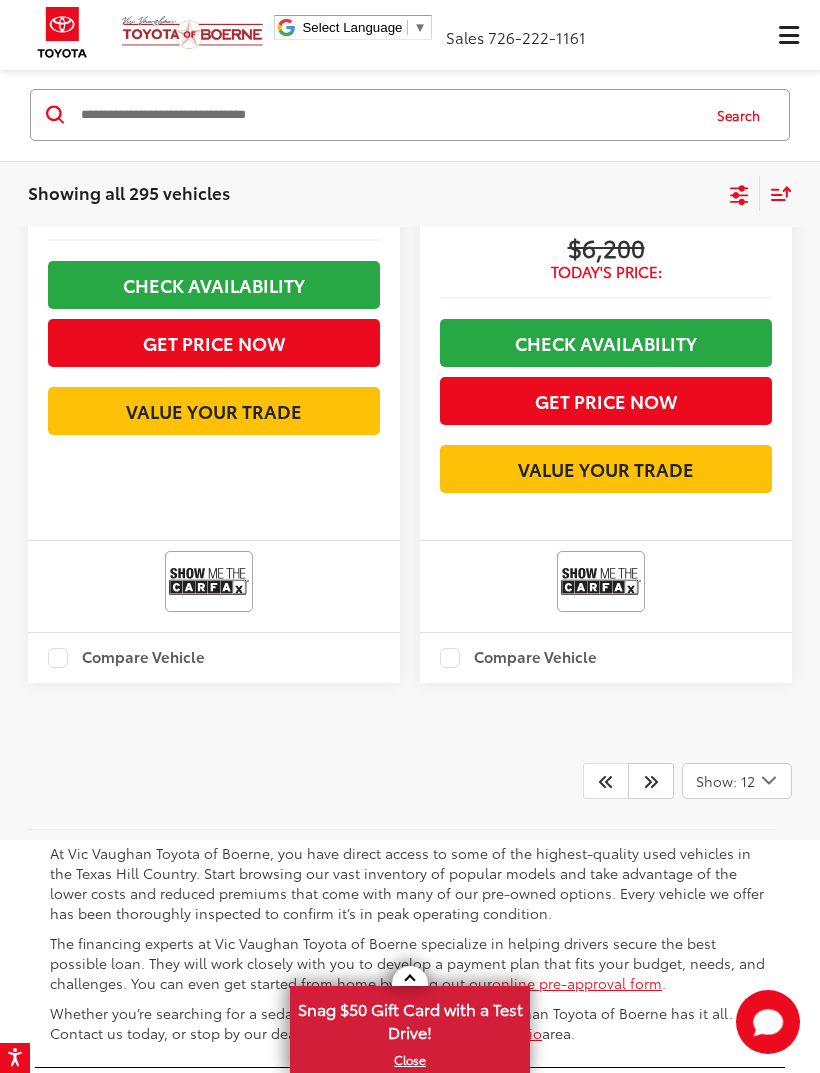 scroll, scrollTop: 6019, scrollLeft: 0, axis: vertical 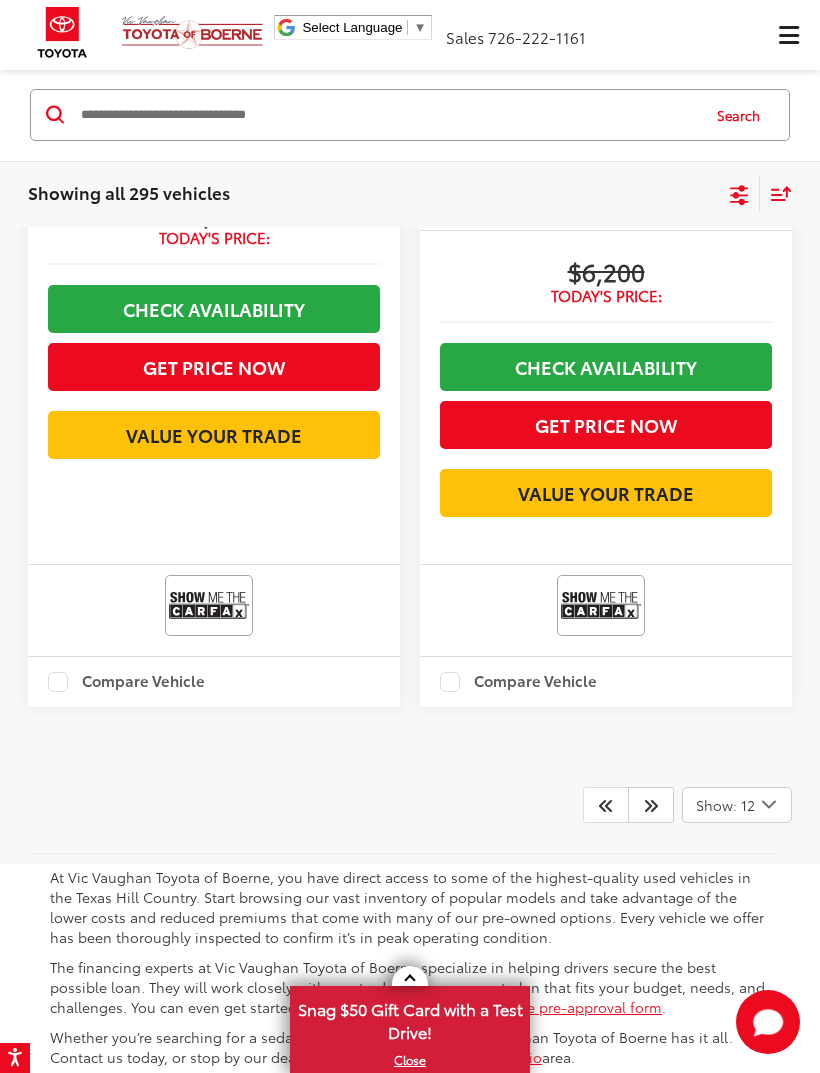 click on "Show: 12" at bounding box center (737, 805) 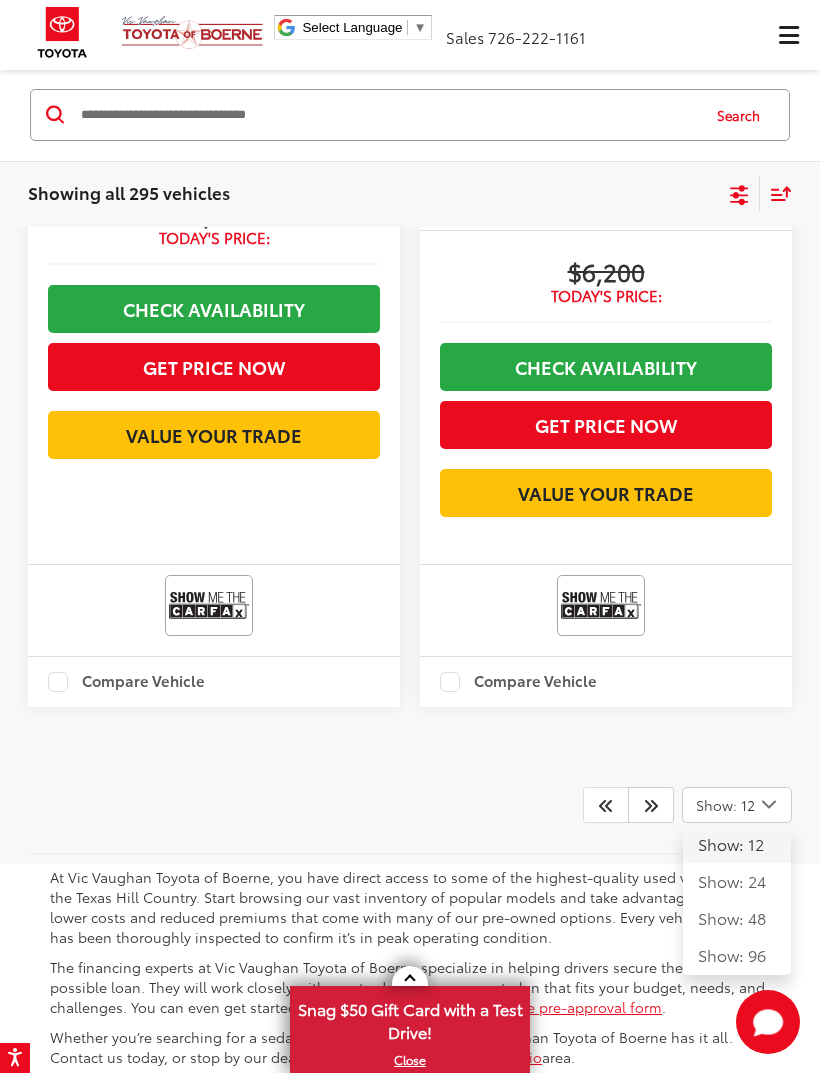 click 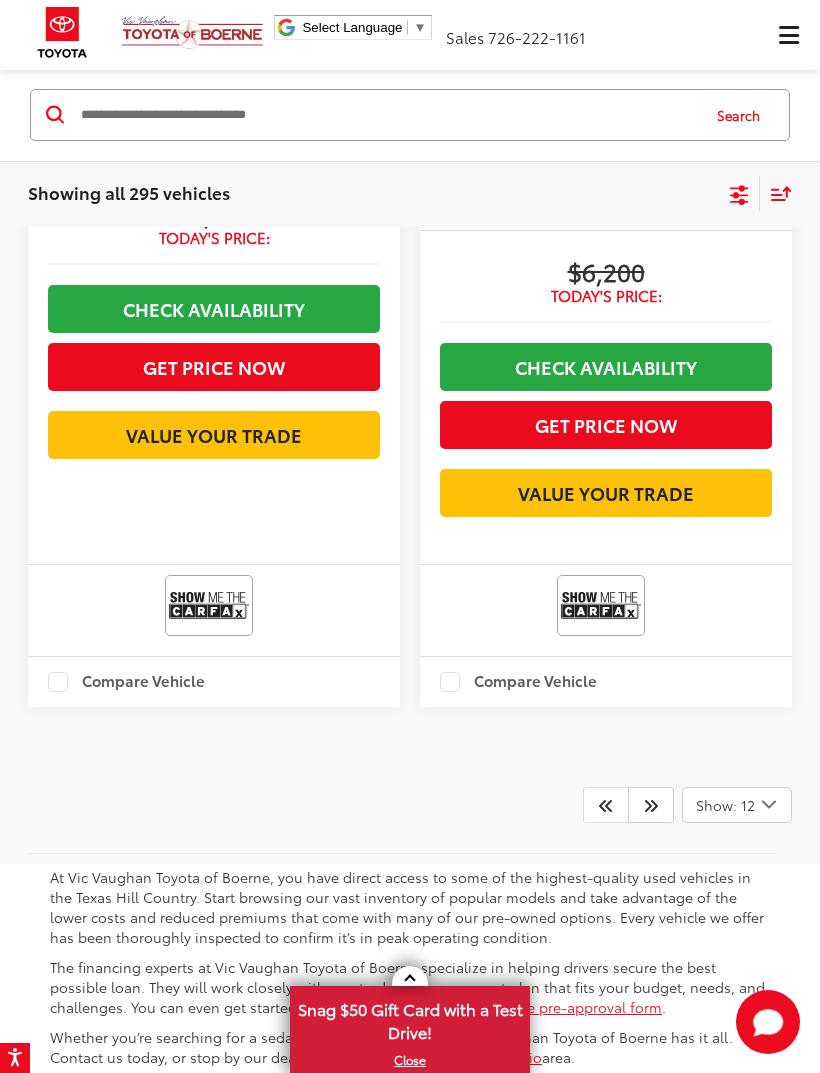 click 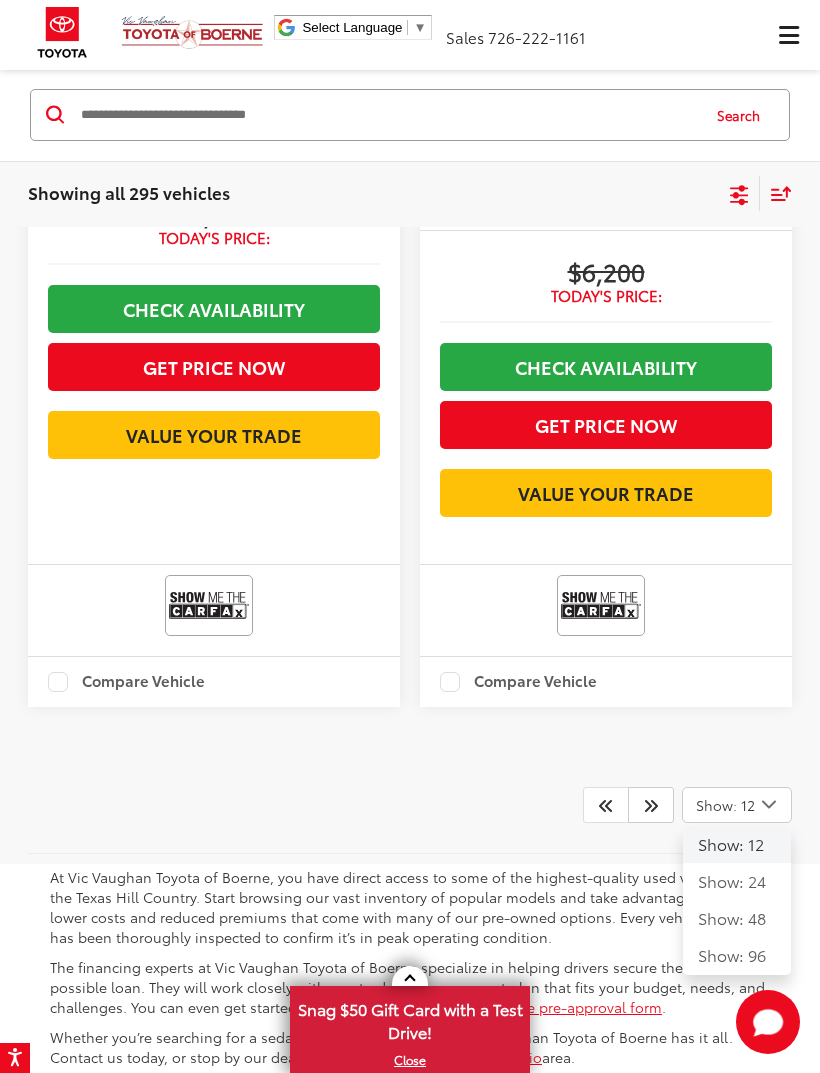 click on "Show: 96" 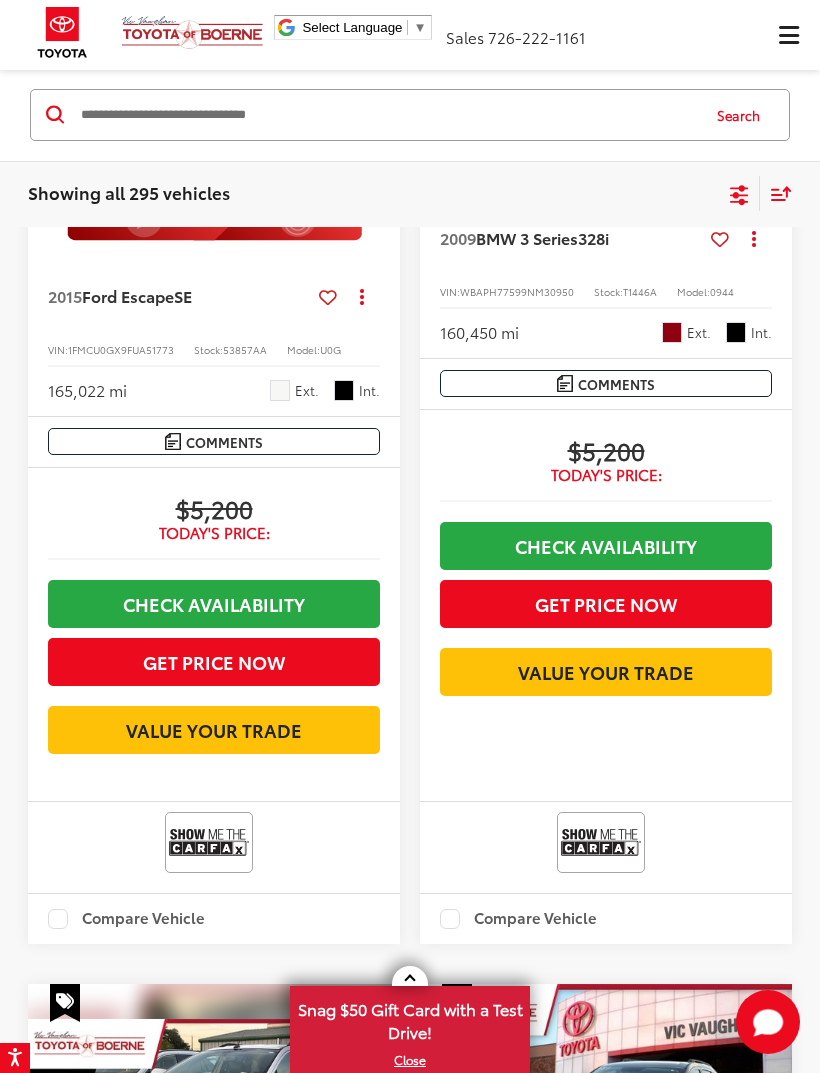 scroll, scrollTop: 138, scrollLeft: 0, axis: vertical 